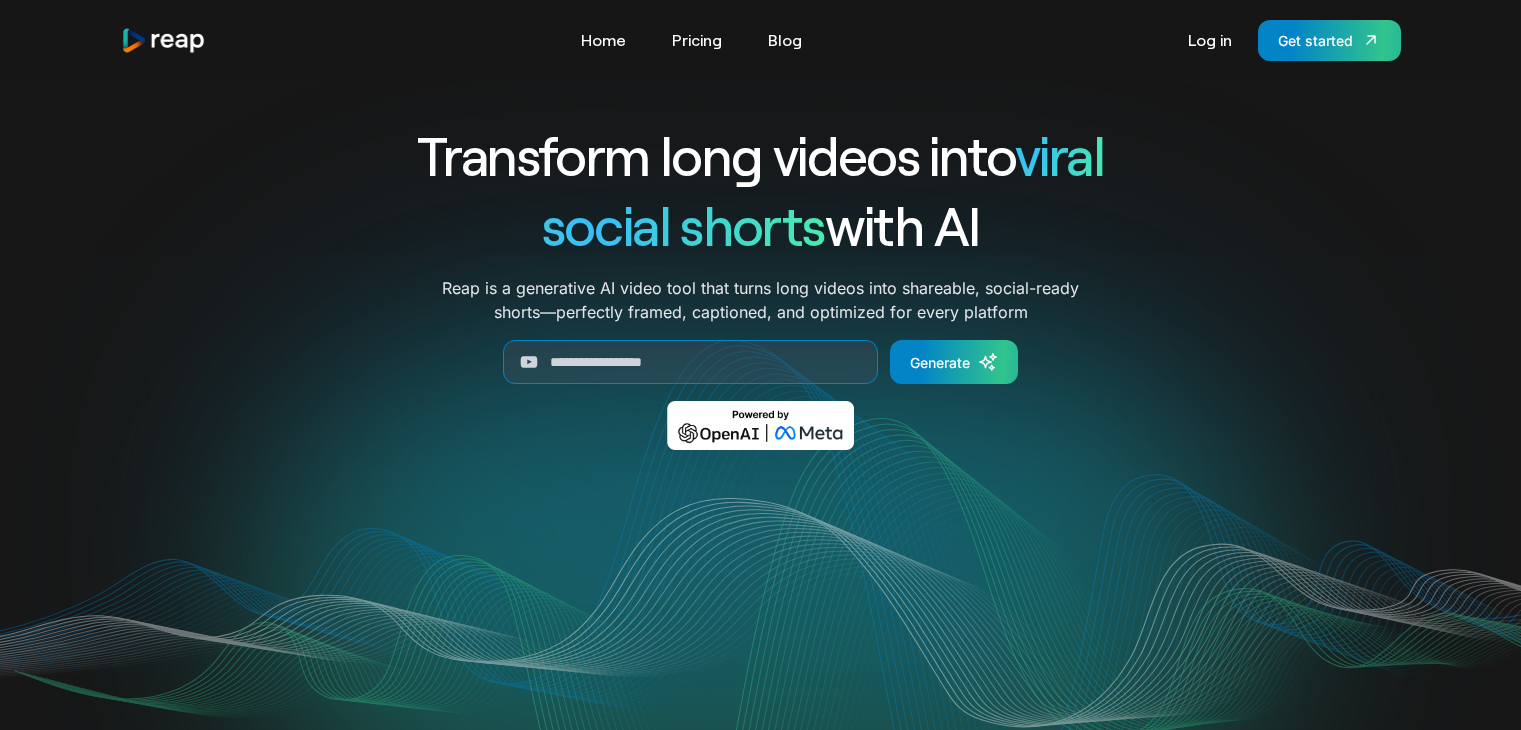 scroll, scrollTop: 0, scrollLeft: 0, axis: both 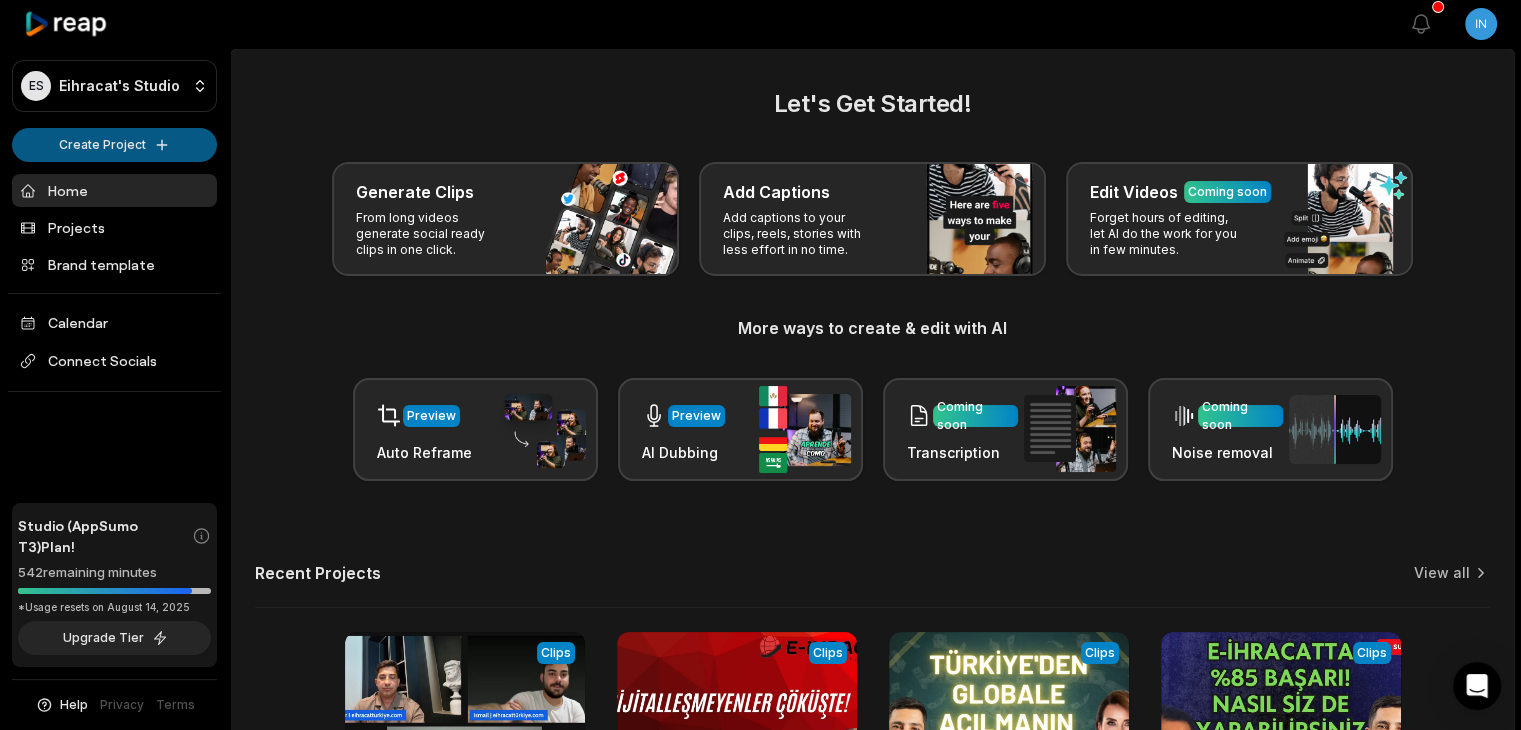 click on "ES Eihracat's Studio Create Project Home Projects Brand template Calendar Connect Socials Studio (AppSumo T3)  Plan! 542  remaining minutes *Usage resets on [DATE], [YEAR] Upgrade Tier Help Privacy Terms Open sidebar View notifications Open user menu   Let's Get Started! Generate Clips From long videos generate social ready clips in one click. Add Captions Add captions to your clips, reels, stories with less effort in no time. Edit Videos Coming soon Forget hours of editing, let AI do the work for you in few minutes. More ways to create & edit with AI Preview Auto Reframe Preview AI Dubbing Coming soon Transcription Coming soon Noise removal Recent Projects View all View Clips Clips 57:35 İLERİ SATIŞ TEKNİKLERİNİ KONUŞUYORUZ Open options 9 hours ago View Clips Clips 05:59 E-İhracatla Dolar Kazanmanın Sırrı: 5 Milyar $ Pazar! Open options 13 days ago View Clips Clips 04:47 Türkiye'den Globale Açılmanın Yolları 🌍 Open options 15 days ago View Clips Clips 05:09 Open options 16 days ago" at bounding box center (760, 365) 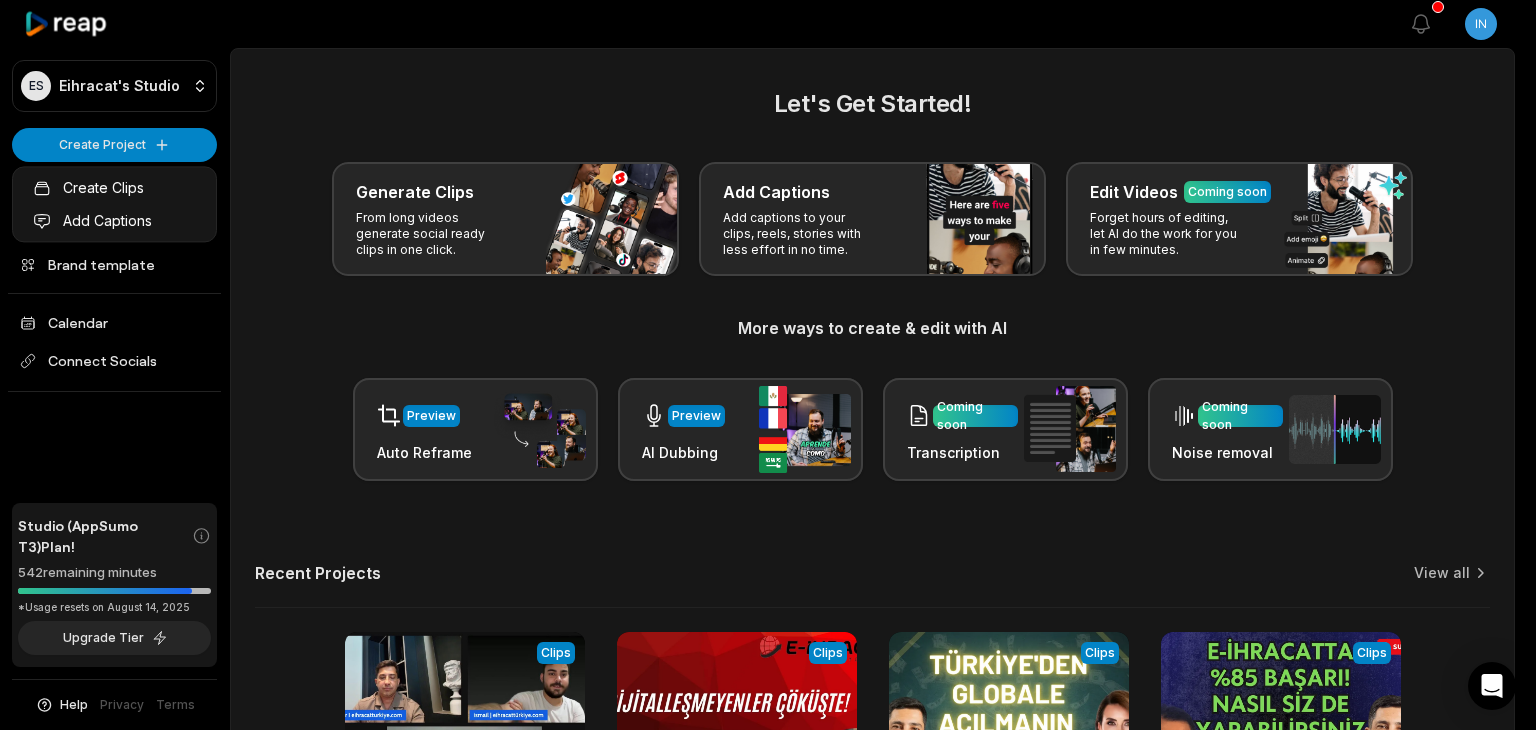 click on "ES Eihracat's Studio Create Project Home Projects Brand template Calendar Connect Socials Studio (AppSumo T3)  Plan! 542  remaining minutes *Usage resets on [DATE], [YEAR] Upgrade Tier Help Privacy Terms Open sidebar View notifications Open user menu   Let's Get Started! Generate Clips From long videos generate social ready clips in one click. Add Captions Add captions to your clips, reels, stories with less effort in no time. Edit Videos Coming soon Forget hours of editing, let AI do the work for you in few minutes. More ways to create & edit with AI Preview Auto Reframe Preview AI Dubbing Coming soon Transcription Coming soon Noise removal Recent Projects View all View Clips Clips 57:35 İLERİ SATIŞ TEKNİKLERİNİ KONUŞUYORUZ Open options 9 hours ago View Clips Clips 05:59 E-İhracatla Dolar Kazanmanın Sırrı: 5 Milyar $ Pazar! Open options 13 days ago View Clips Clips 04:47 Türkiye'den Globale Açılmanın Yolları 🌍 Open options 15 days ago View Clips Clips 05:09 Open options 16 days ago" at bounding box center (768, 365) 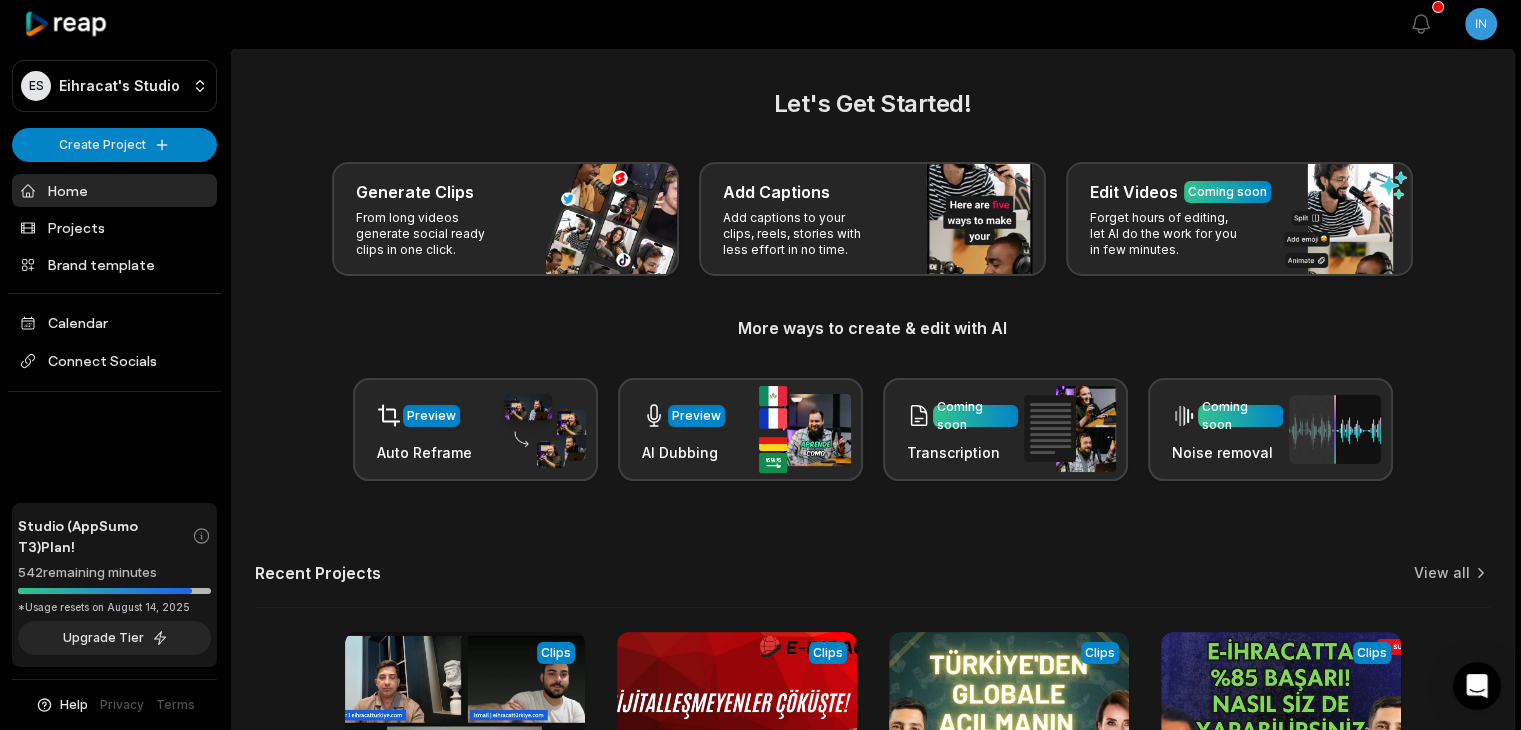 click on "ES Eihracat's Studio Create Project Home Projects Brand template Calendar Connect Socials Studio (AppSumo T3)  Plan! 542  remaining minutes *Usage resets on [DATE], [YEAR] Upgrade Tier Help Privacy Terms Open sidebar View notifications Open user menu   Let's Get Started! Generate Clips From long videos generate social ready clips in one click. Add Captions Add captions to your clips, reels, stories with less effort in no time. Edit Videos Coming soon Forget hours of editing, let AI do the work for you in few minutes. More ways to create & edit with AI Preview Auto Reframe Preview AI Dubbing Coming soon Transcription Coming soon Noise removal Recent Projects View all View Clips Clips 57:35 İLERİ SATIŞ TEKNİKLERİNİ KONUŞUYORUZ Open options 9 hours ago View Clips Clips 05:59 E-İhracatla Dolar Kazanmanın Sırrı: 5 Milyar $ Pazar! Open options 13 days ago View Clips Clips 04:47 Türkiye'den Globale Açılmanın Yolları 🌍 Open options 15 days ago View Clips Clips 05:09 Open options 16 days ago" at bounding box center [760, 365] 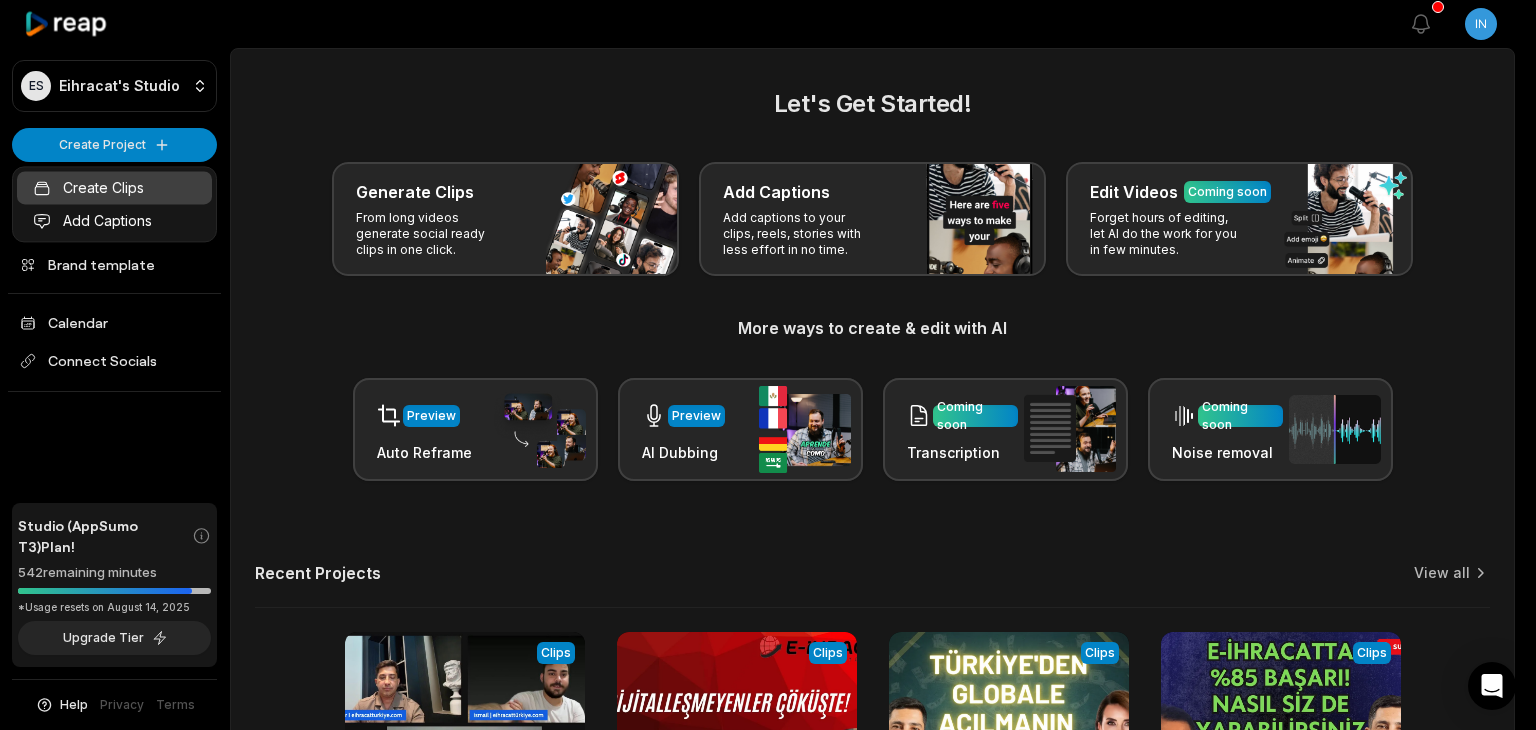 click on "Create Clips" at bounding box center [114, 187] 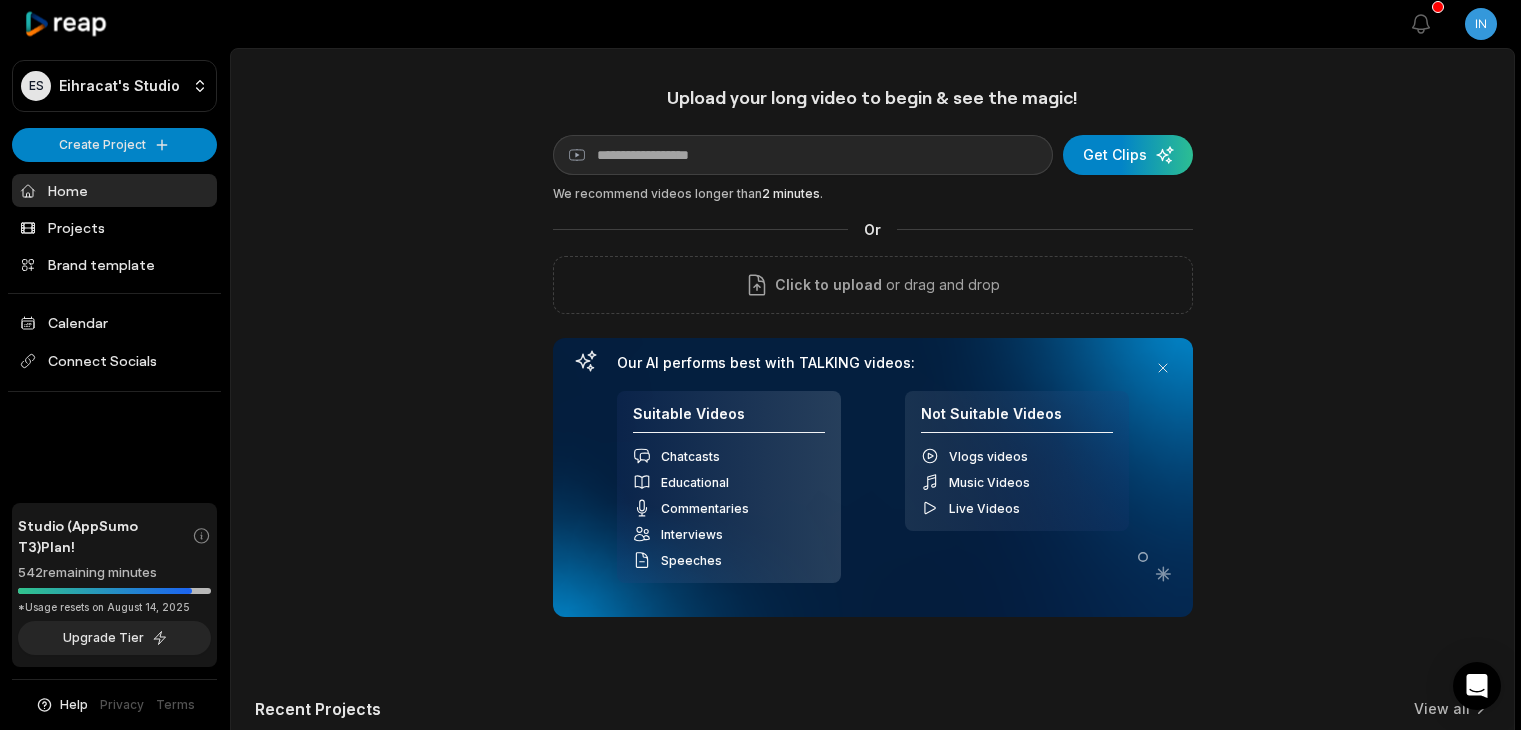 scroll, scrollTop: 0, scrollLeft: 0, axis: both 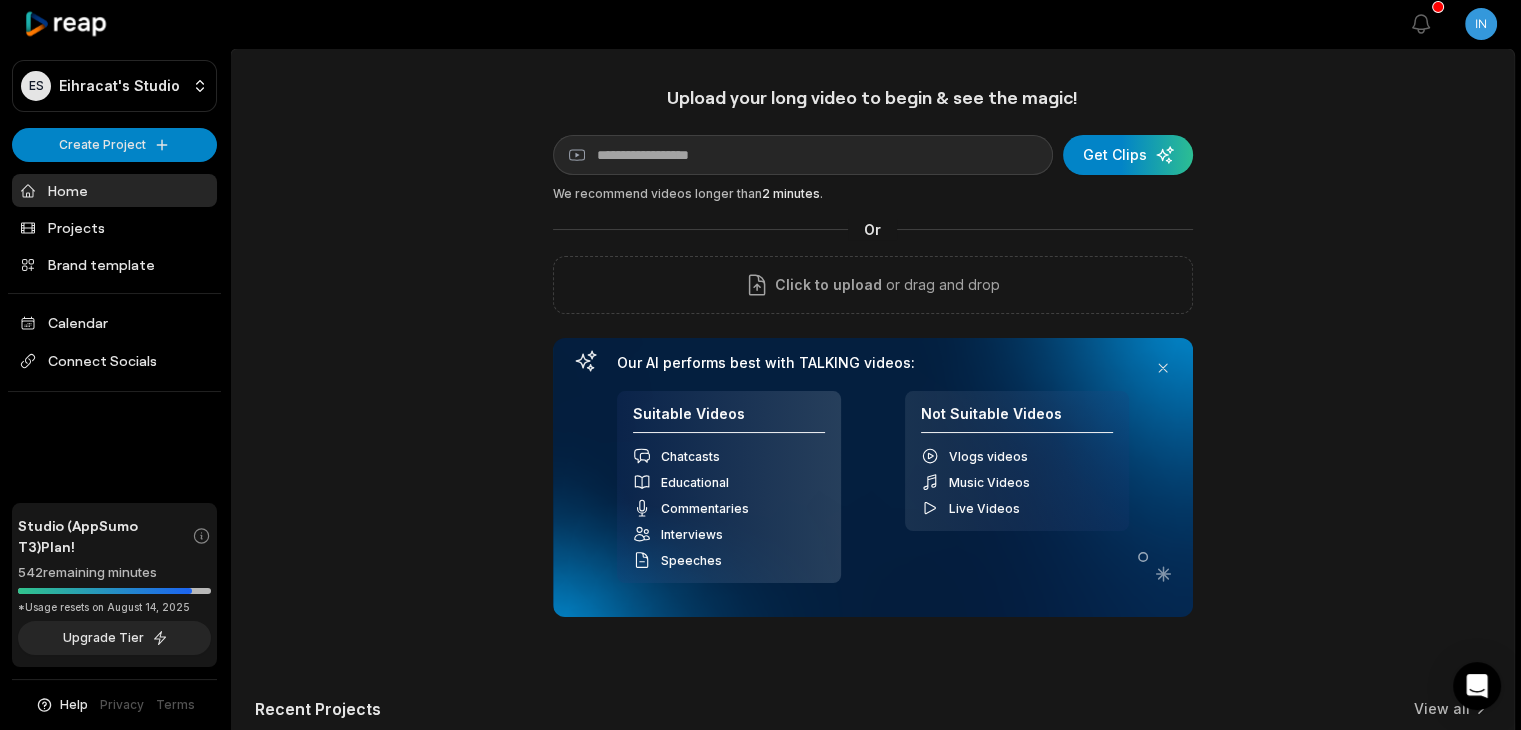 click on "Upload your long video to begin & see the magic! YouTube link Get Clips We recommend videos longer than  2 minutes . Or Click to upload or drag and drop Our AI performs best with TALKING videos: Suitable Videos Chatcasts Educational  Commentaries  Interviews  Speeches Not Suitable Videos Vlogs videos Music Videos Live Videos" at bounding box center [873, 351] 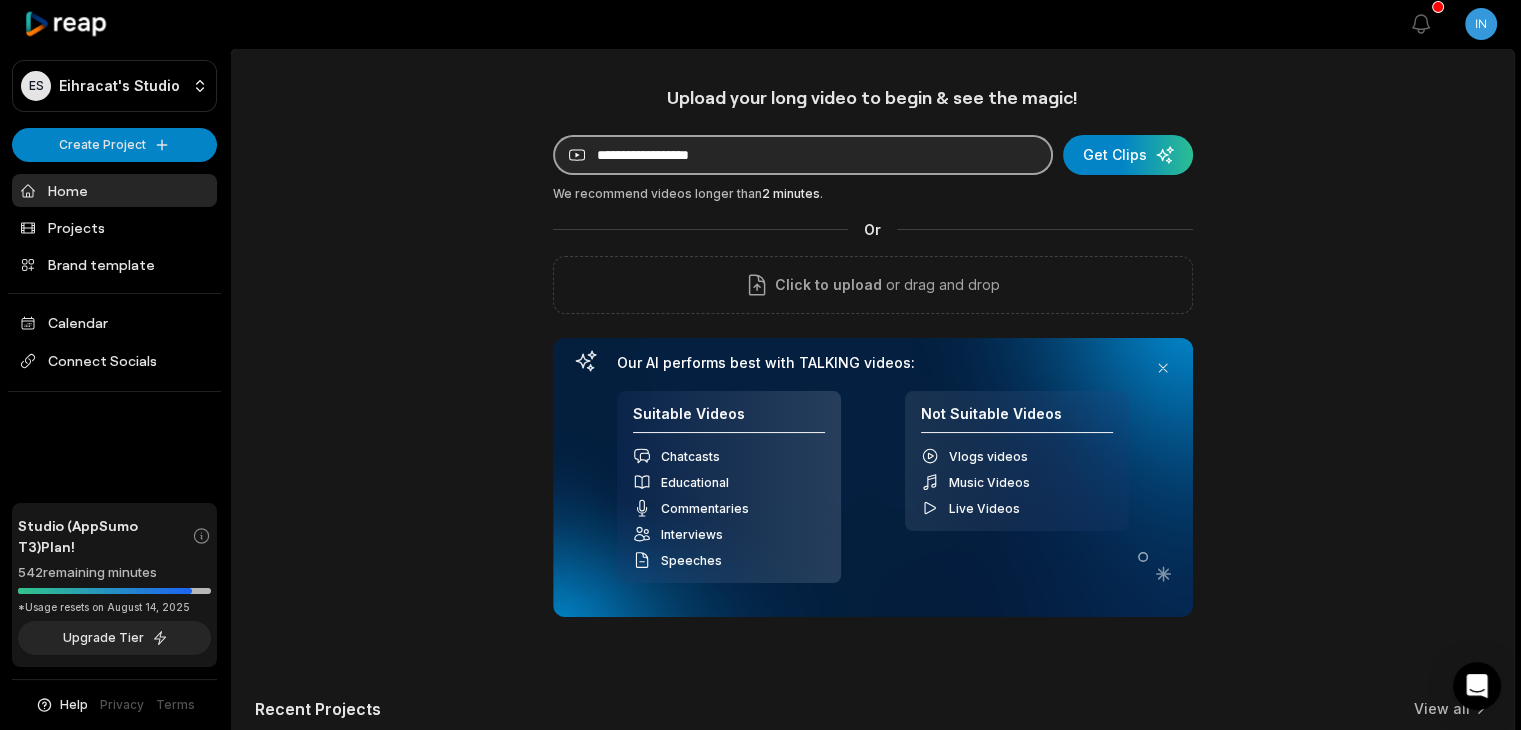 click at bounding box center (803, 155) 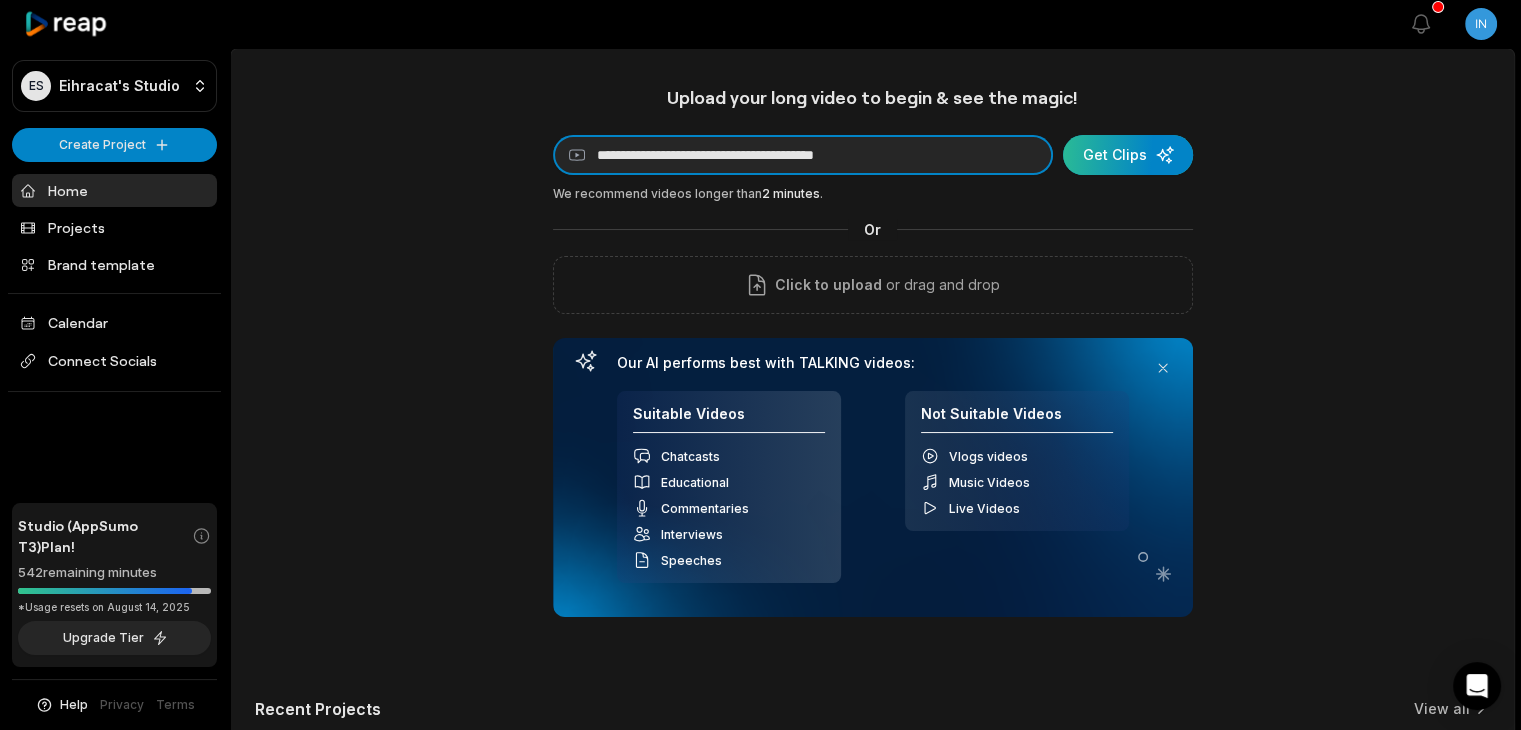 type on "**********" 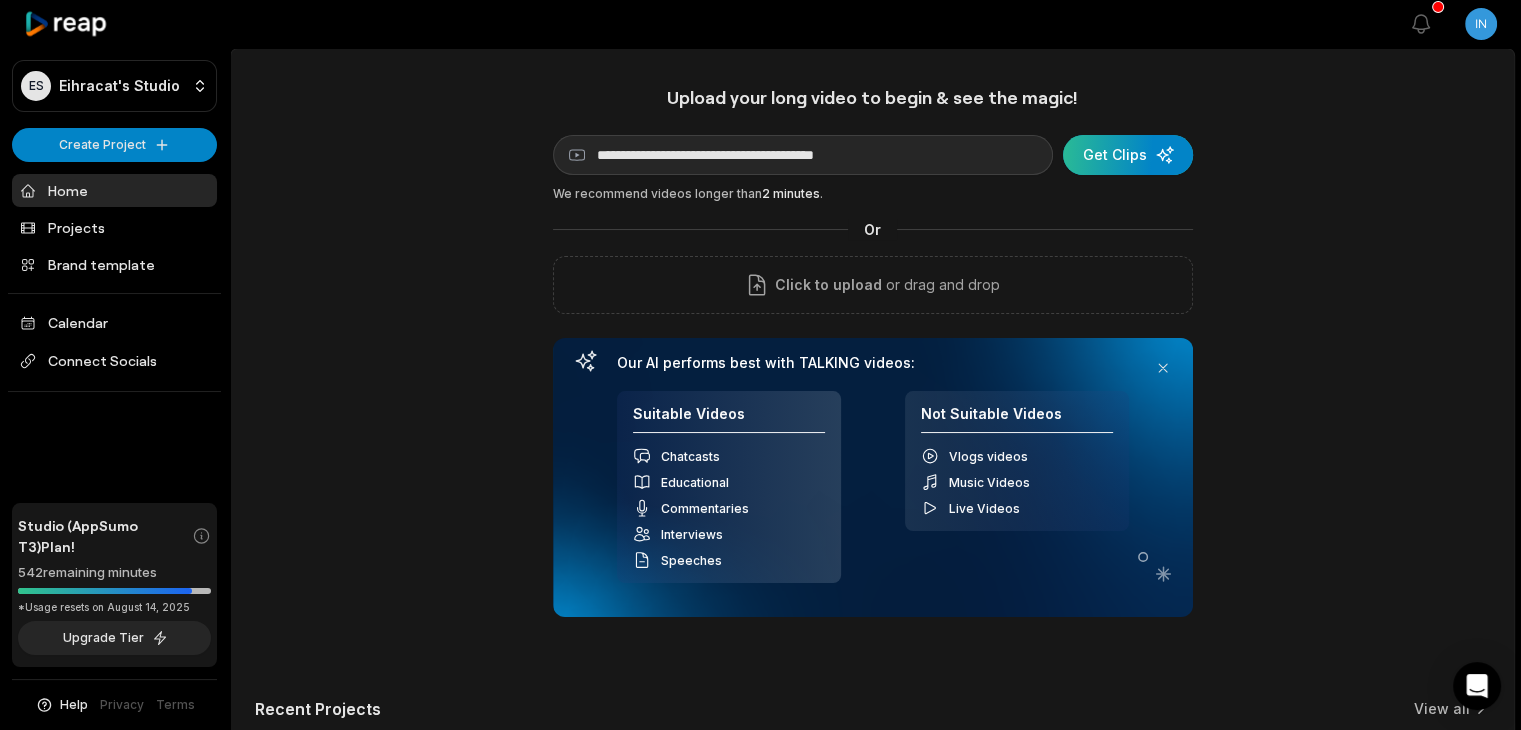 click at bounding box center (1128, 155) 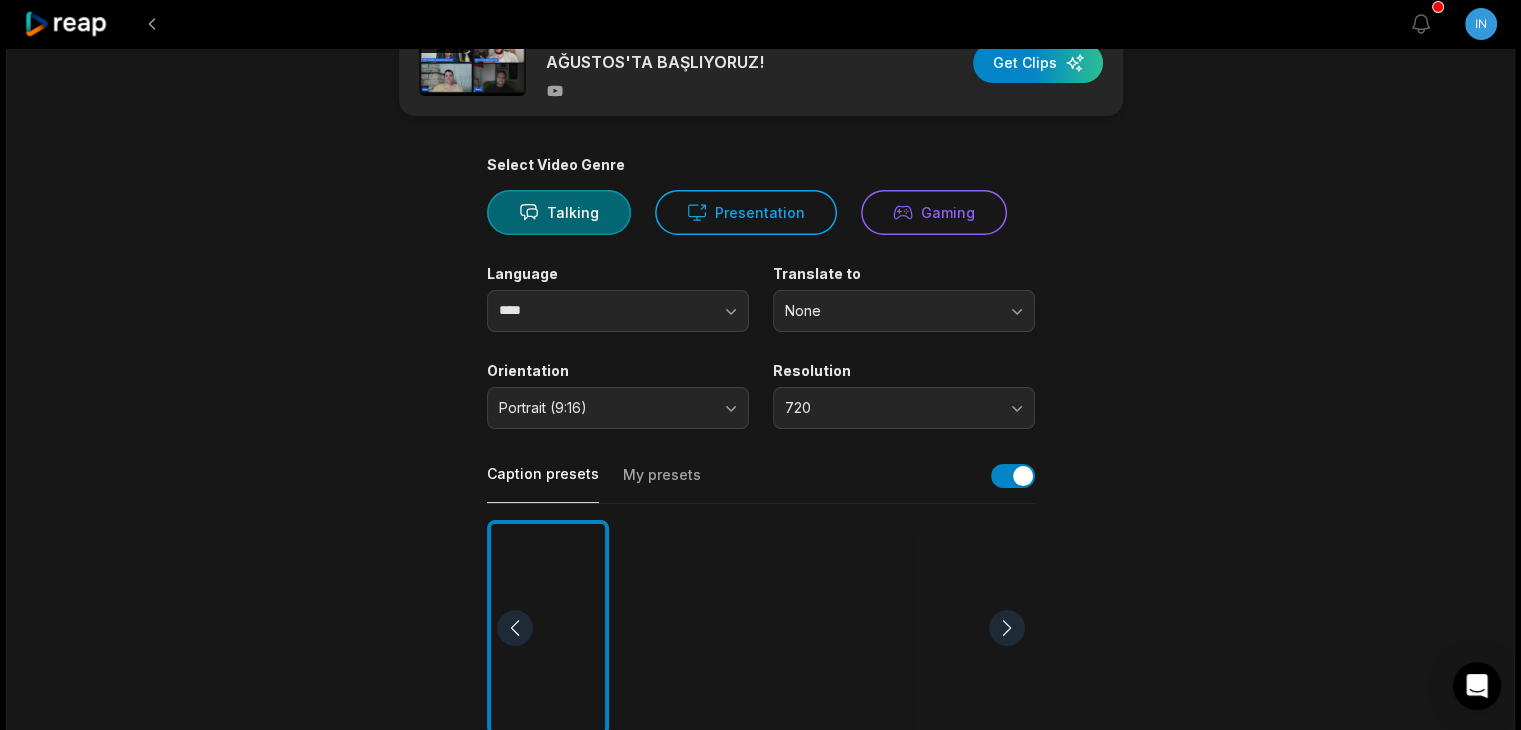 scroll, scrollTop: 84, scrollLeft: 0, axis: vertical 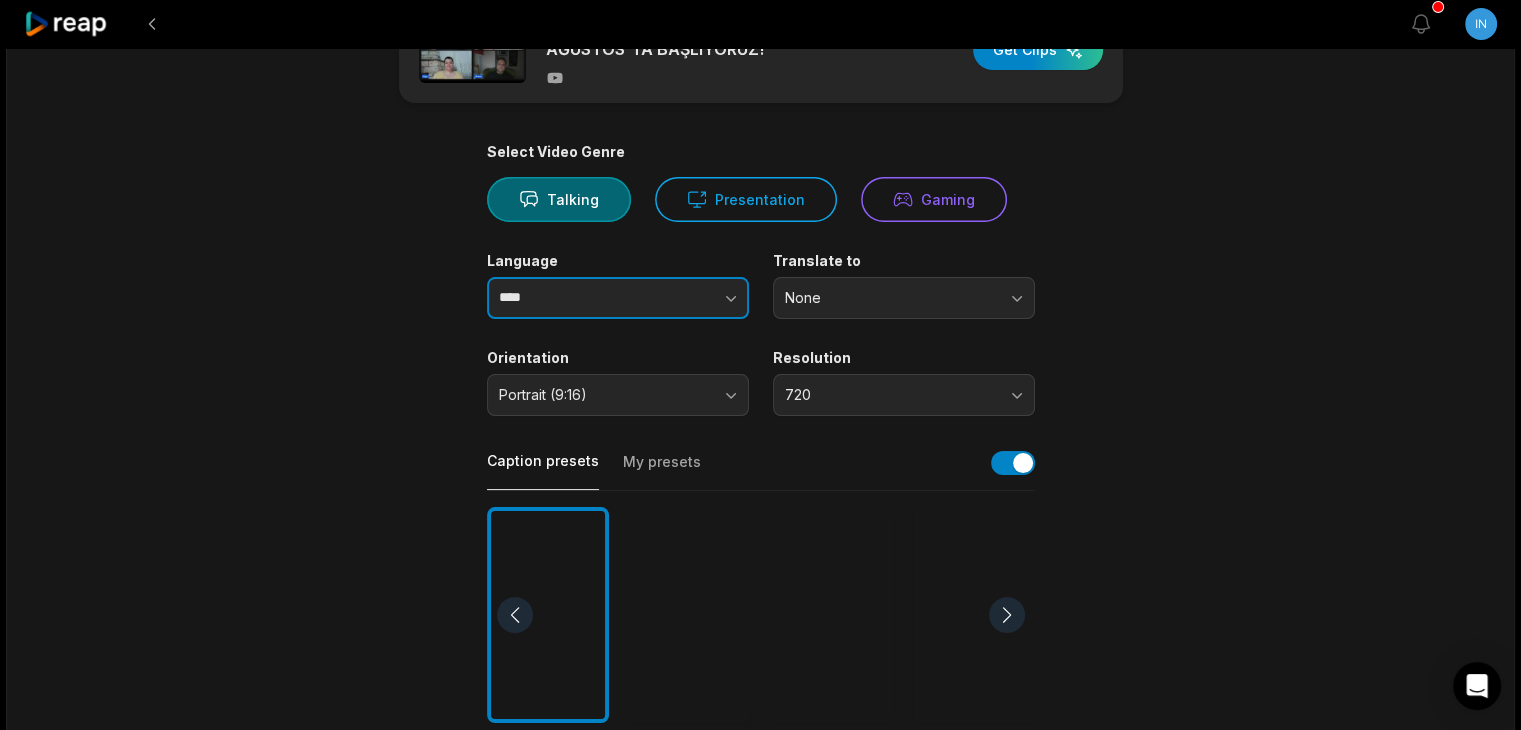 click at bounding box center [691, 298] 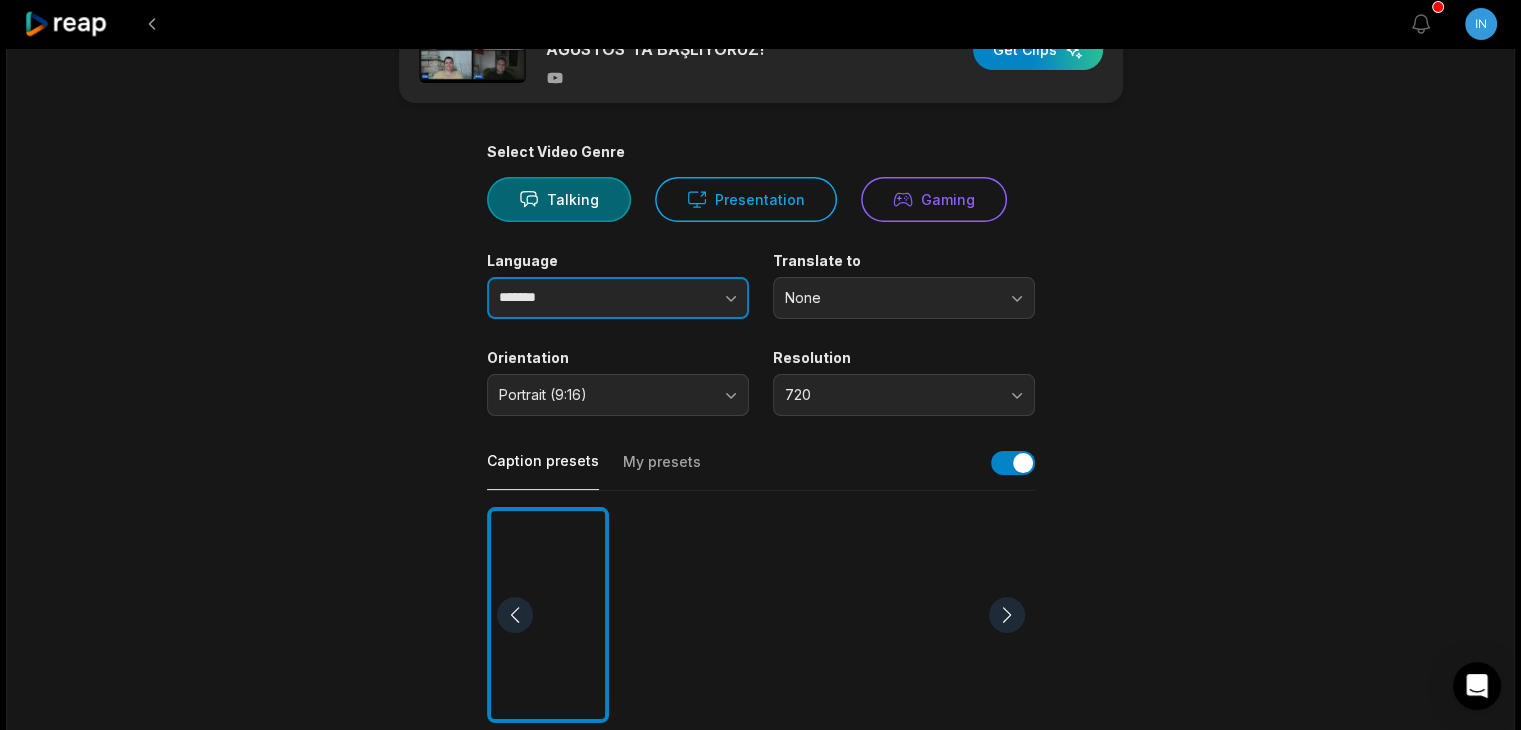 type on "*******" 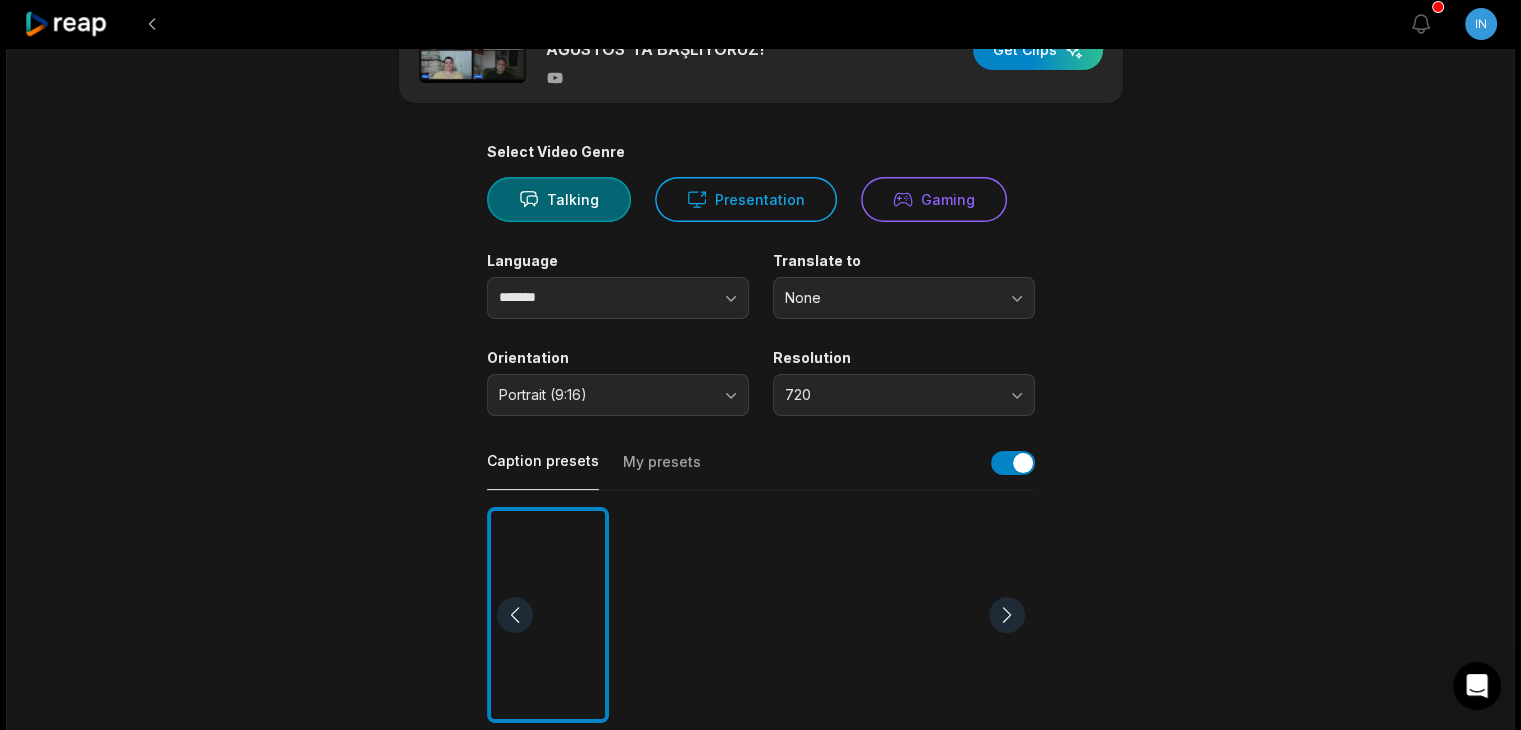 click on "01:25:11 KAZANANLARDAN OLMAK İÇİN 4 AĞUSTOS'TA BAŞLIYORUZ! Get Clips Select Video Genre Talking Presentation Gaming Language ******* Translate to None Orientation Portrait (9:16) Resolution 720 Caption presets My presets Deep Diver Popping Beasty YC Playdate Pet Zen More Presets Processing Time Frame 00:00 01:25:11 Auto Clip Length <30s 30s-60s 60s-90s 90s-3min Clip Topics (optional) Add specific topics that you want AI to clip from the video." at bounding box center [761, 609] 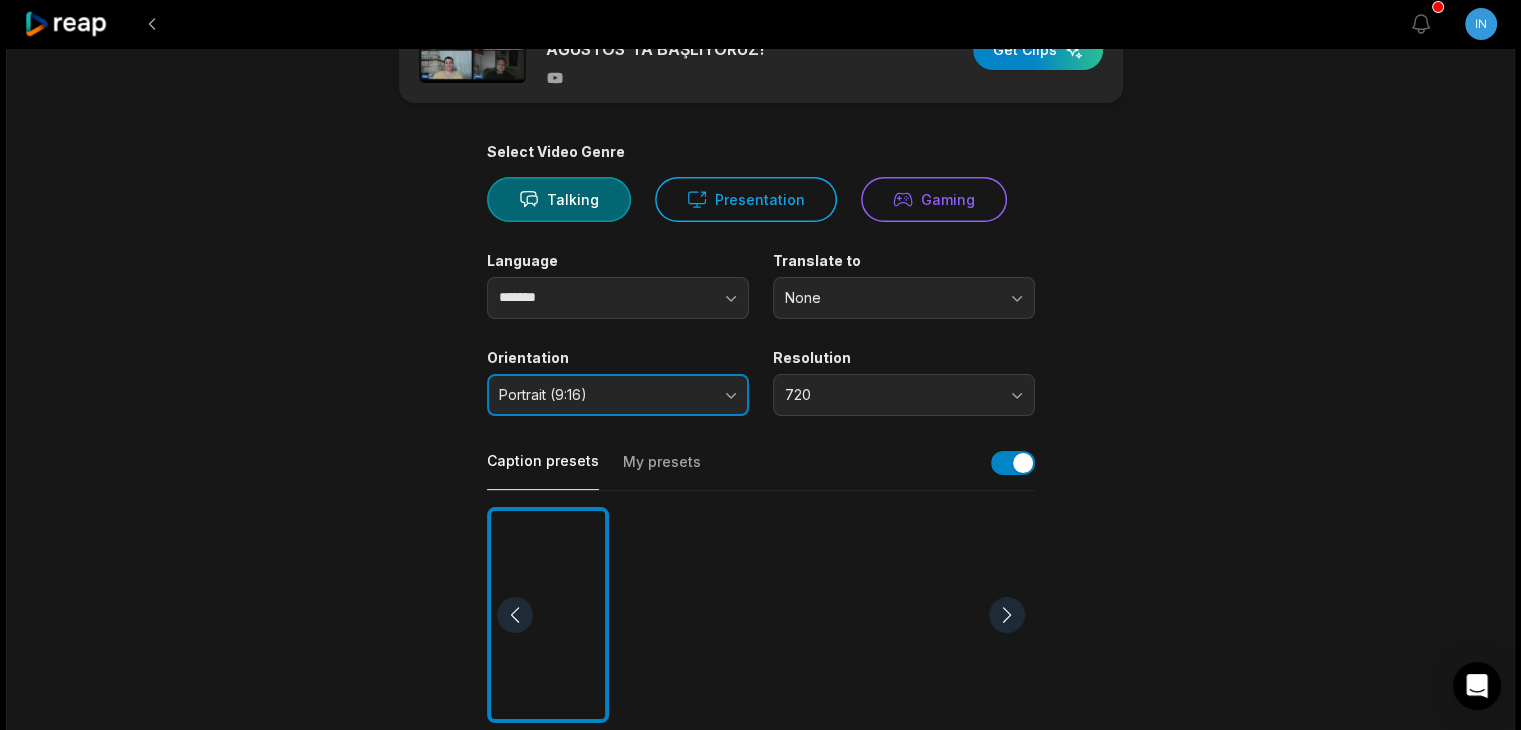 click on "Portrait (9:16)" at bounding box center [618, 395] 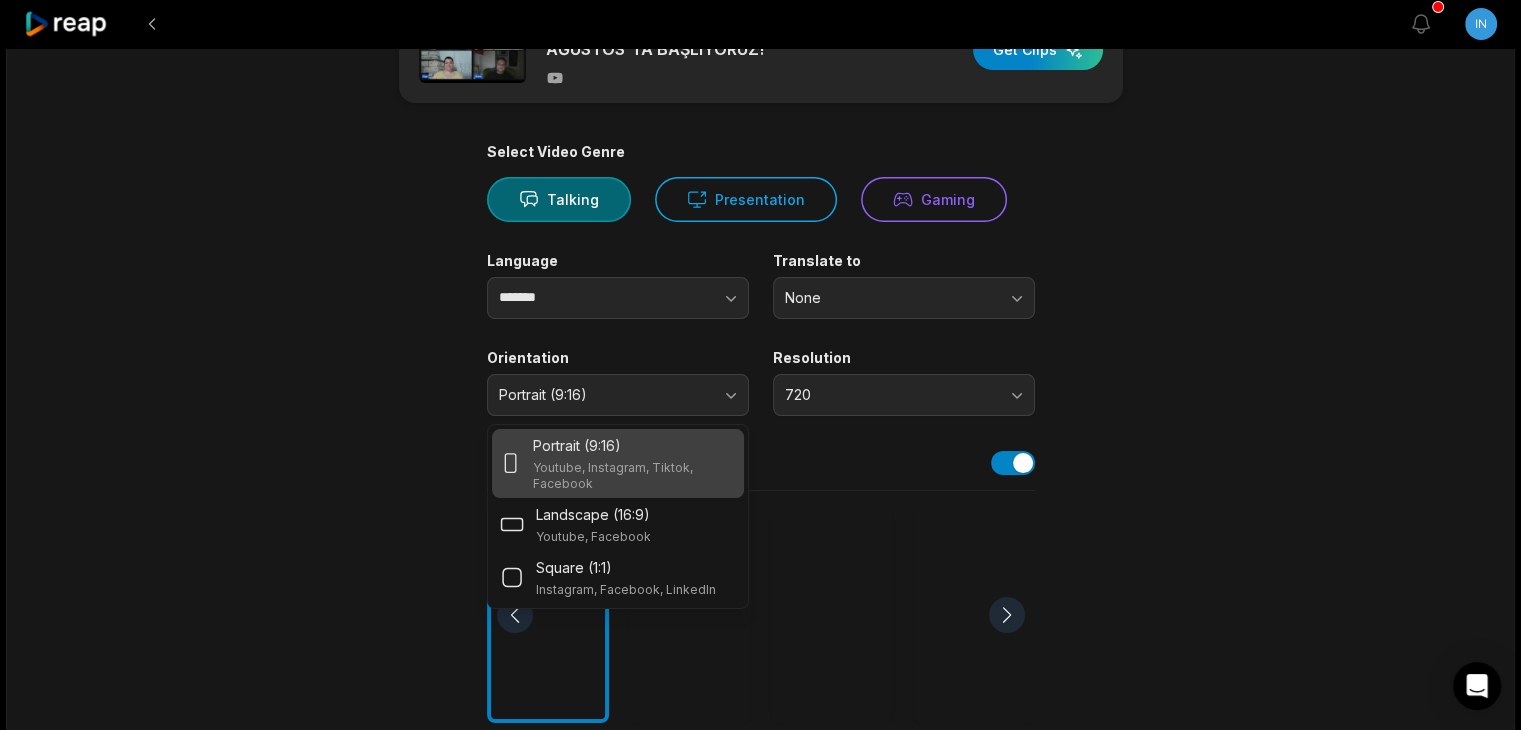 click on "Portrait (9:16) Youtube, Instagram, Tiktok, Facebook" at bounding box center [634, 463] 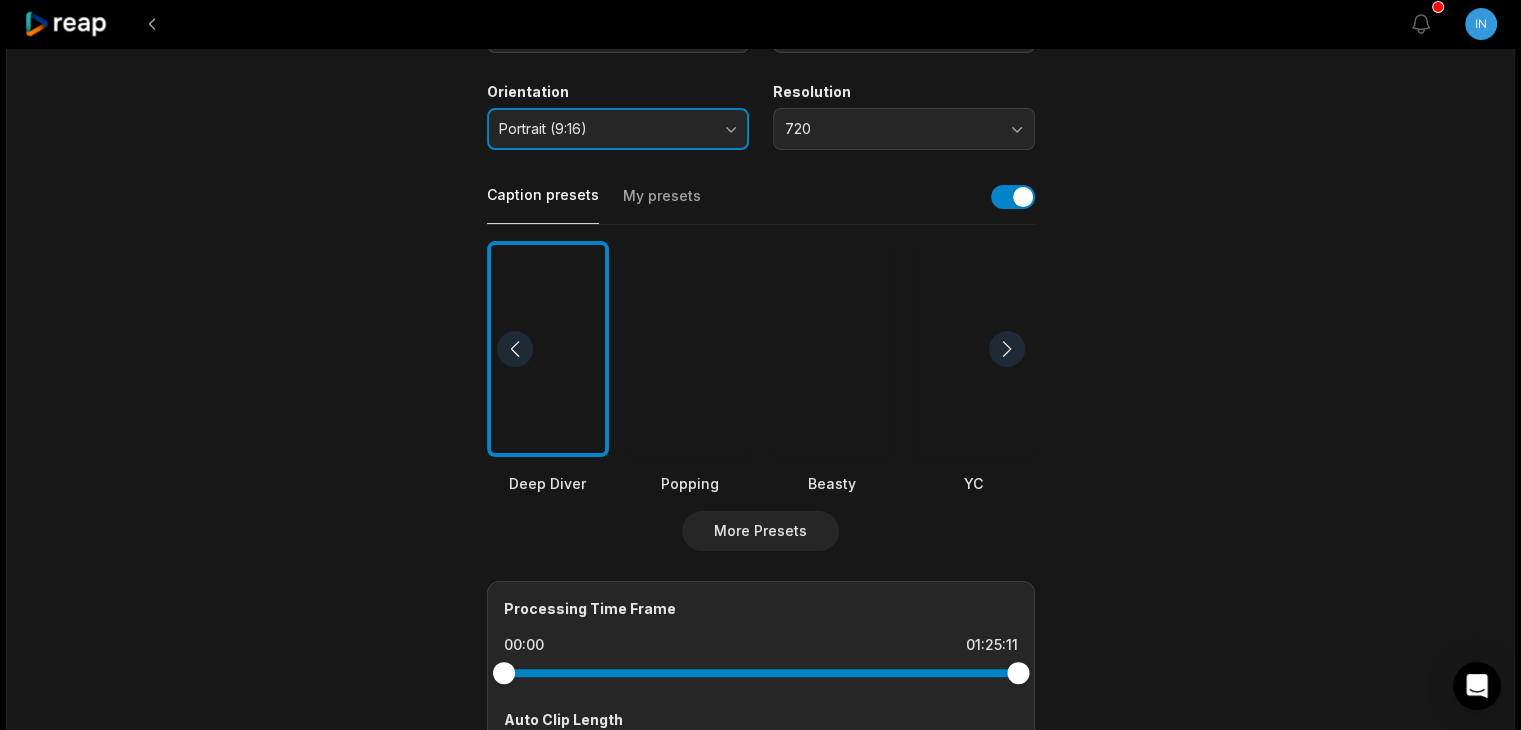 scroll, scrollTop: 348, scrollLeft: 0, axis: vertical 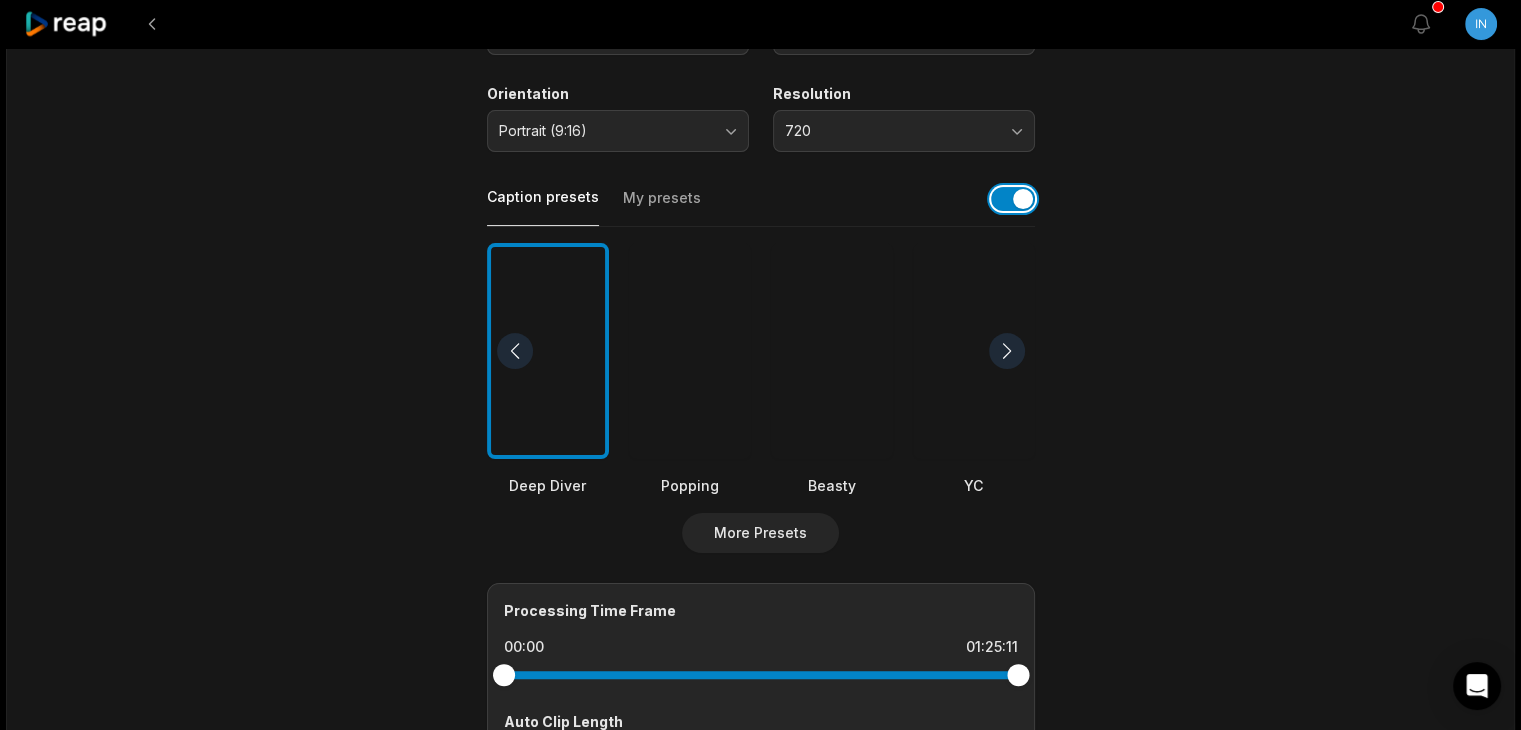 click at bounding box center [1013, 199] 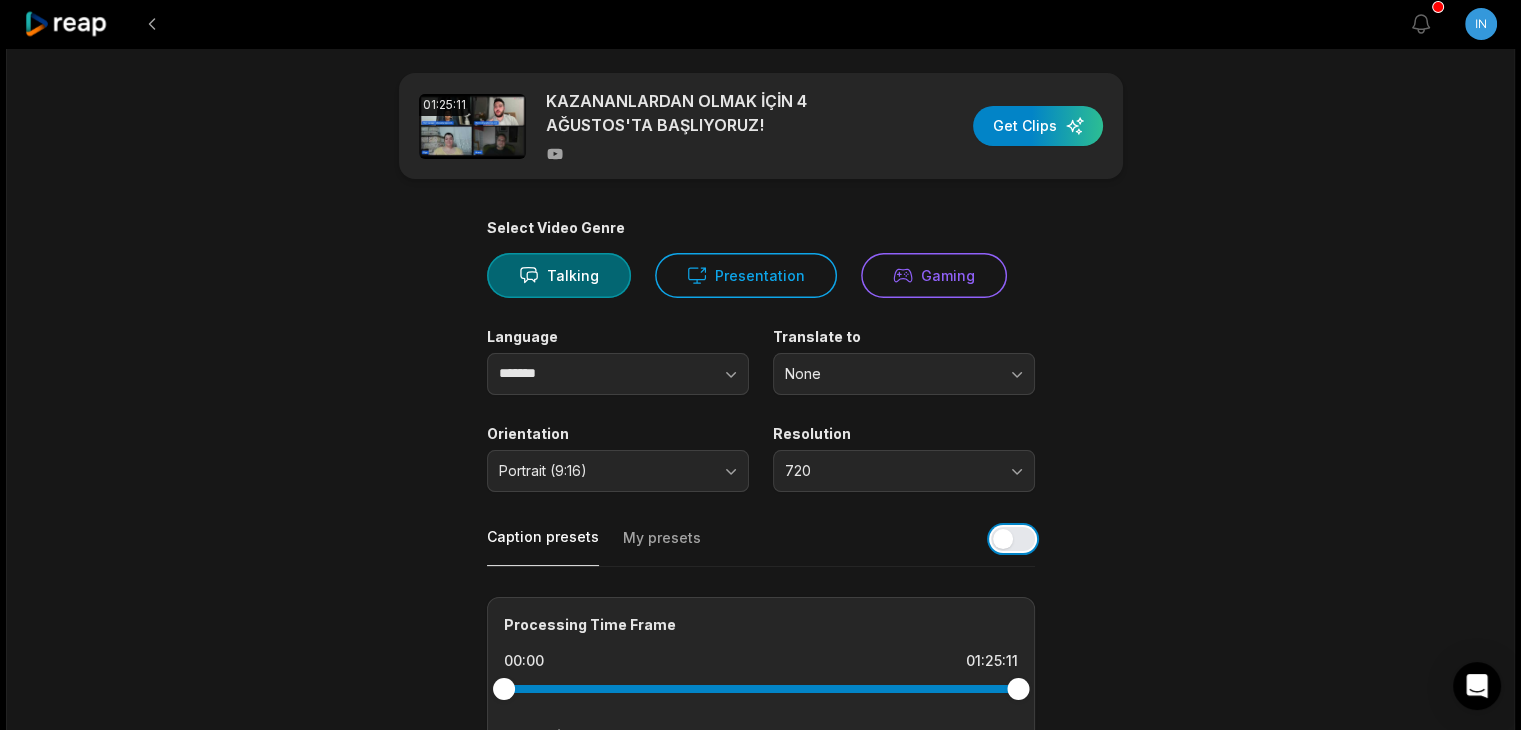 scroll, scrollTop: 0, scrollLeft: 0, axis: both 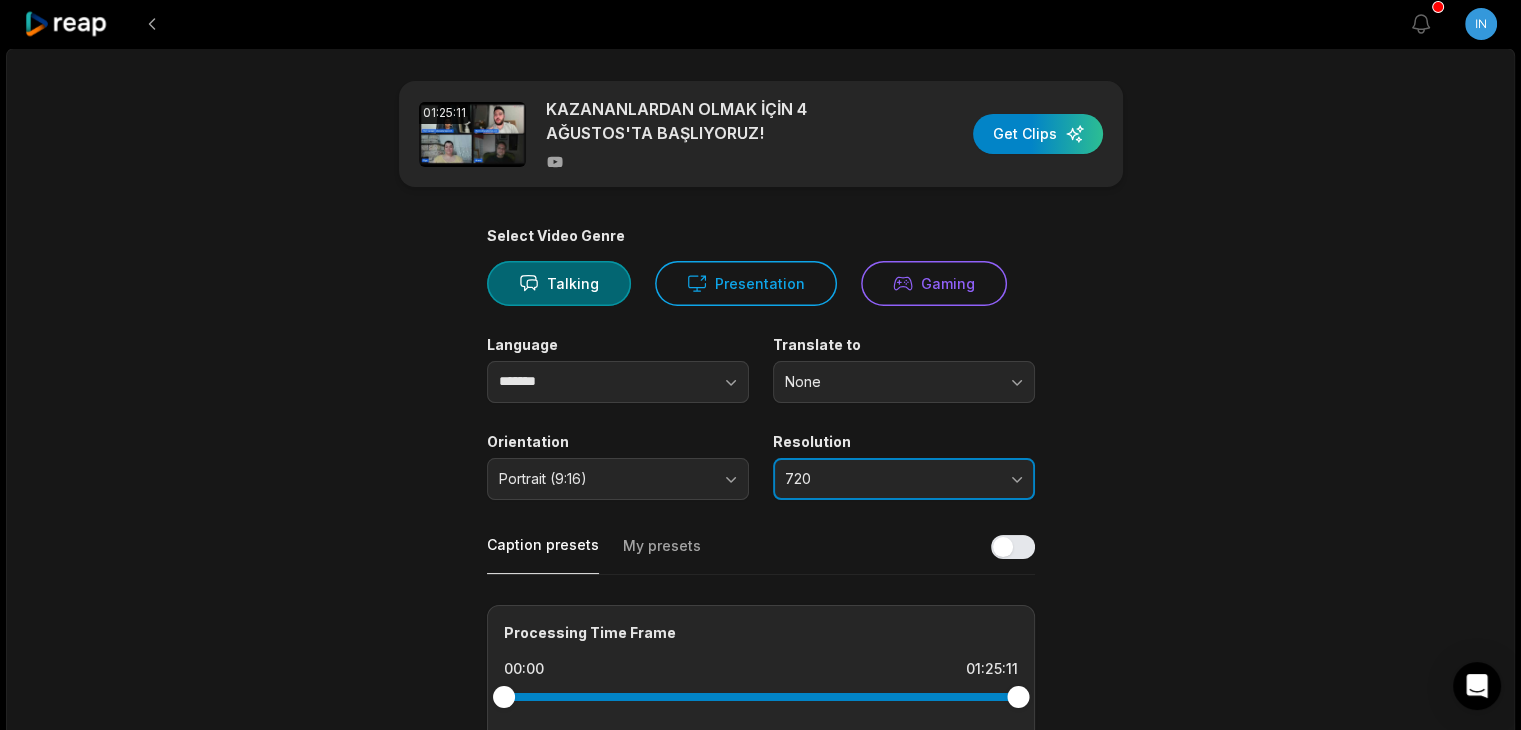 click on "720" at bounding box center (904, 479) 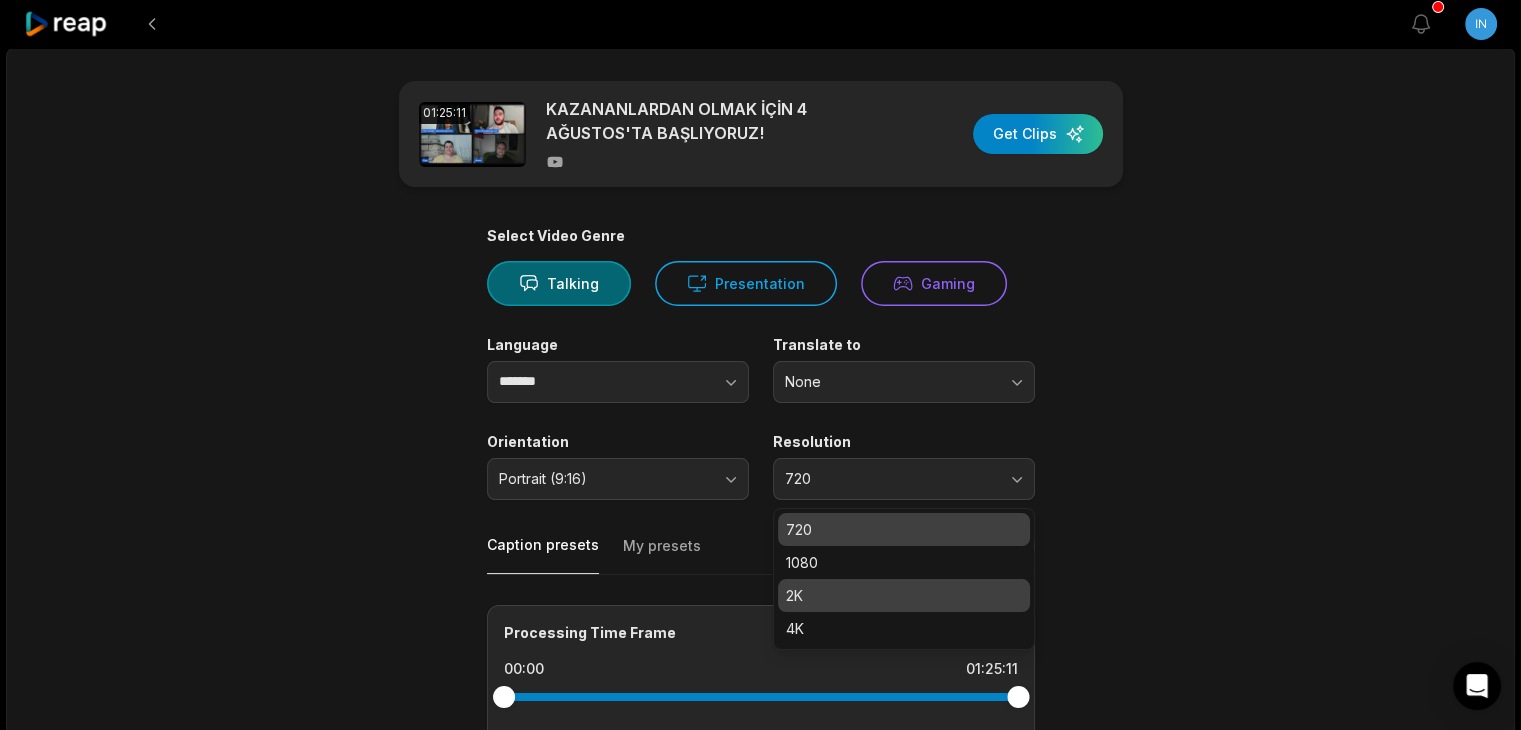 click on "2K" at bounding box center [904, 595] 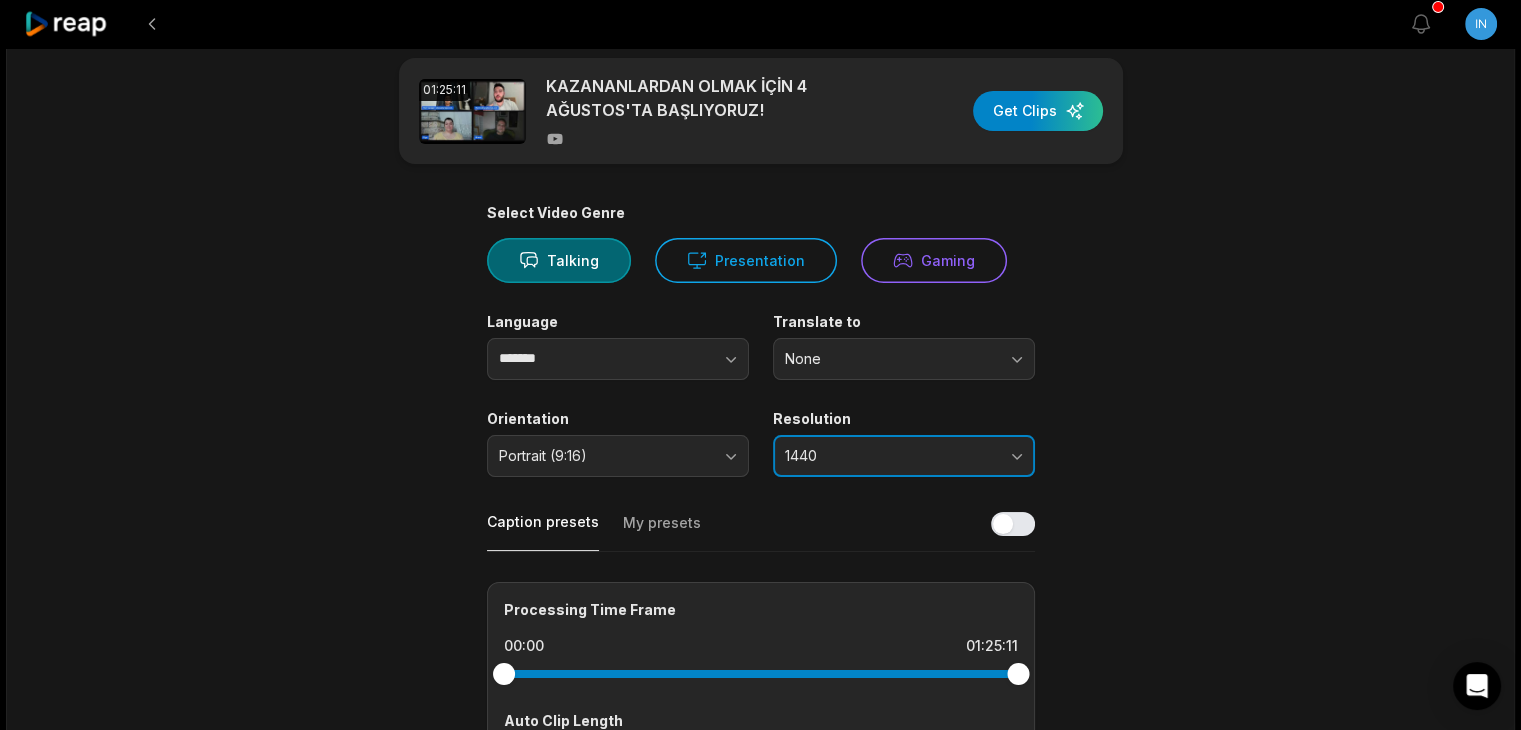 scroll, scrollTop: 0, scrollLeft: 0, axis: both 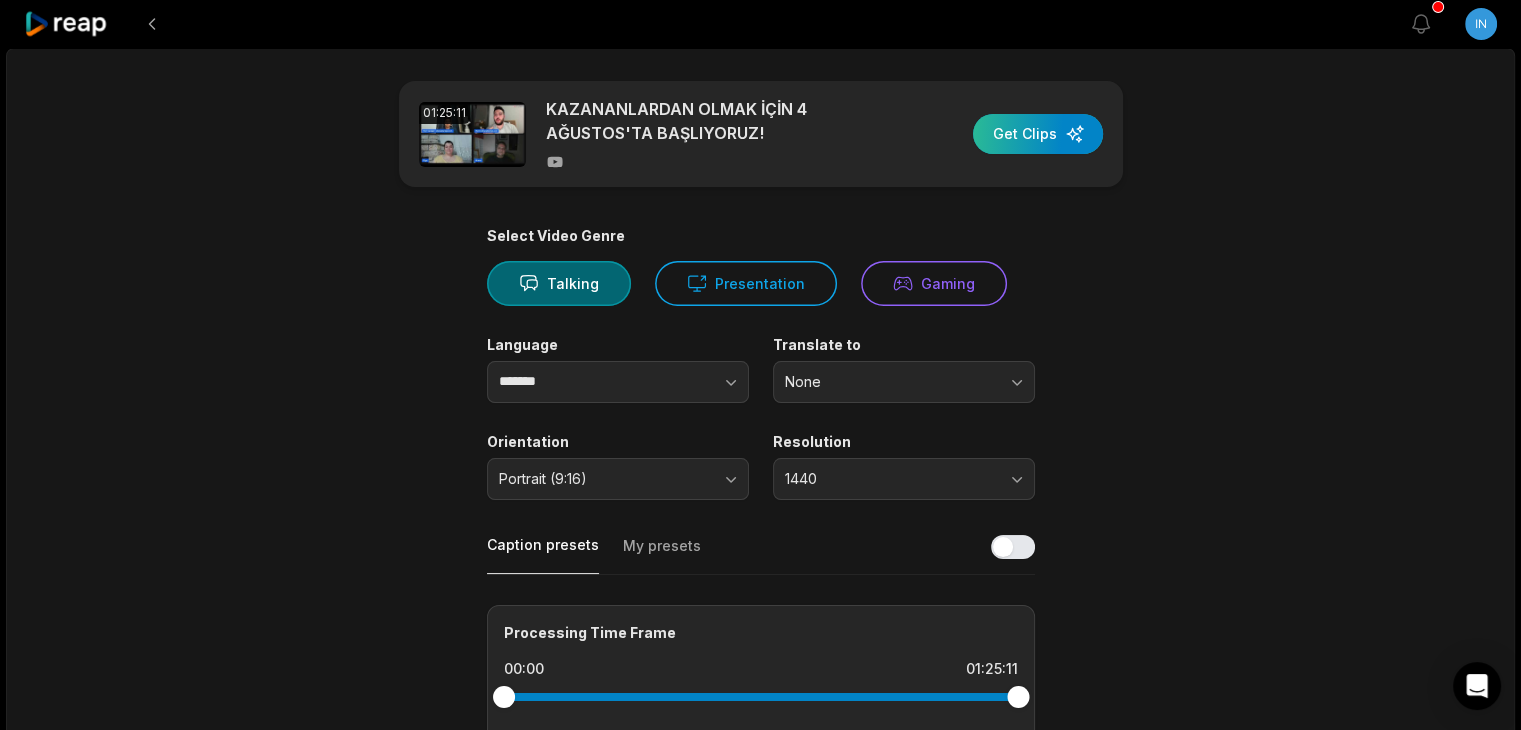 click at bounding box center [1038, 134] 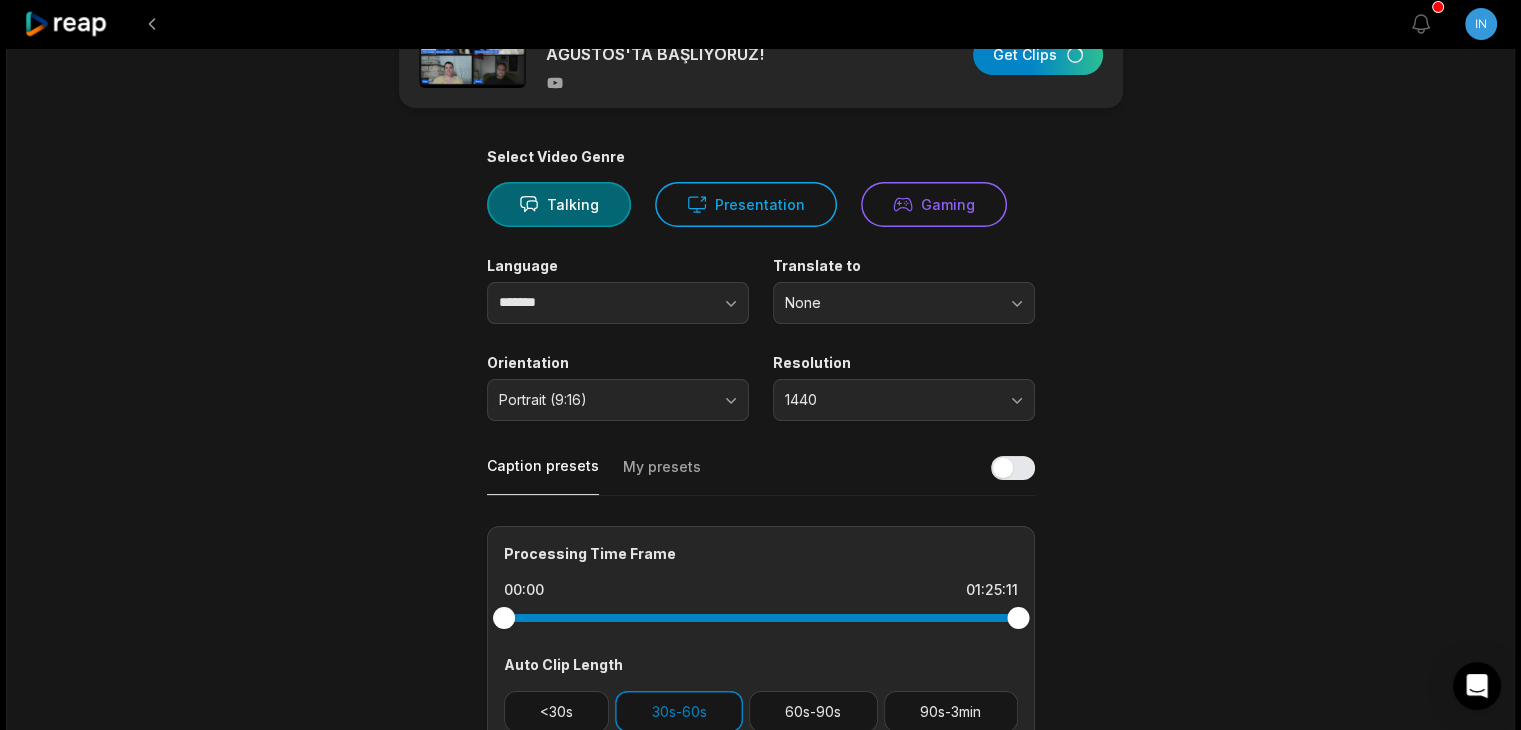 scroll, scrollTop: 80, scrollLeft: 0, axis: vertical 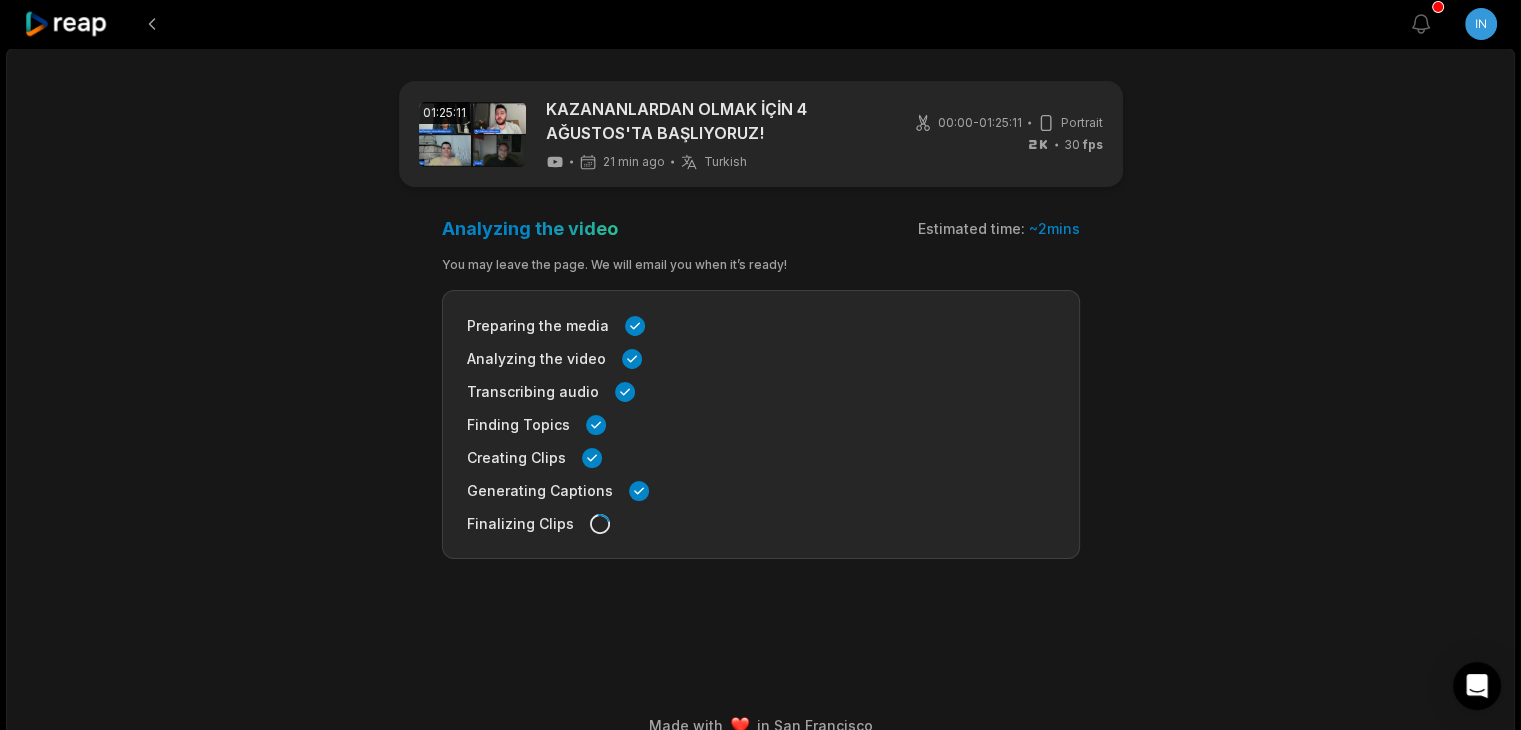 click on "01:25:11 KAZANANLARDAN OLMAK İÇİN 4 AĞUSTOS'TA BAŞLIYORUZ! 21 min ago Turkish tr 00:00  -  01:25:11 Portrait 30   fps Analyzing the video Estimated time:   ~ 2  mins You may leave the page. We will email you when it’s ready! Preparing the media Analyzing the video Transcribing audio Finding Topics Creating Clips Generating Captions Finalizing Clips Made with   in San Francisco" at bounding box center [760, 401] 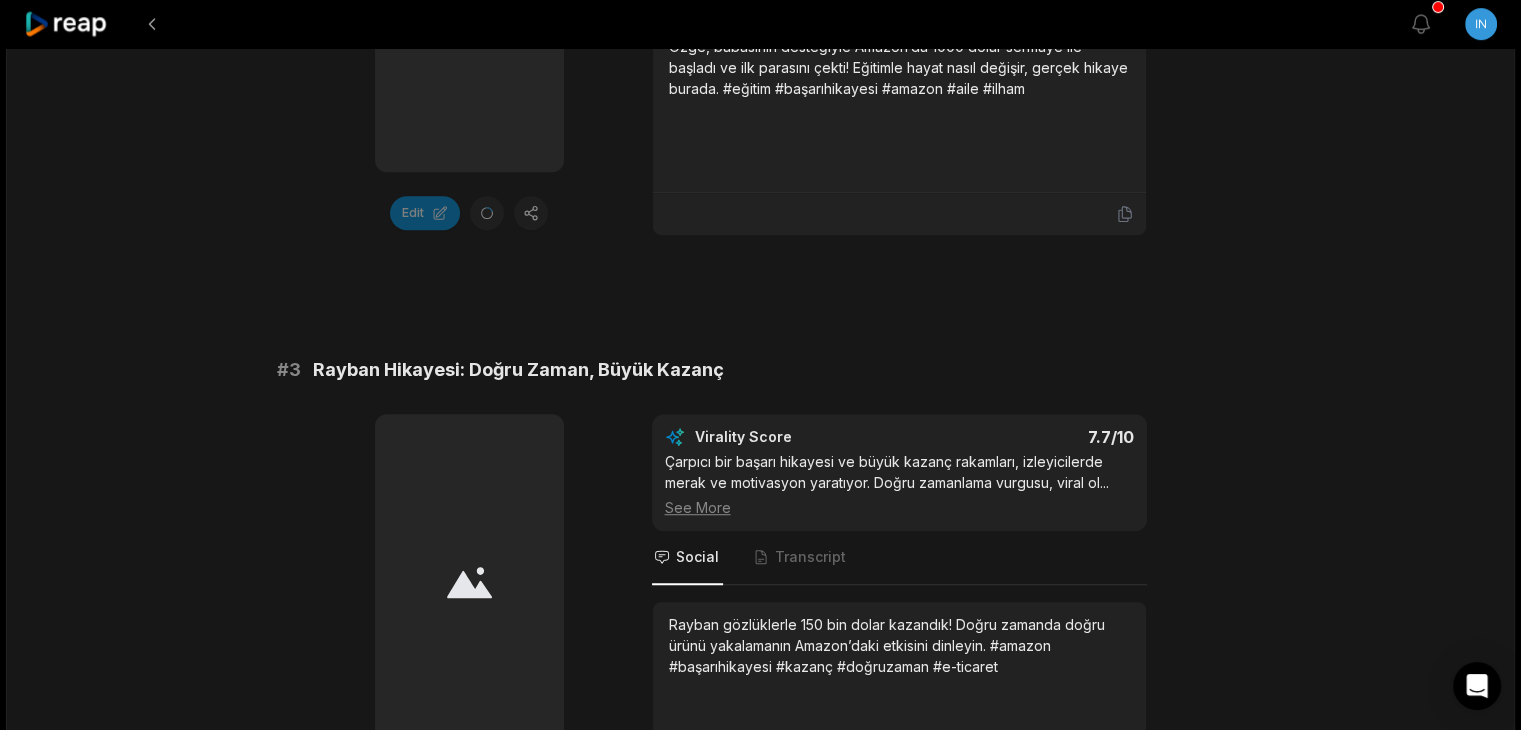 scroll, scrollTop: 1327, scrollLeft: 0, axis: vertical 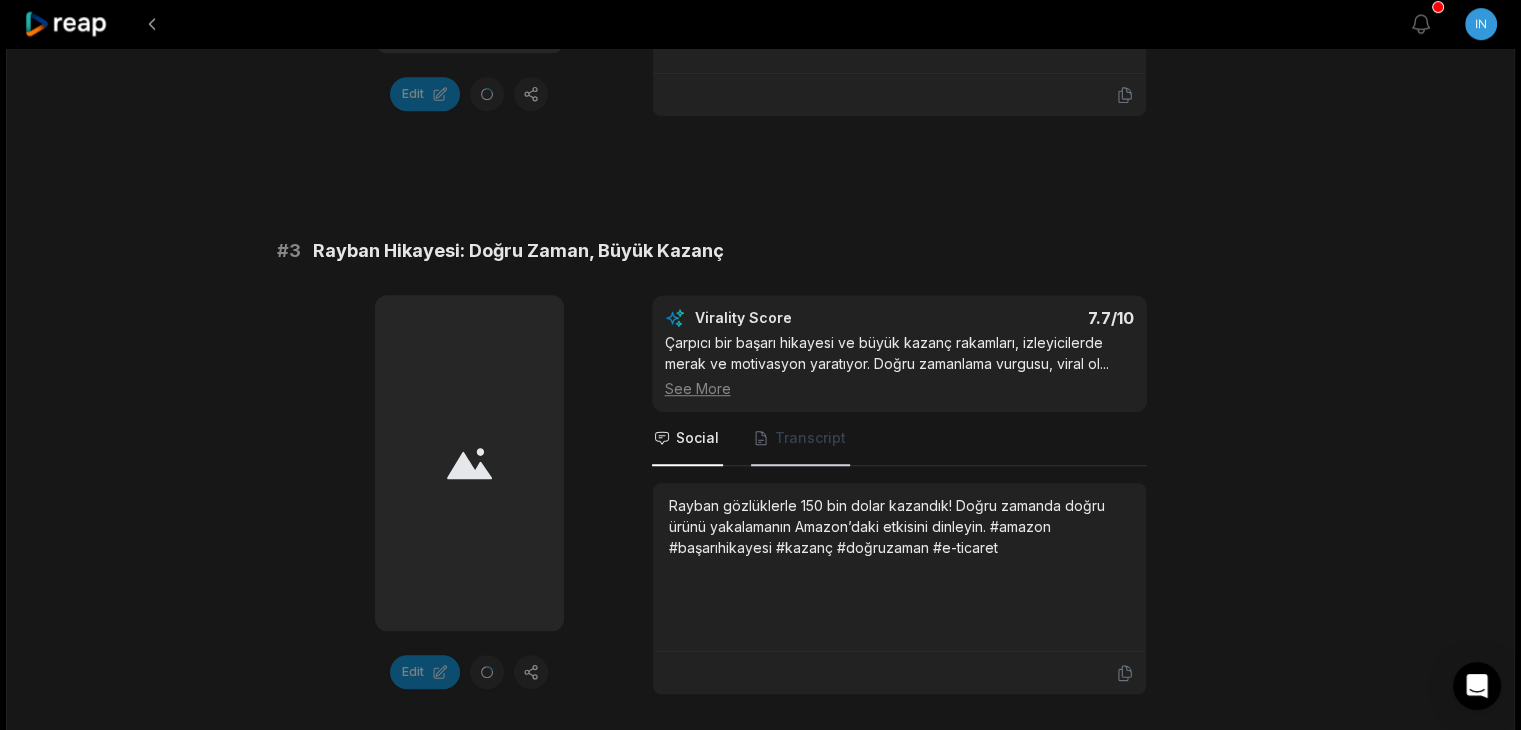 click on "Transcript" at bounding box center [800, 439] 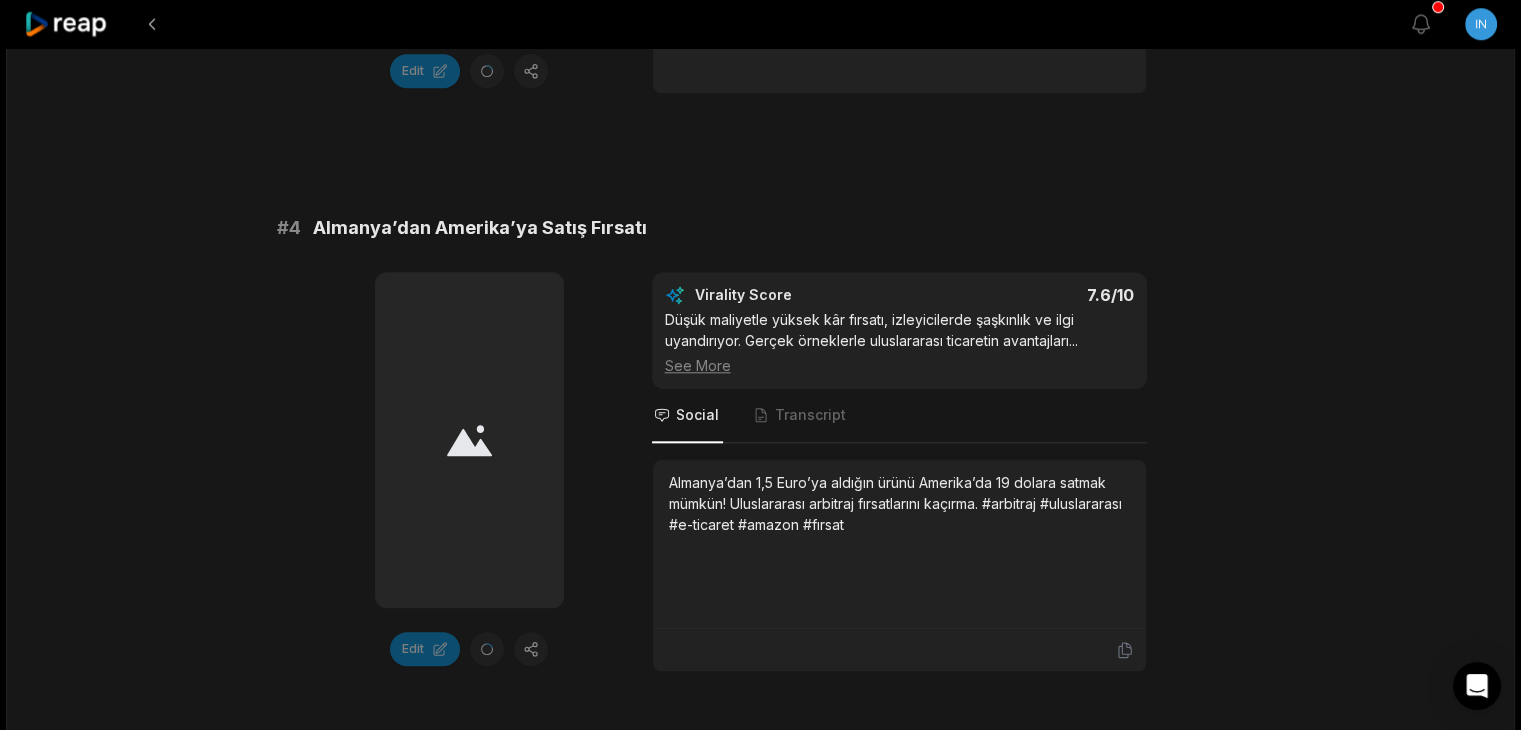 scroll, scrollTop: 1927, scrollLeft: 0, axis: vertical 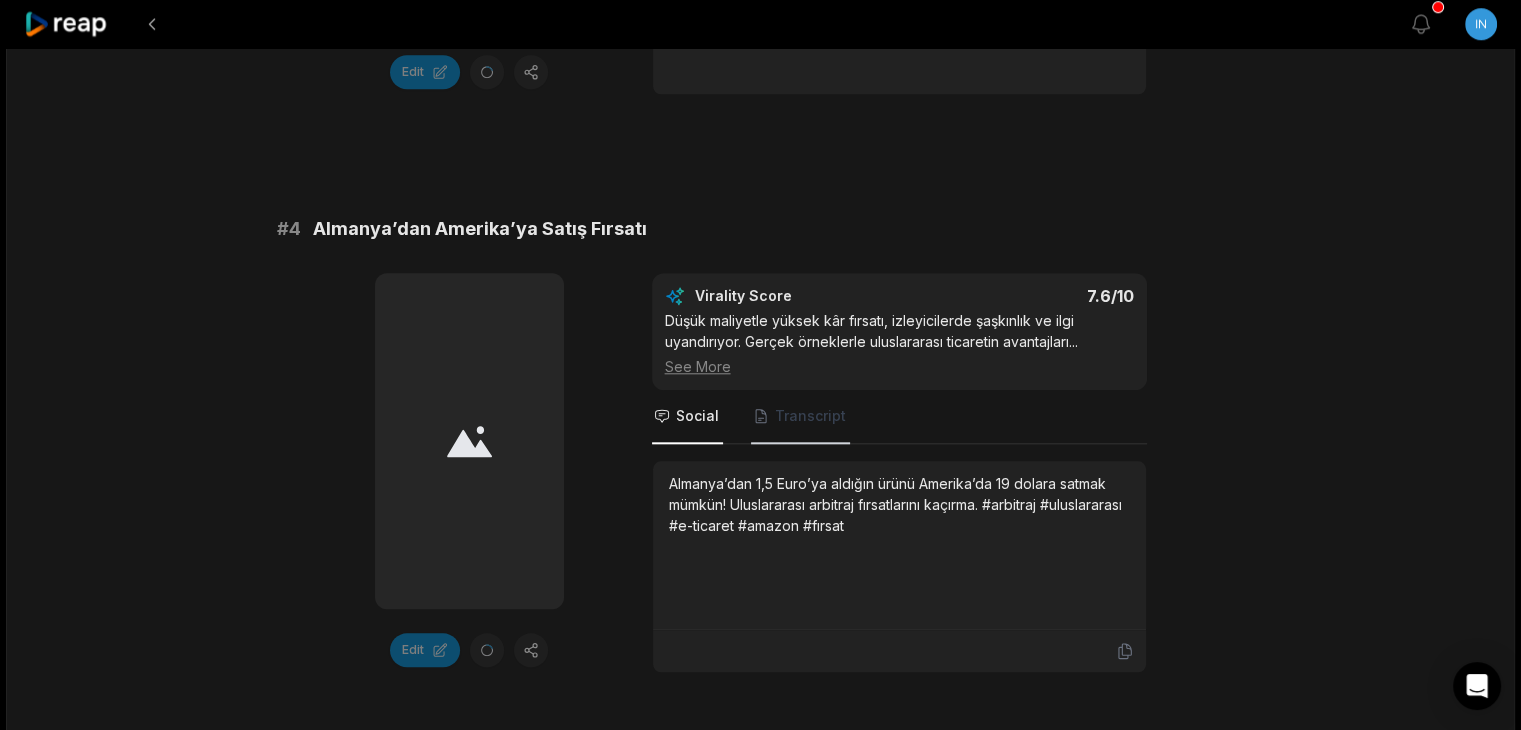 click on "Transcript" at bounding box center (800, 417) 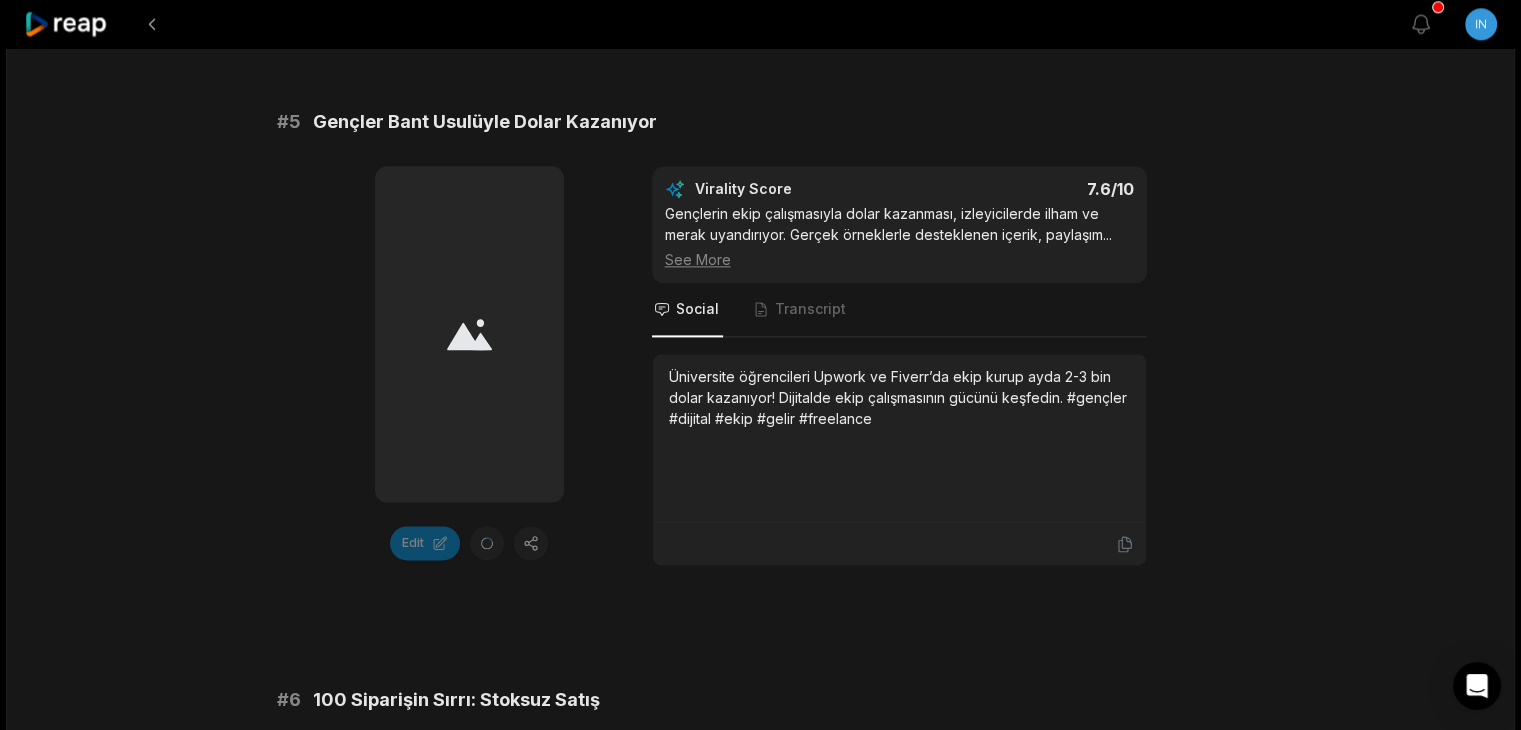 scroll, scrollTop: 2615, scrollLeft: 0, axis: vertical 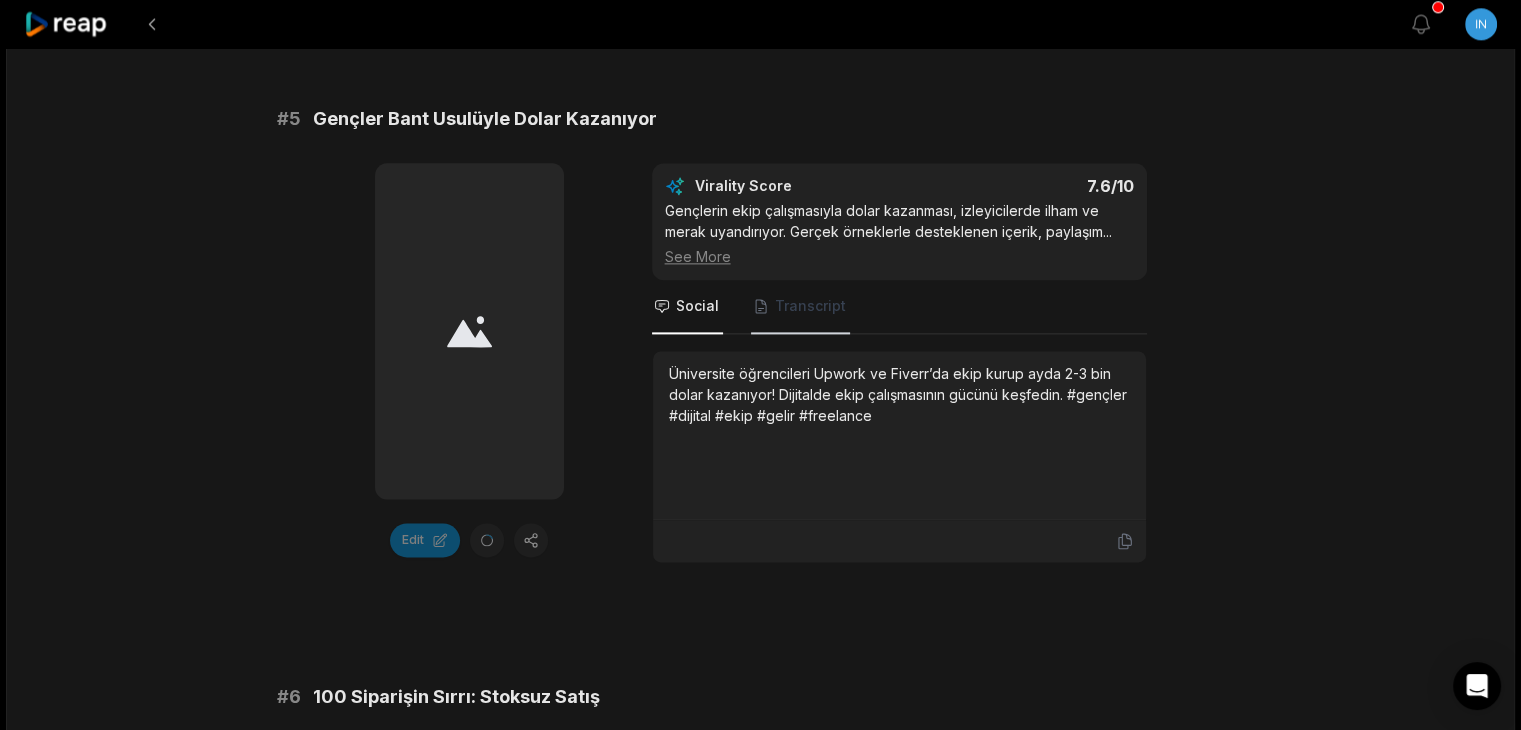 click on "Transcript" at bounding box center (800, 307) 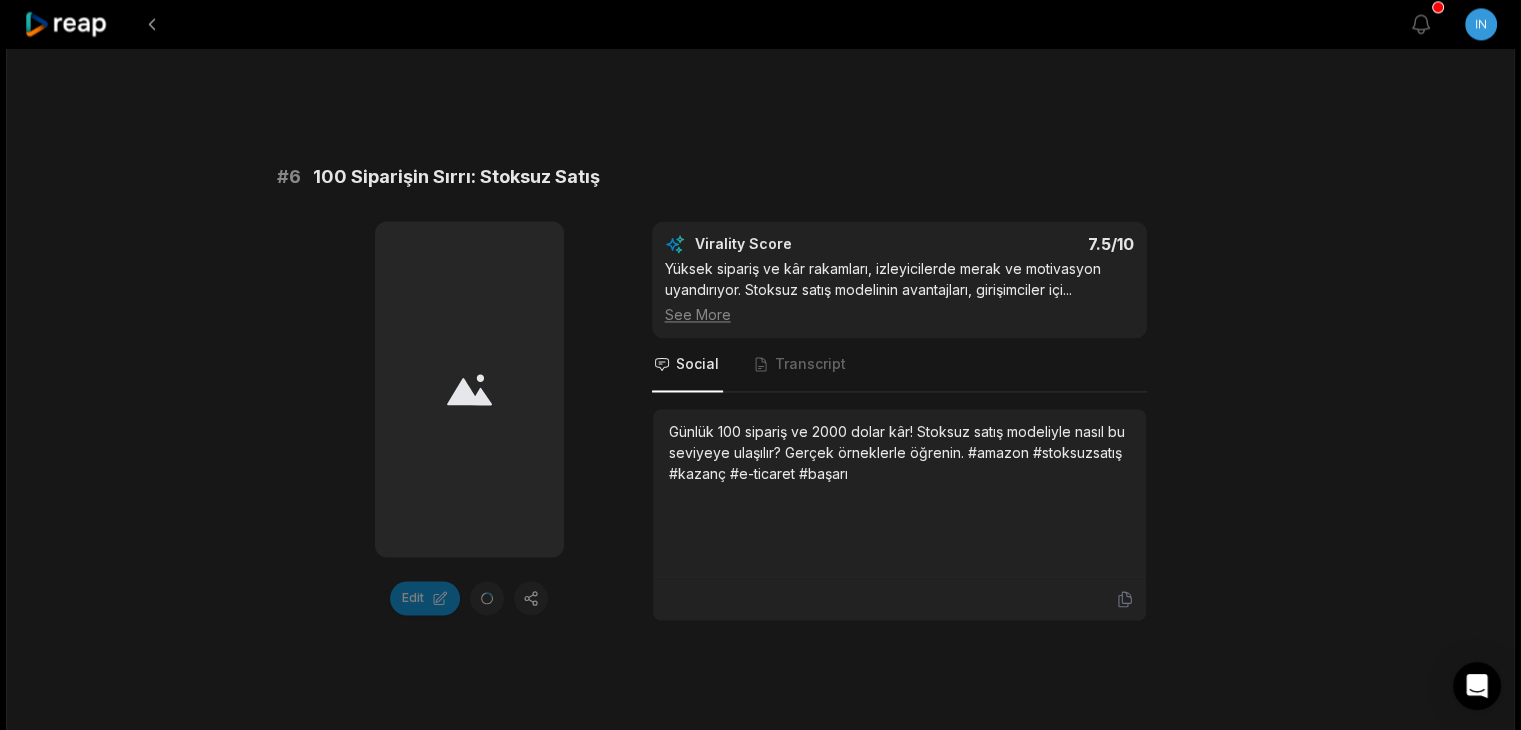 scroll, scrollTop: 3138, scrollLeft: 0, axis: vertical 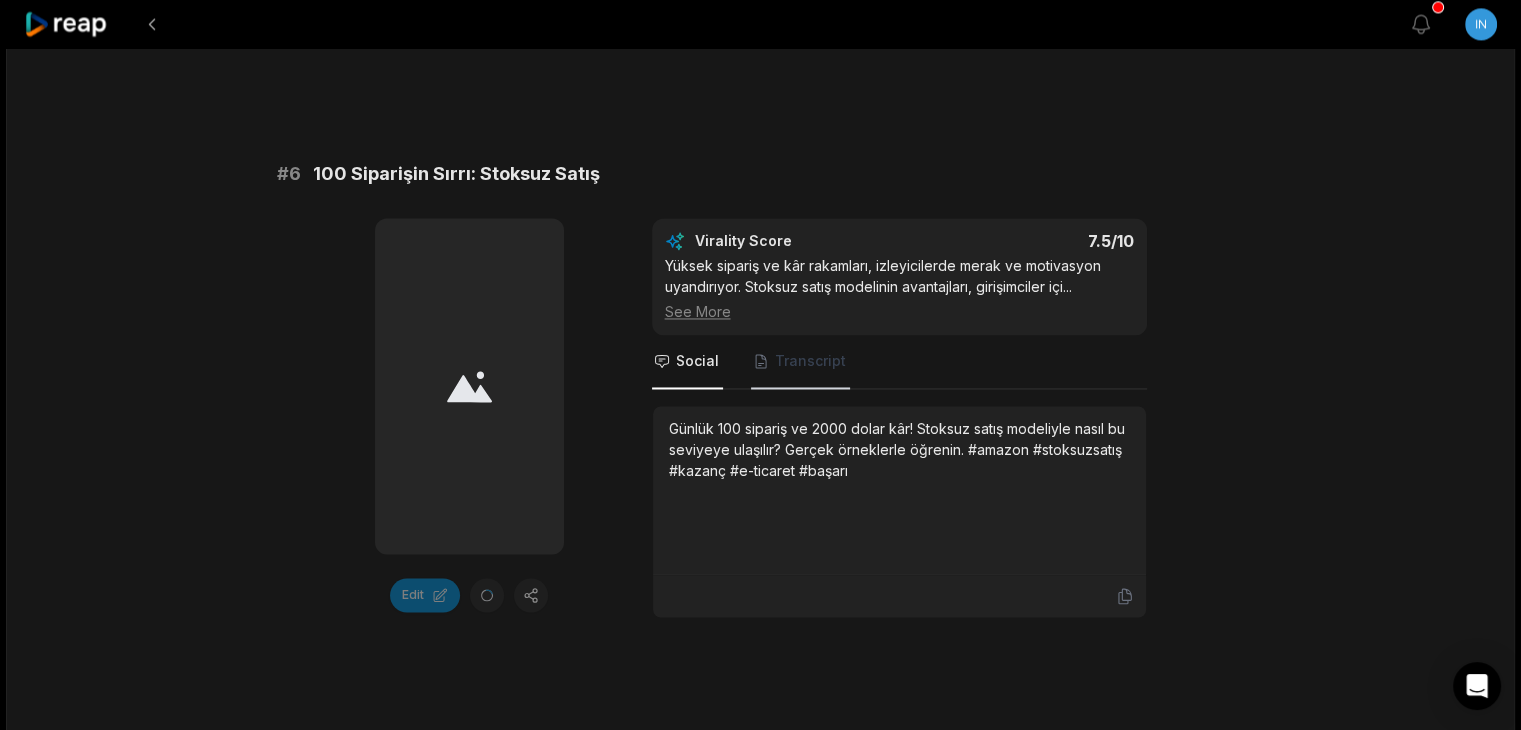 click on "Transcript" at bounding box center [800, 362] 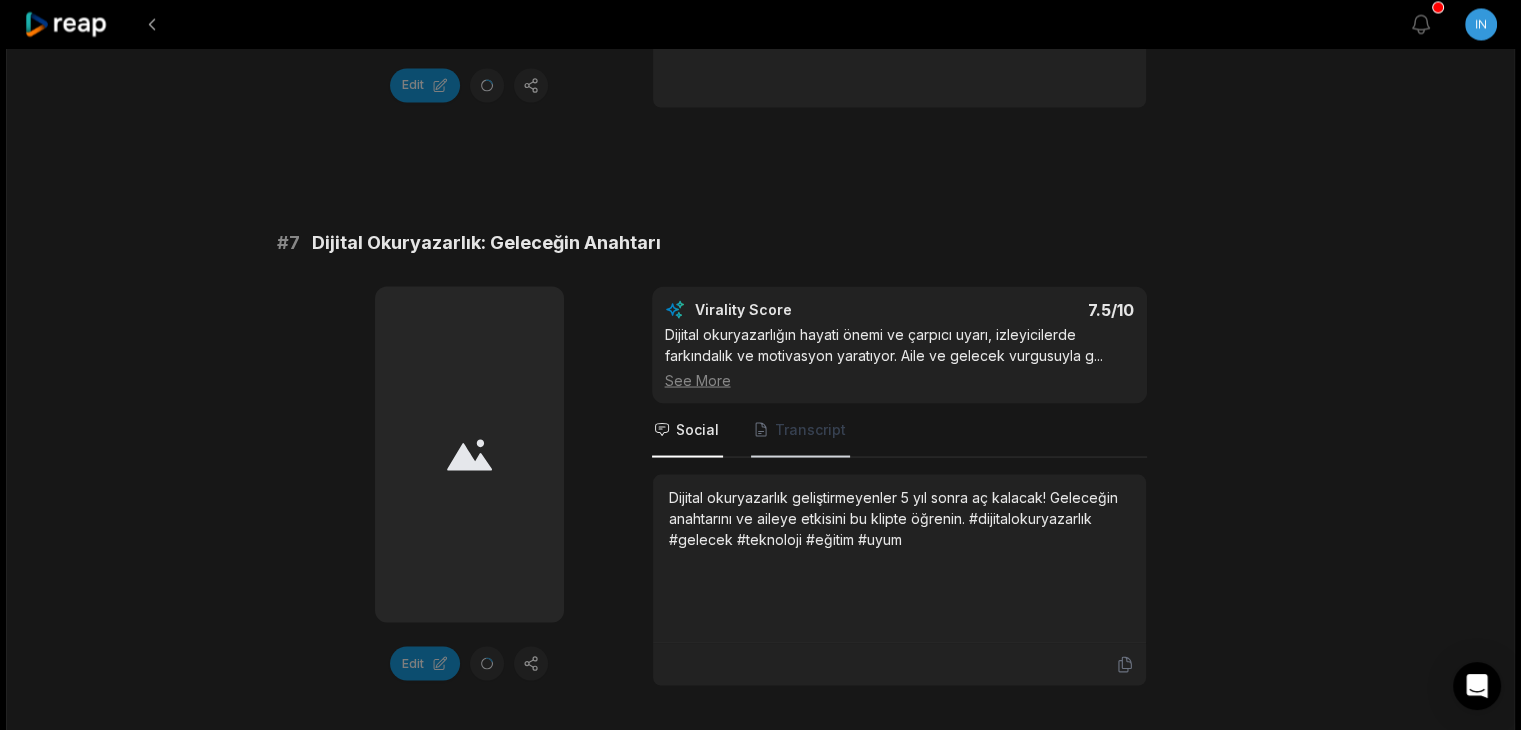 click 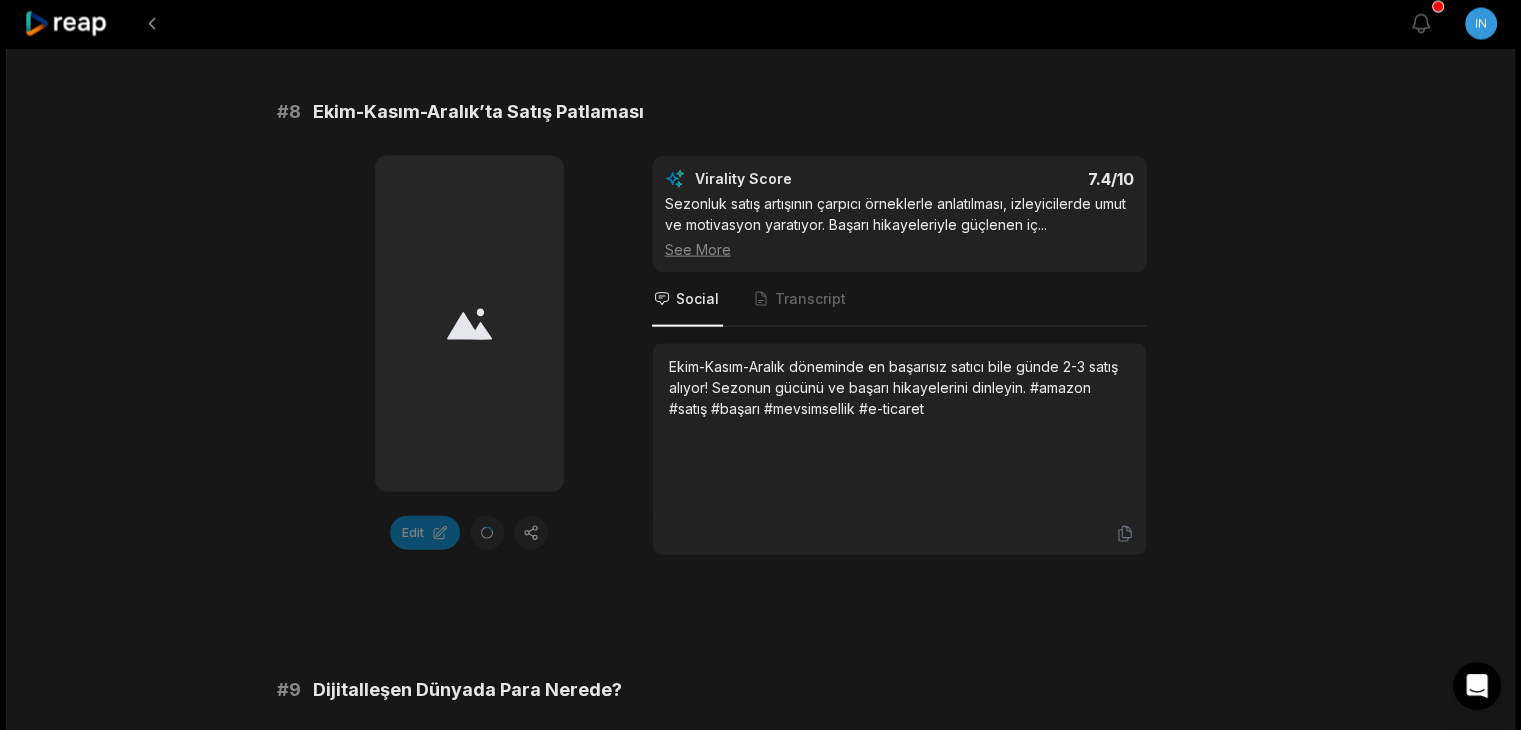 scroll, scrollTop: 4356, scrollLeft: 0, axis: vertical 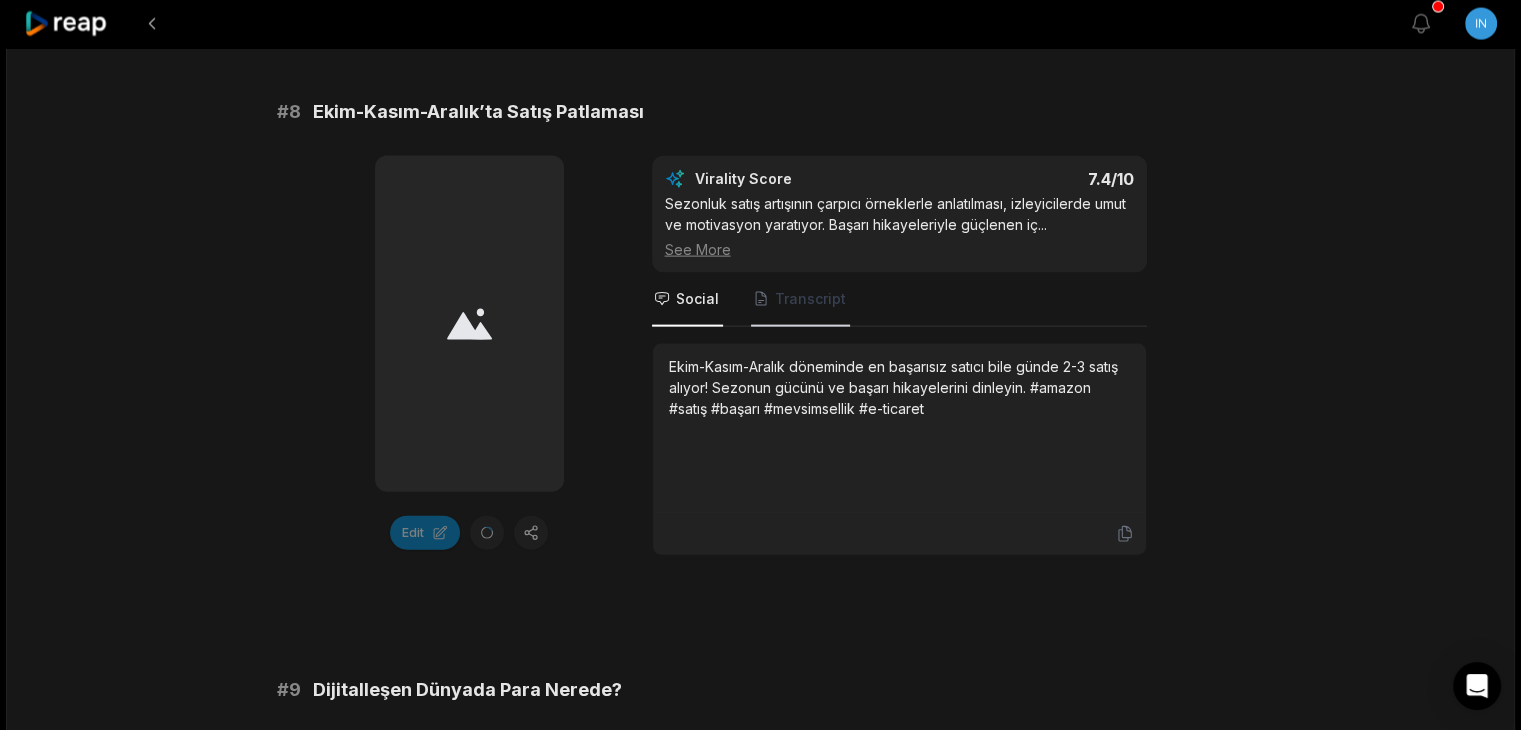 click on "Transcript" at bounding box center (800, 300) 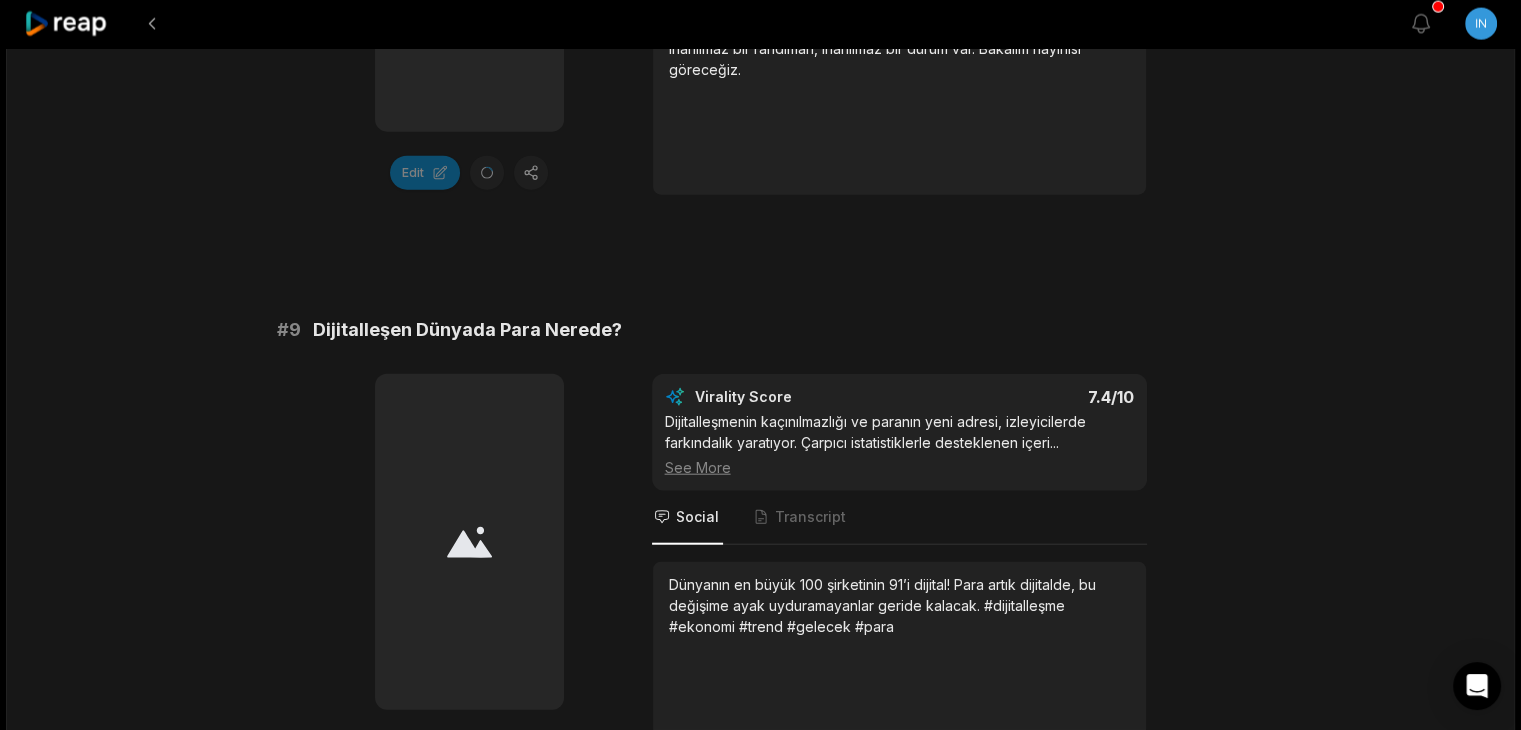 scroll, scrollTop: 4752, scrollLeft: 0, axis: vertical 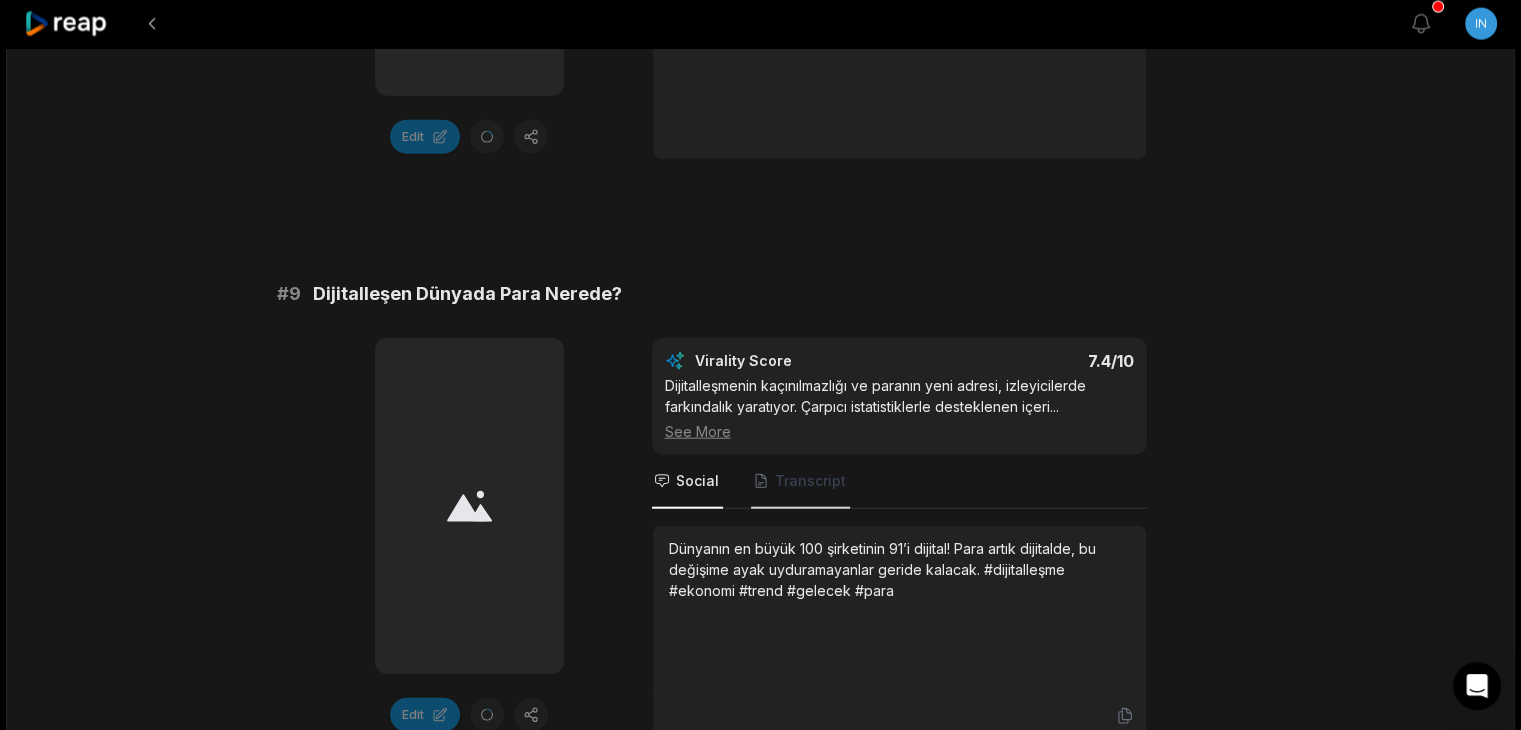 click on "Transcript" at bounding box center [810, 481] 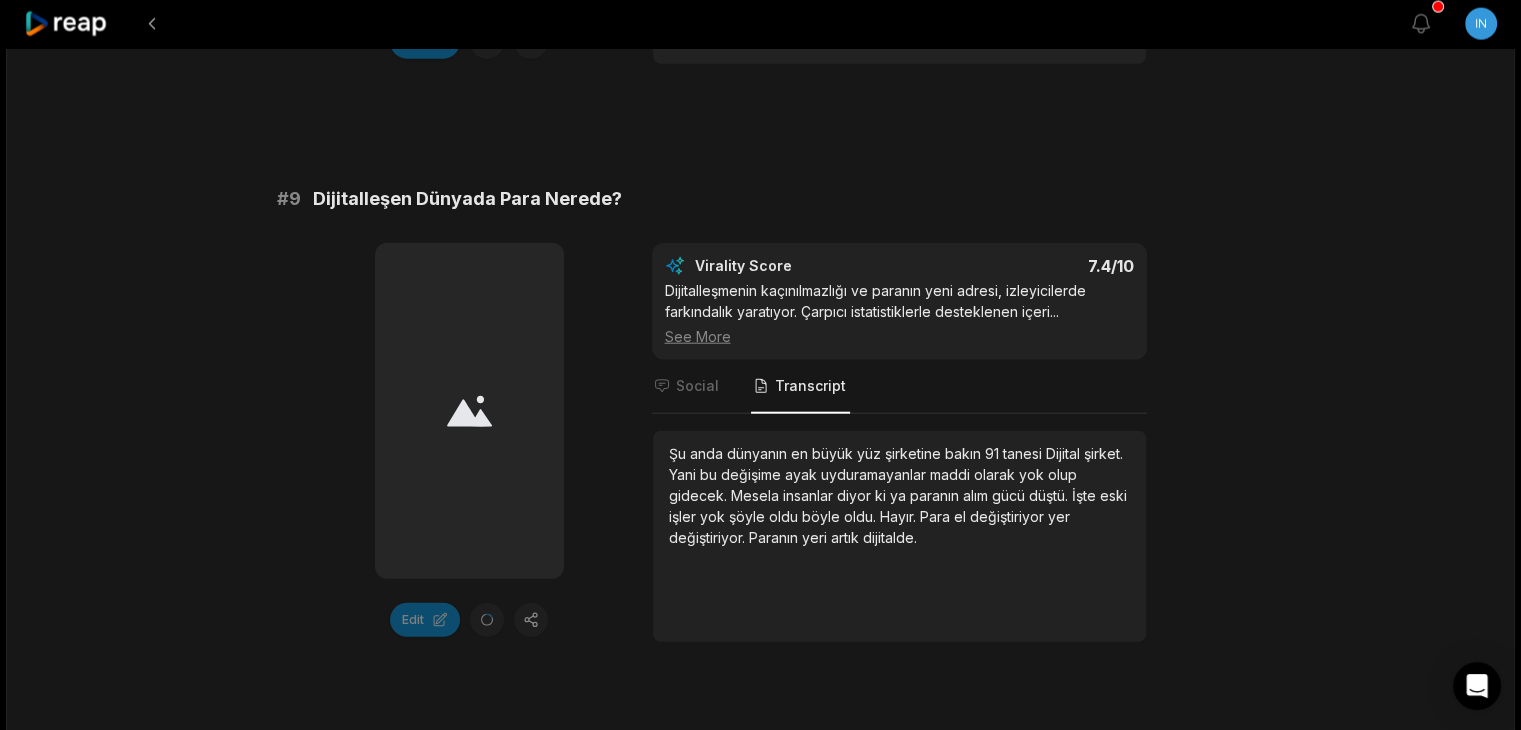 scroll, scrollTop: 4850, scrollLeft: 0, axis: vertical 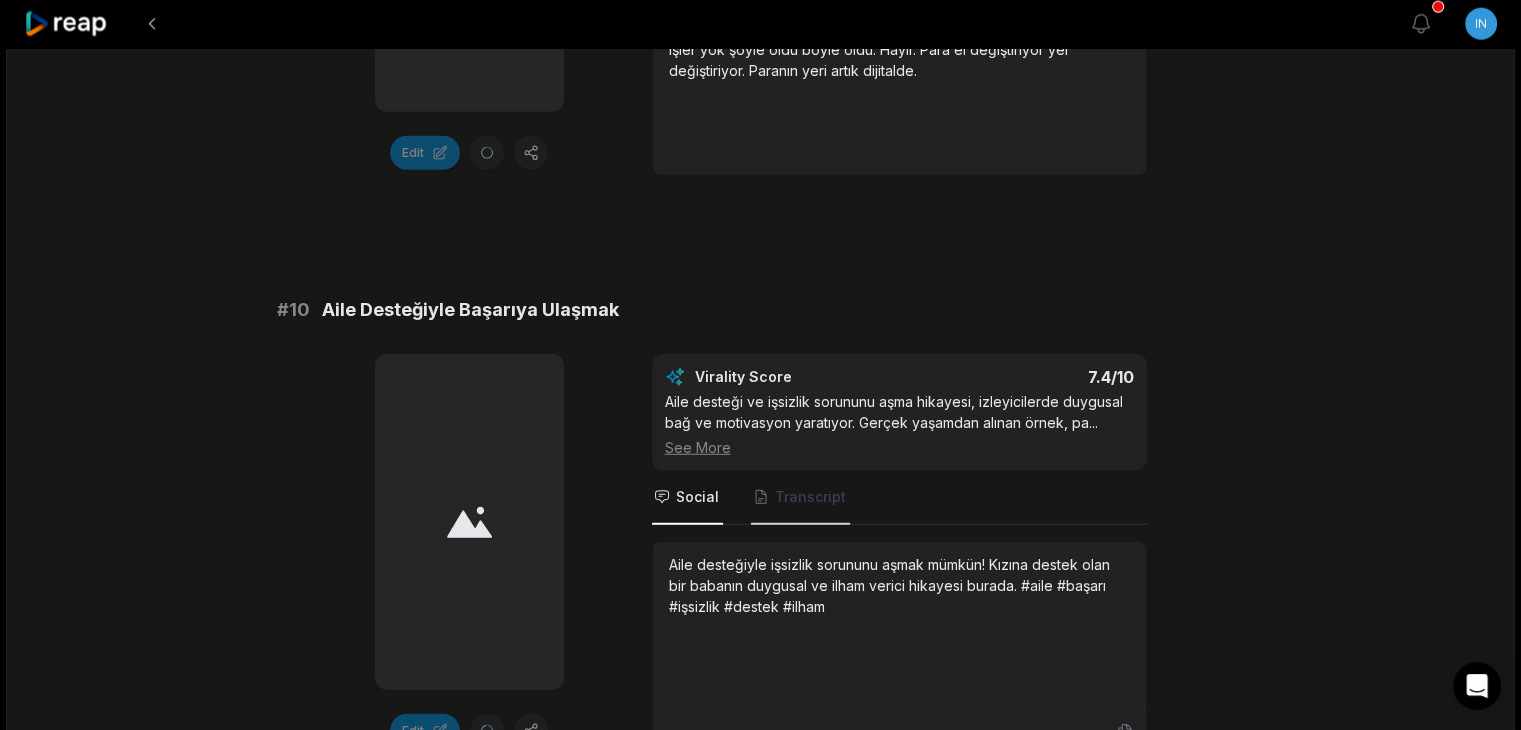 click on "Transcript" at bounding box center (800, 498) 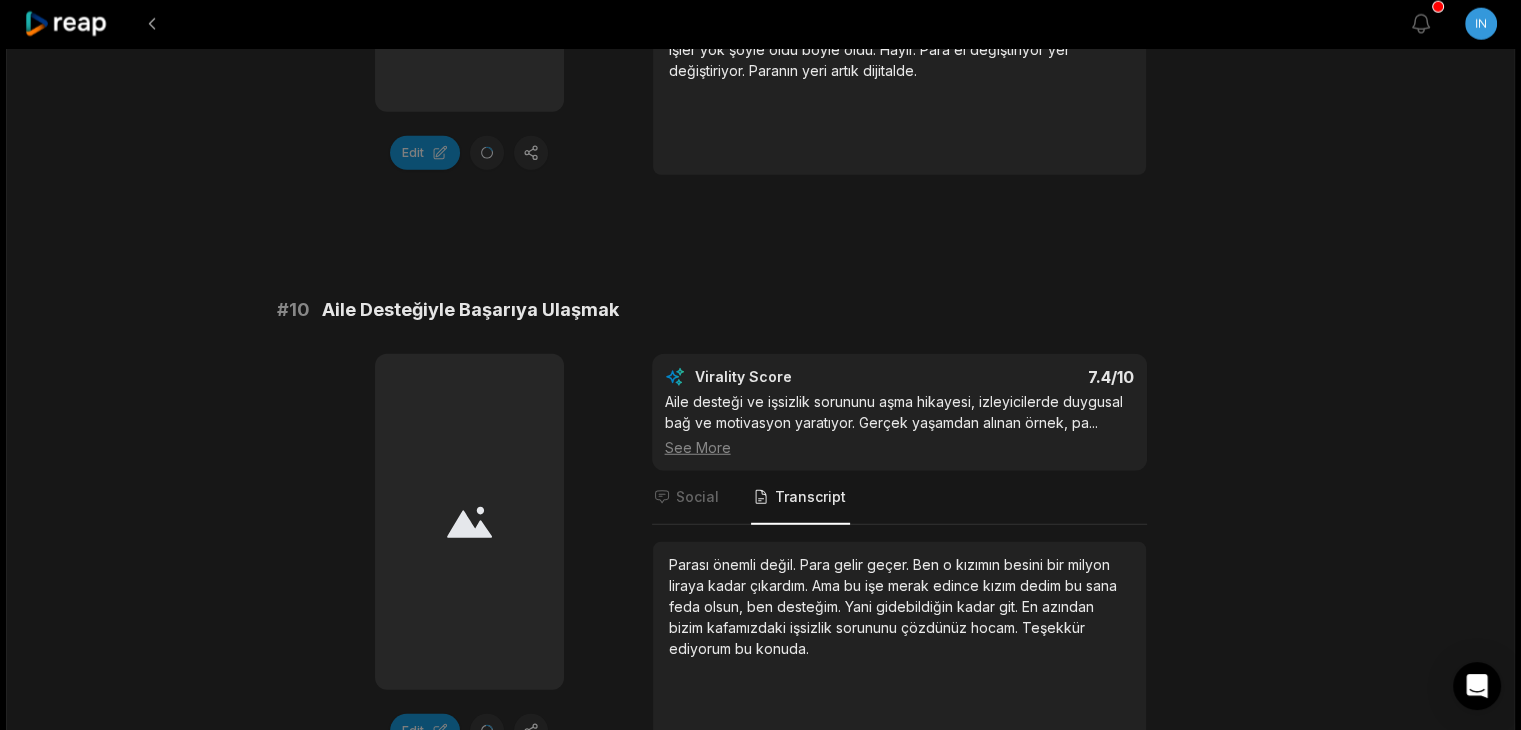 scroll, scrollTop: 5523, scrollLeft: 0, axis: vertical 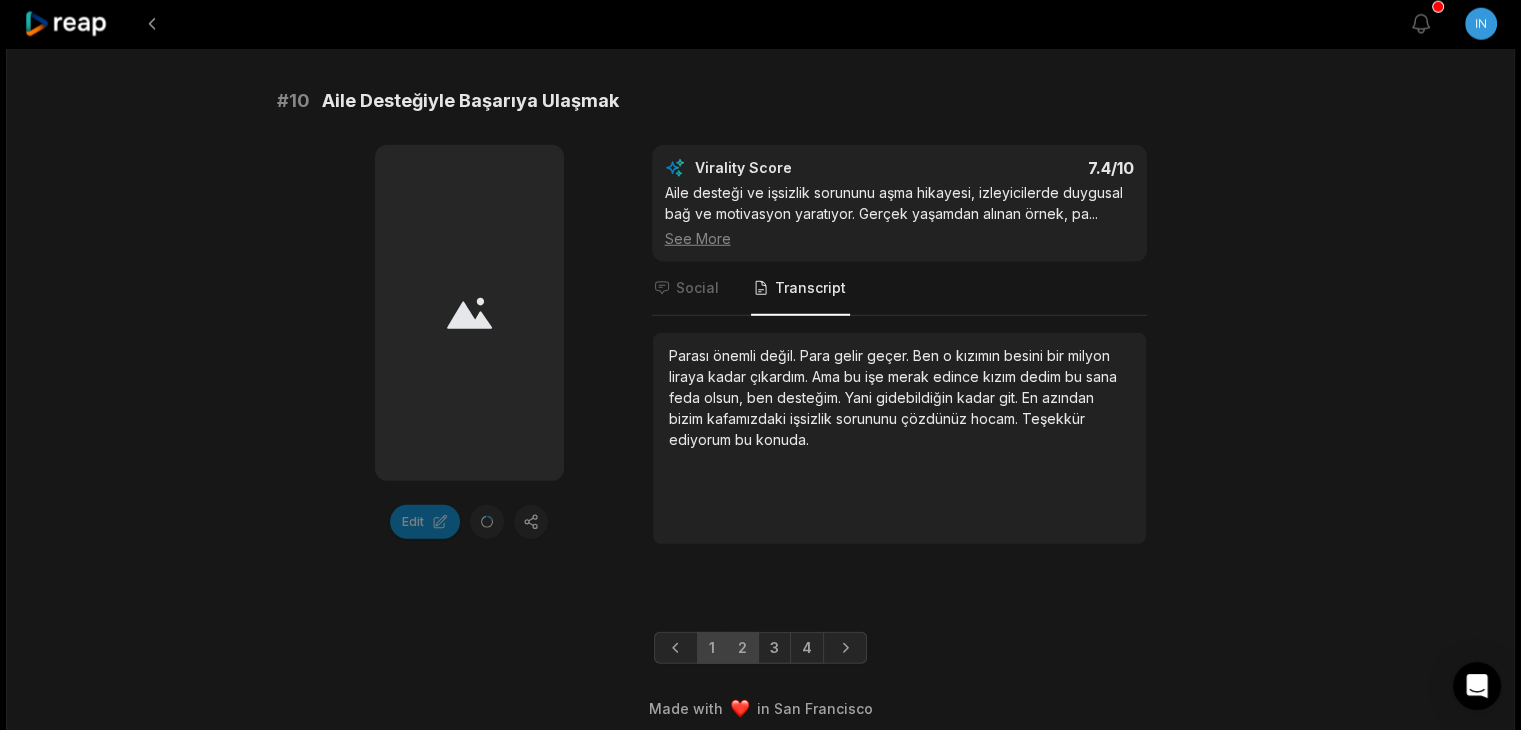 click on "2" at bounding box center [742, 648] 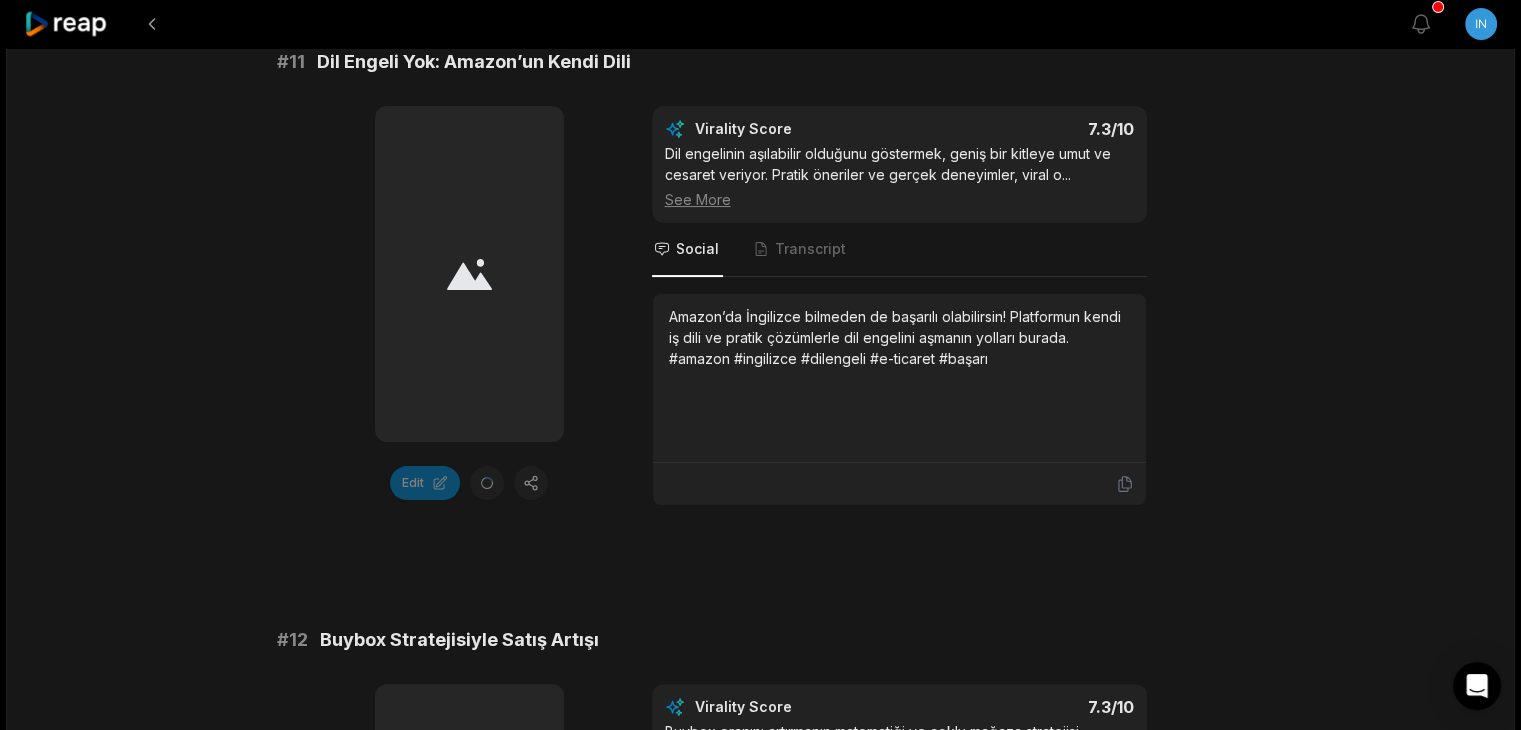 scroll, scrollTop: 359, scrollLeft: 0, axis: vertical 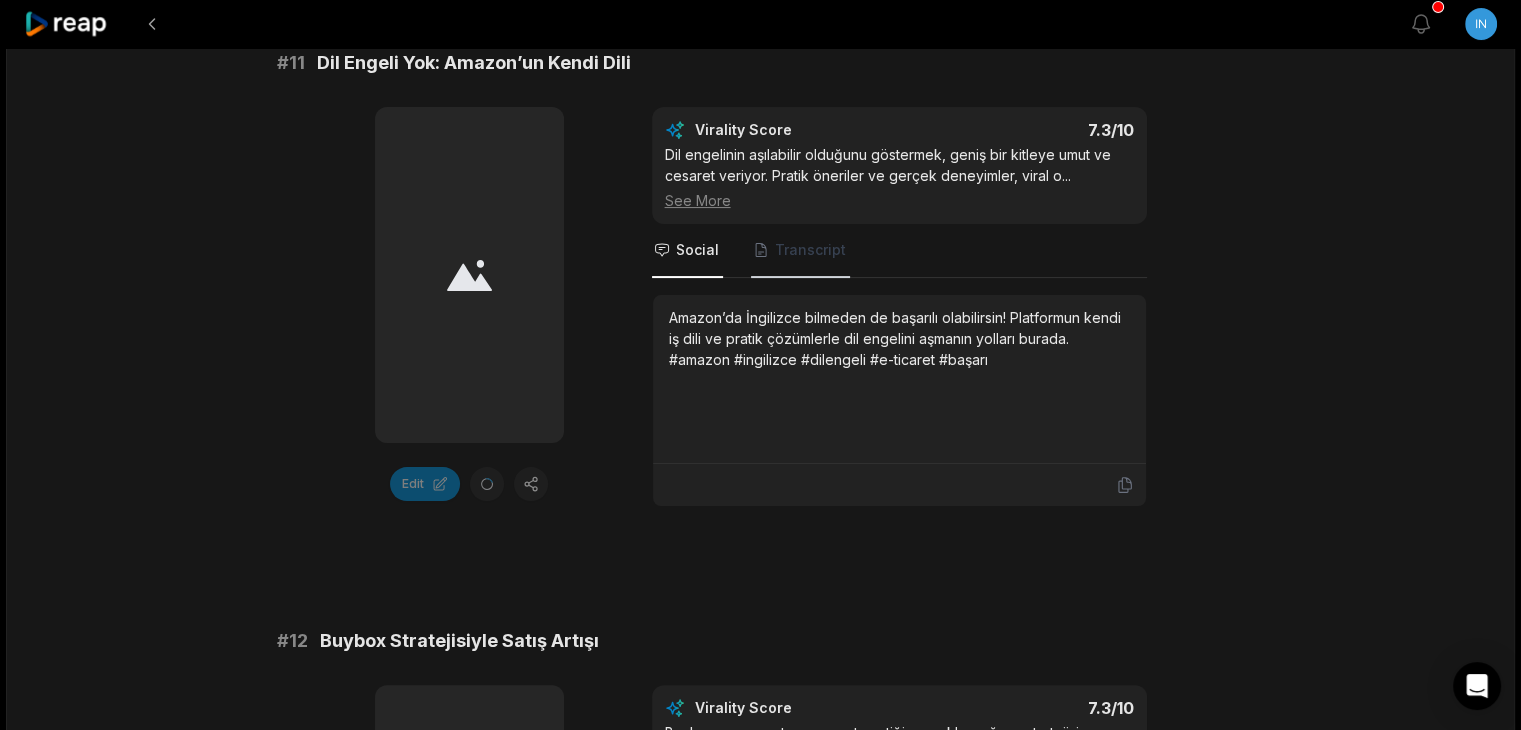 click on "Transcript" at bounding box center (800, 251) 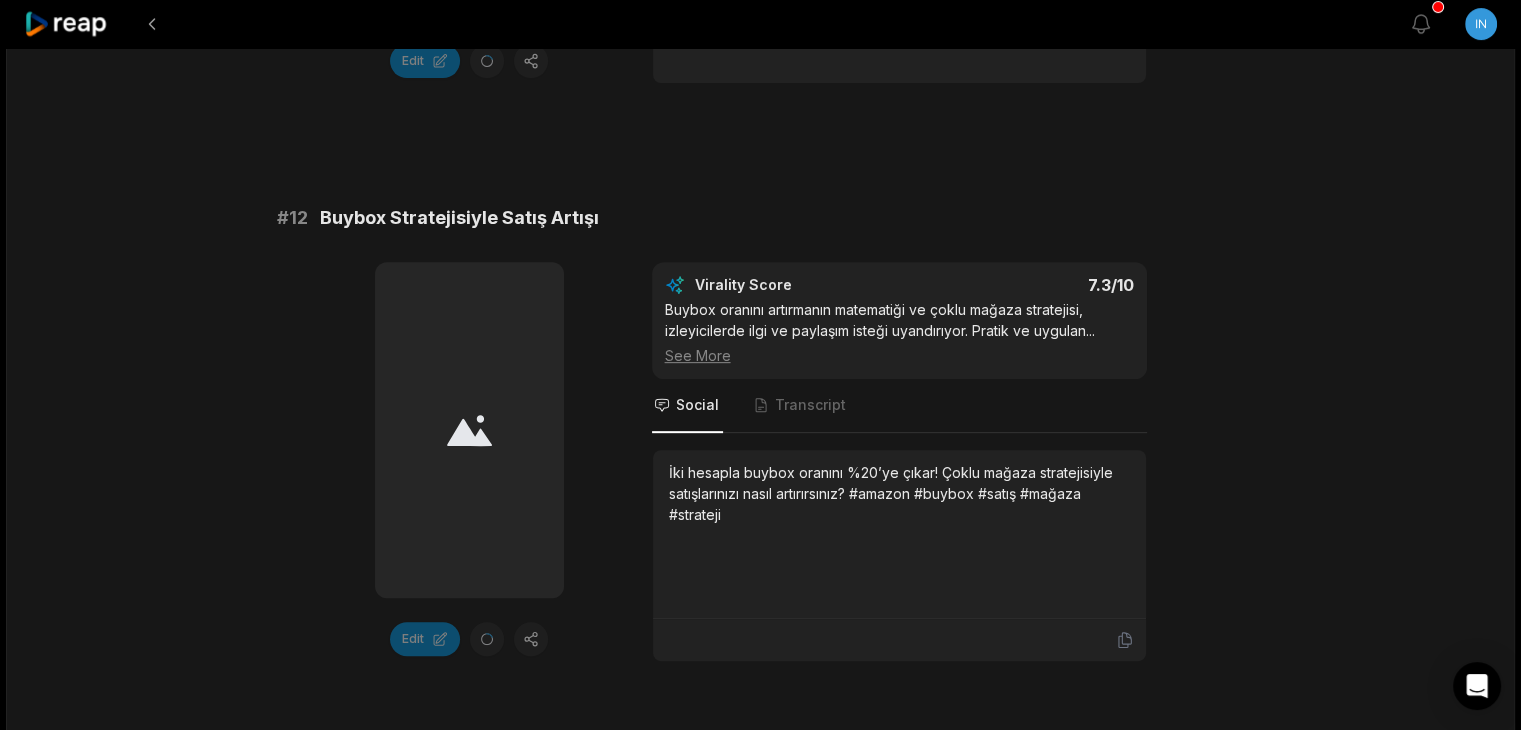 scroll, scrollTop: 780, scrollLeft: 0, axis: vertical 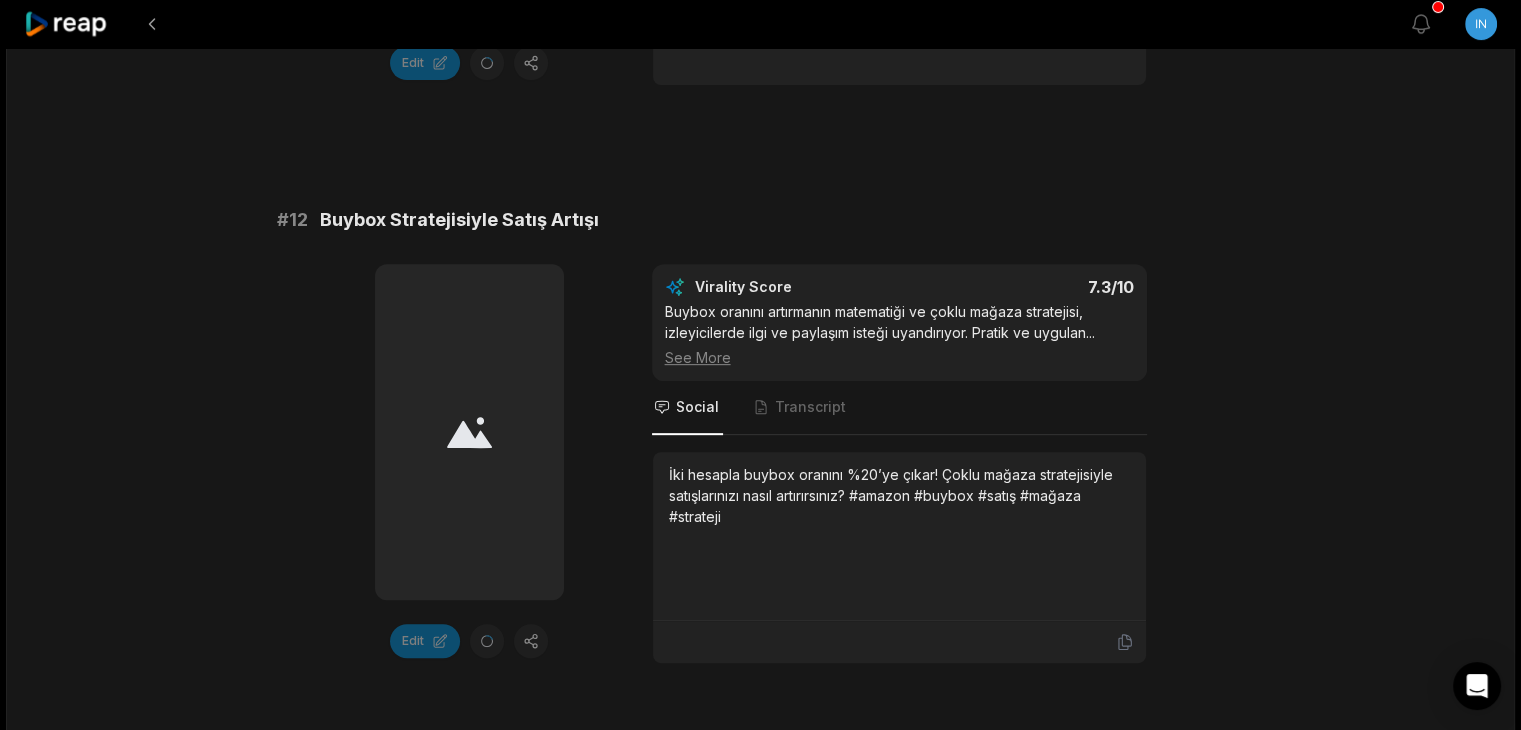 click on "Virality Score 7.3 /10 Buybox oranını artırmanın matematiği ve çoklu mağaza stratejisi, izleyicilerde ilgi ve paylaşım isteği uyandırıyor. Pratik ve uygulan ...   See More Social Transcript İki hesapla buybox oranını %20’ye çıkar! Çoklu mağaza stratejisiyle satışlarınızı nasıl artırırsınız? #amazon #buybox #satış #mağaza #strateji" at bounding box center (899, 464) 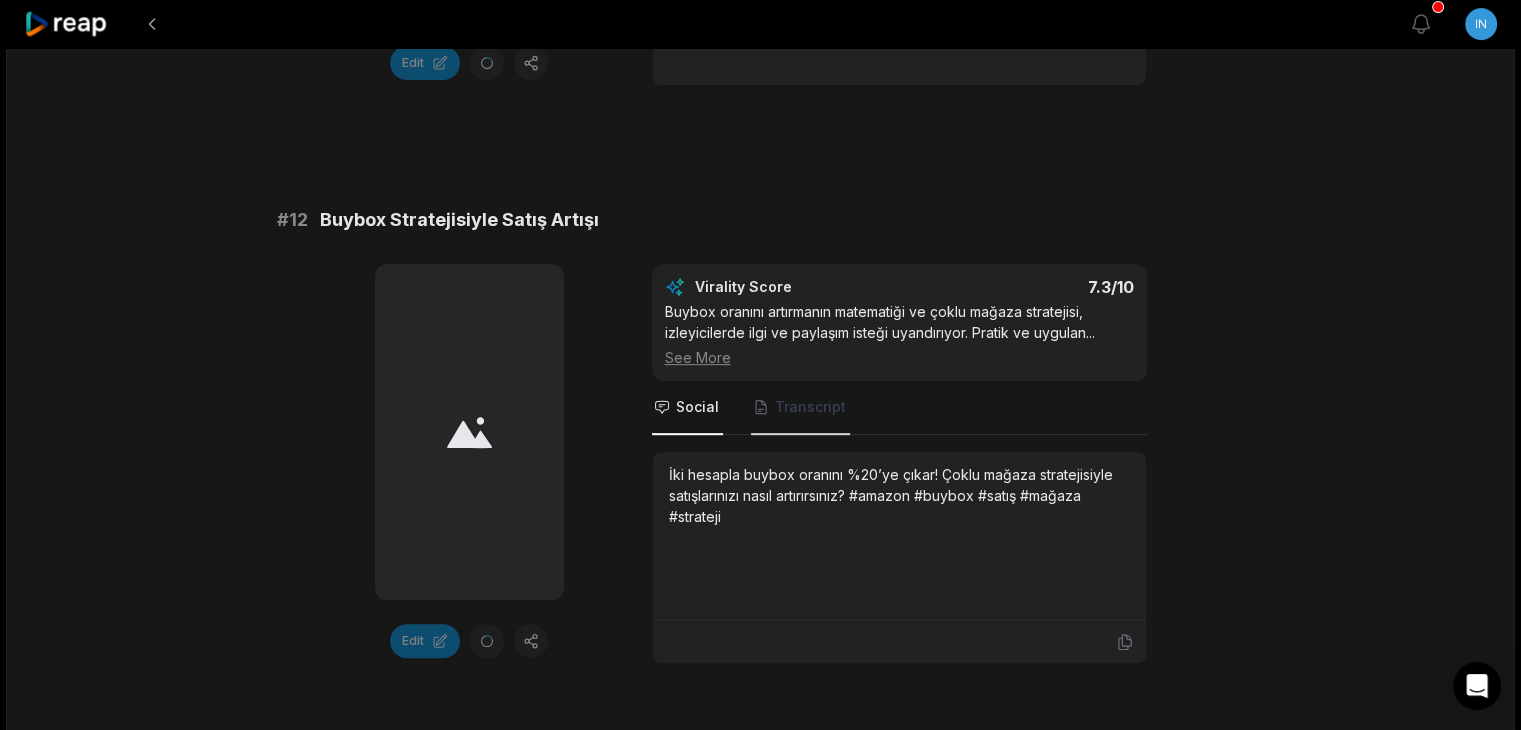 click on "Transcript" at bounding box center [800, 408] 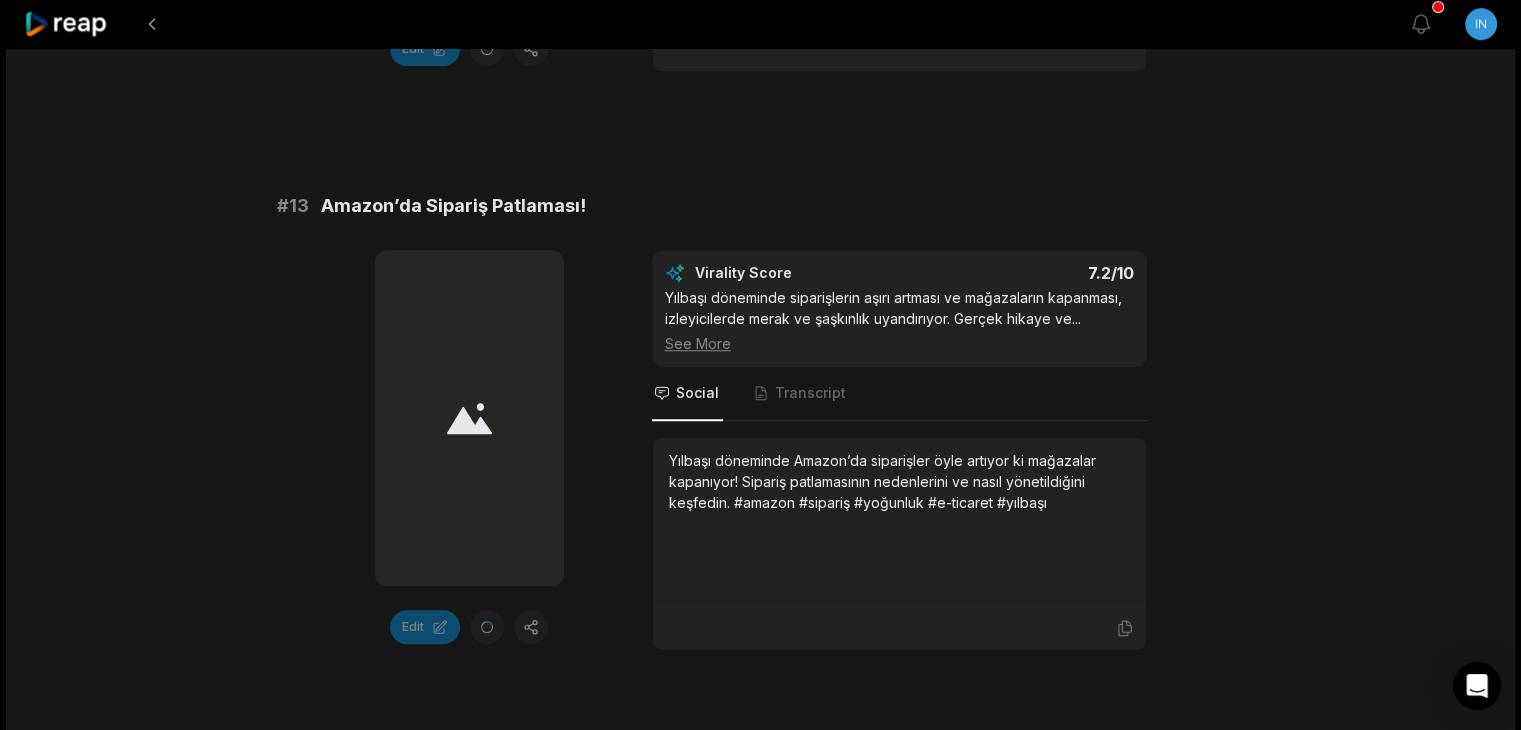 scroll, scrollTop: 1371, scrollLeft: 0, axis: vertical 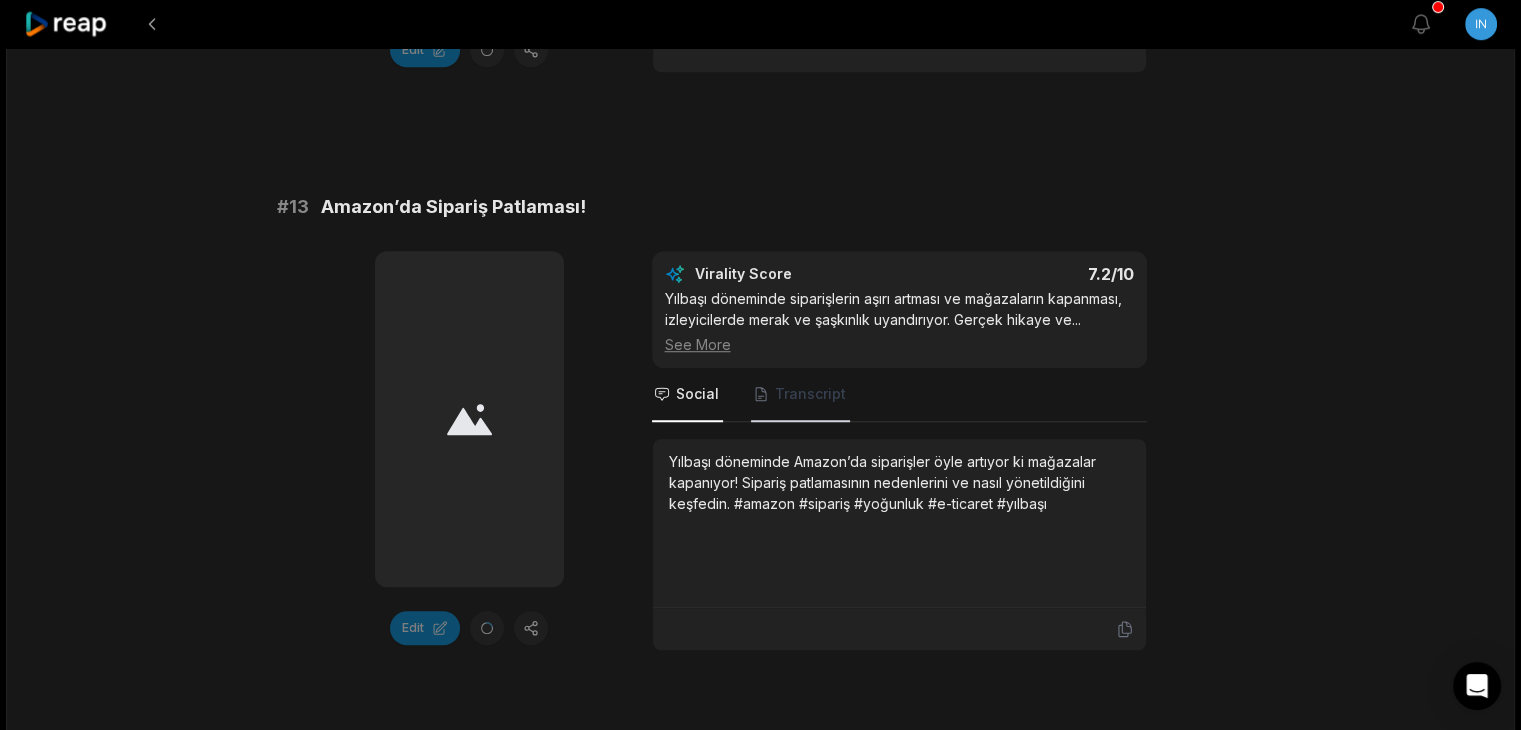 click on "Transcript" at bounding box center [800, 395] 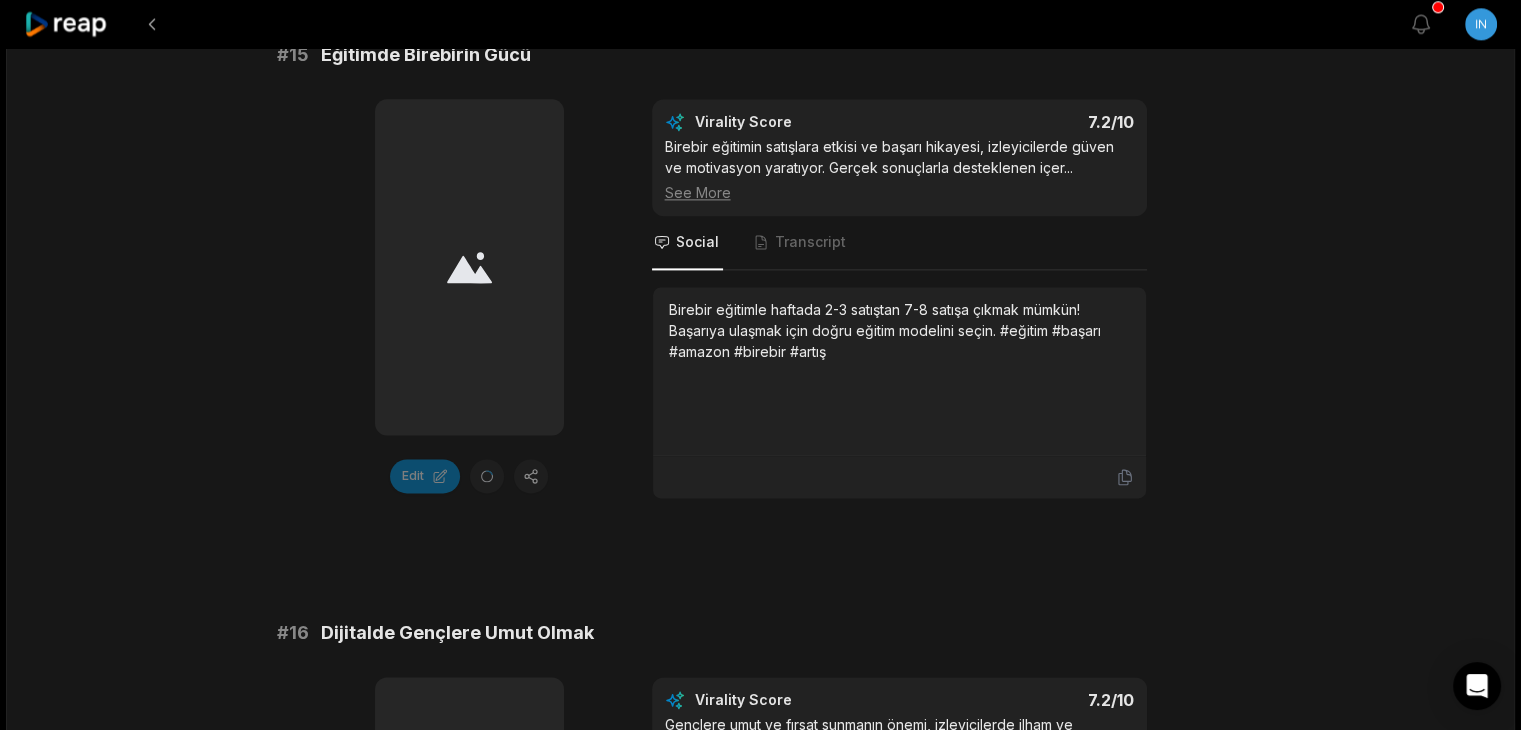 scroll, scrollTop: 2678, scrollLeft: 0, axis: vertical 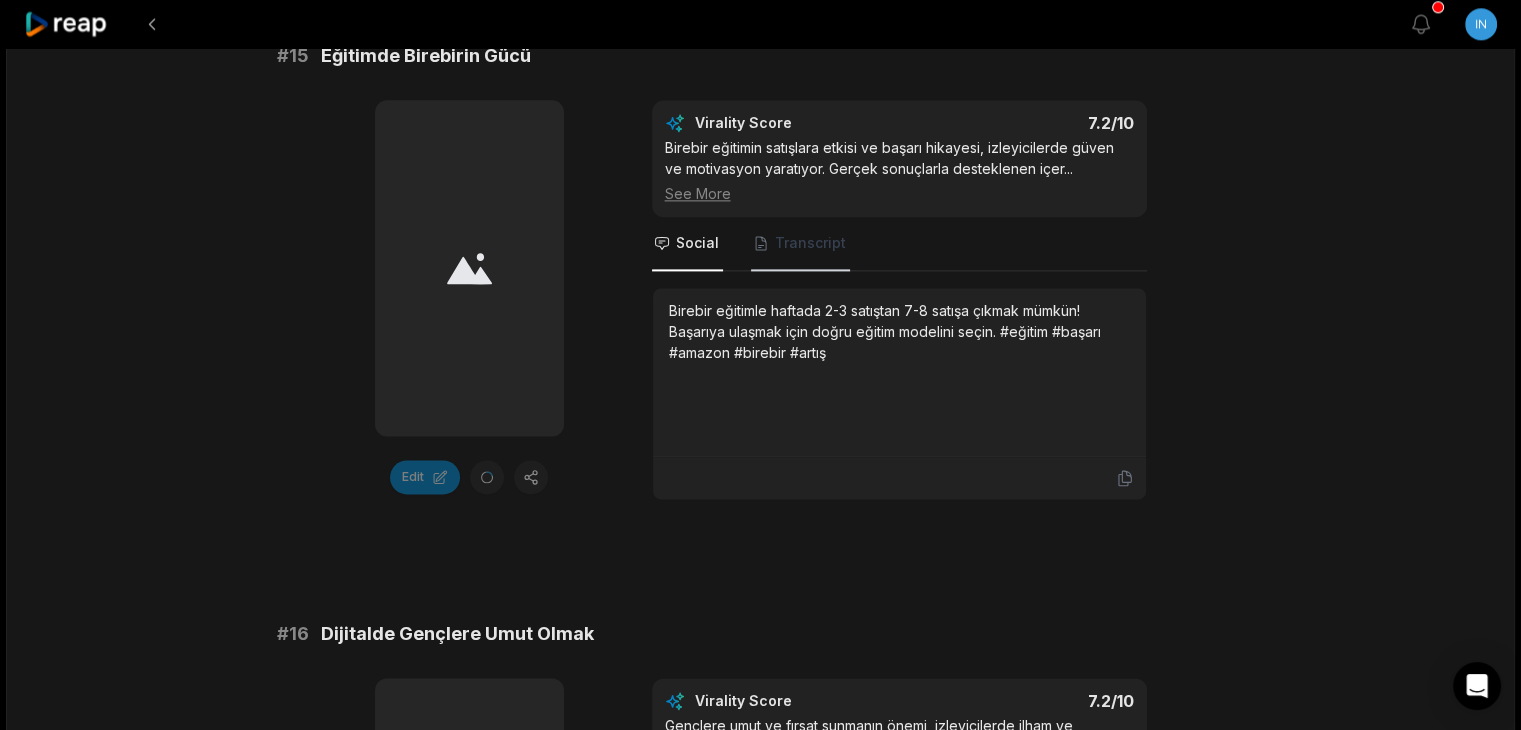 click on "Transcript" at bounding box center (800, 244) 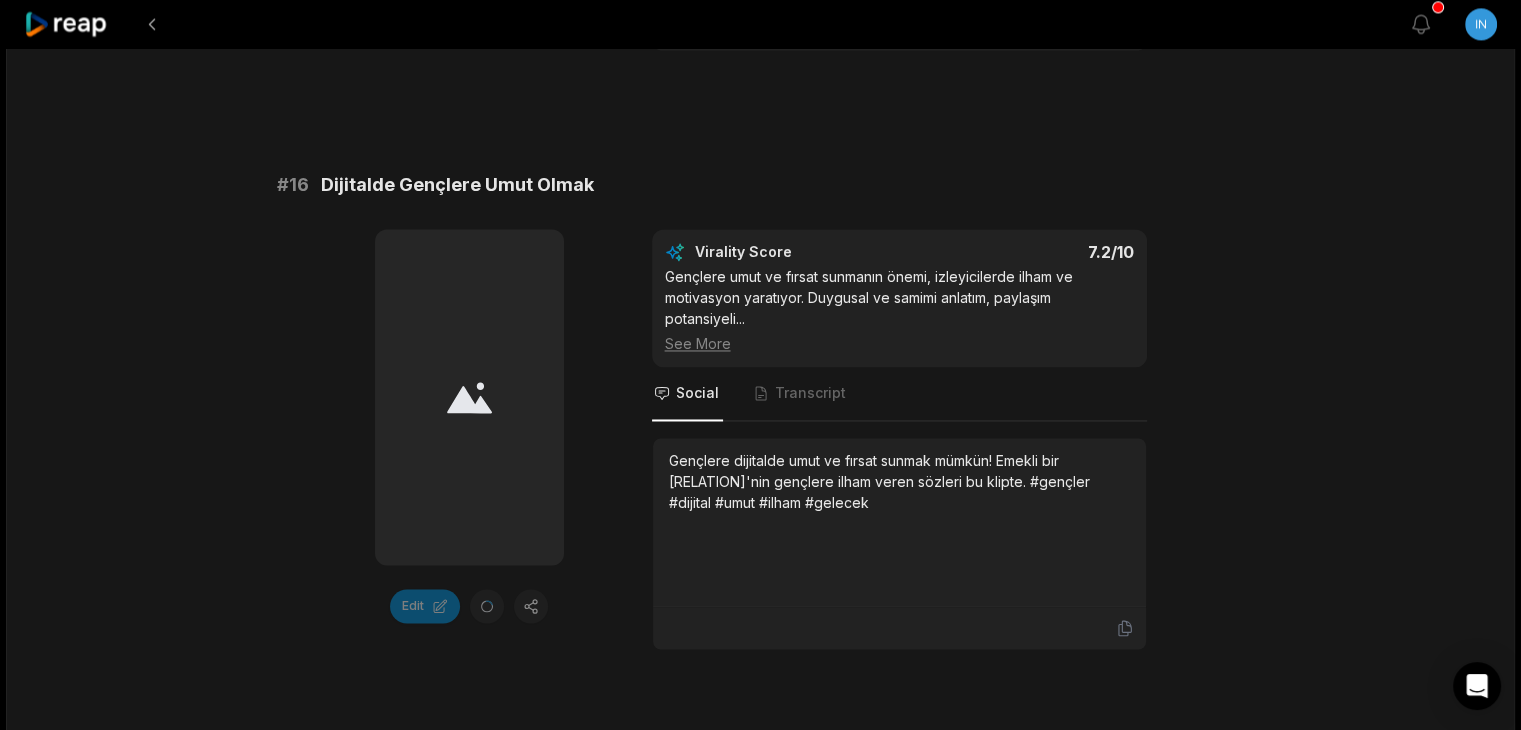 scroll, scrollTop: 3126, scrollLeft: 0, axis: vertical 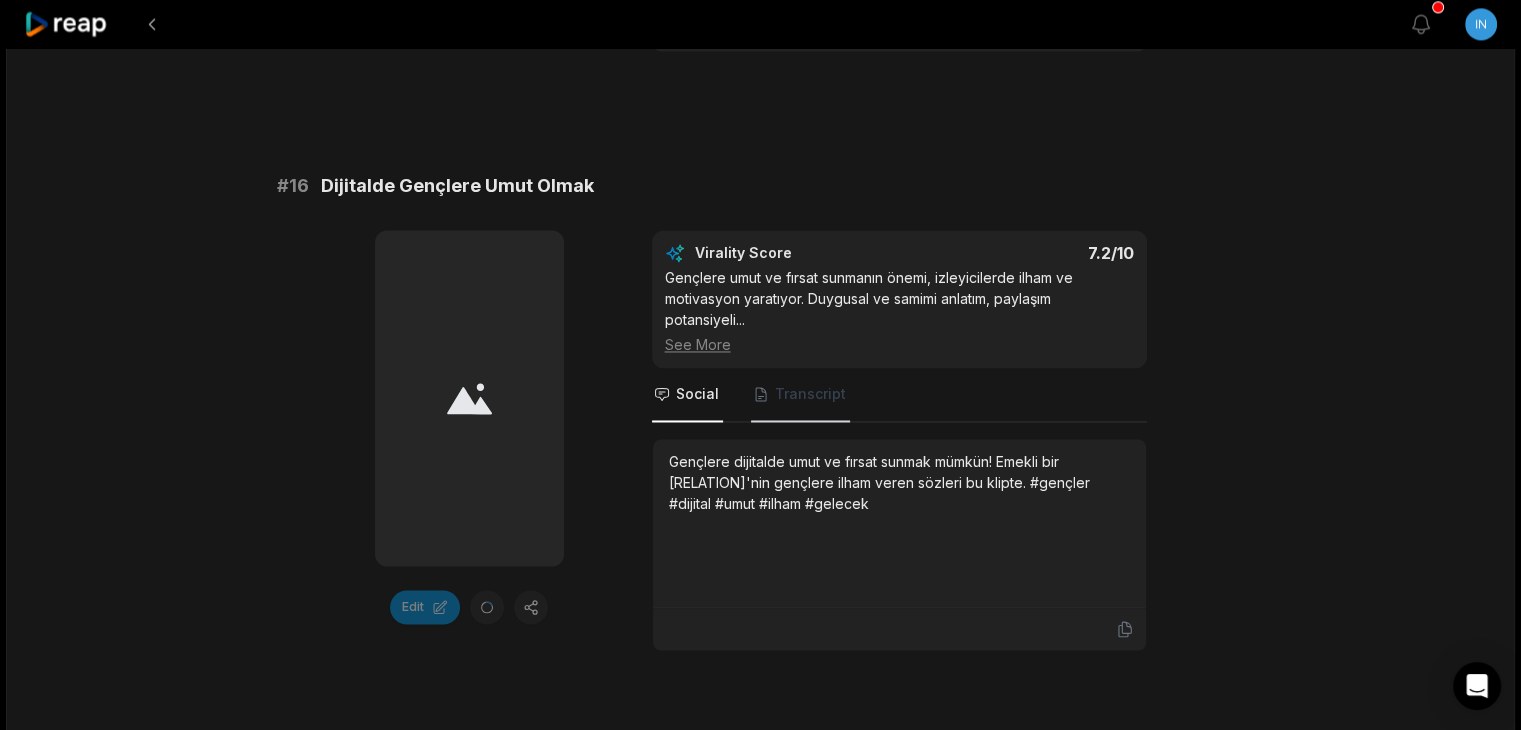 click on "Transcript" at bounding box center (810, 394) 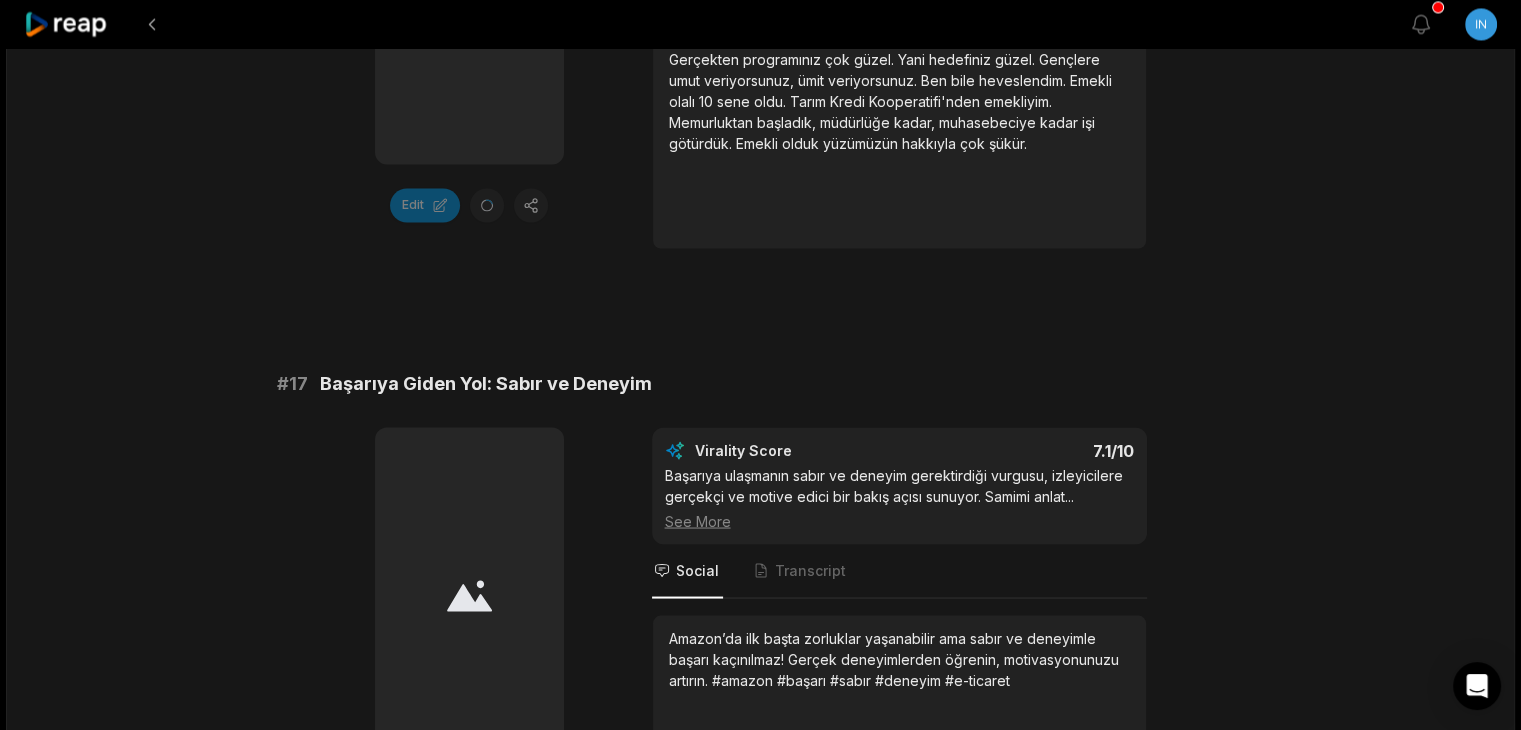 scroll, scrollTop: 3528, scrollLeft: 0, axis: vertical 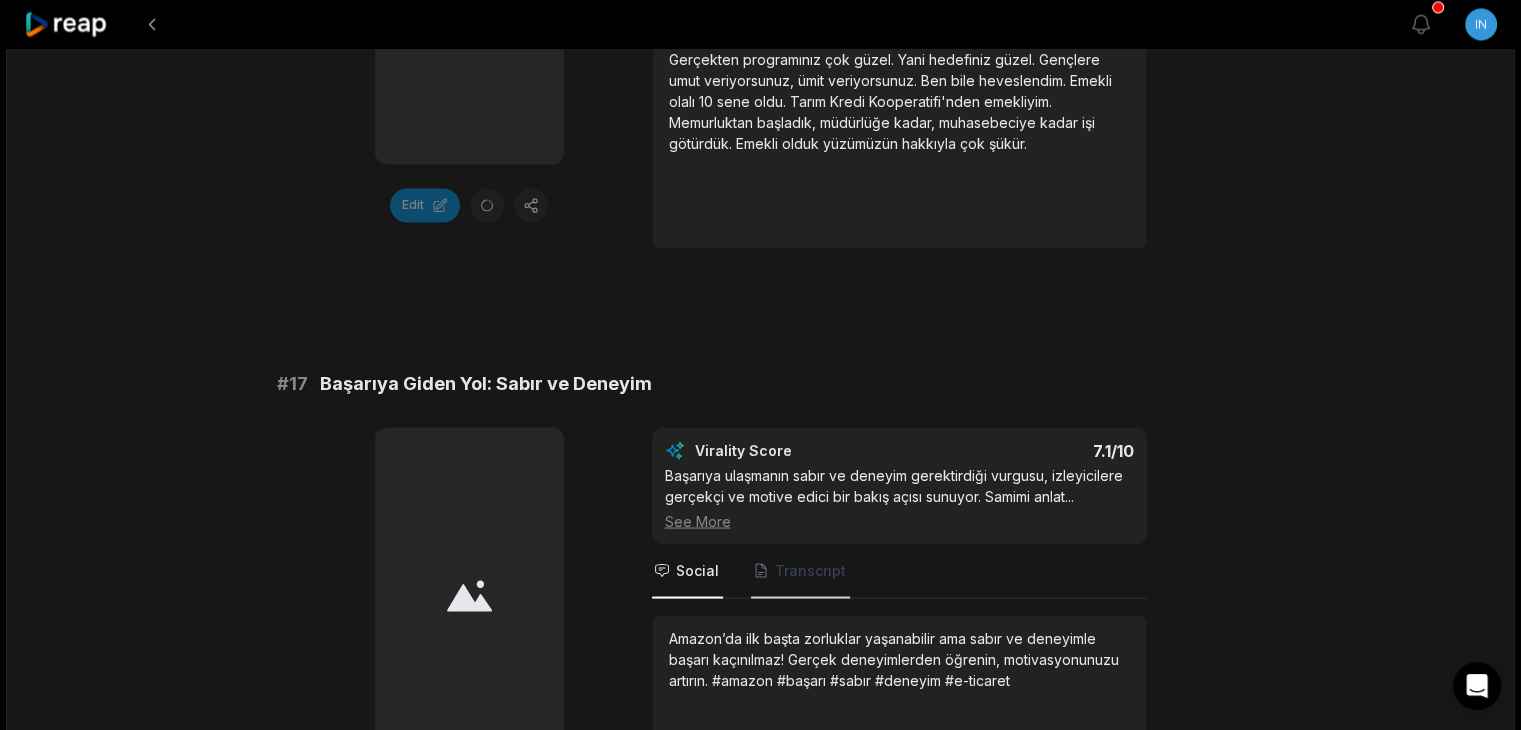 drag, startPoint x: 800, startPoint y: 538, endPoint x: 784, endPoint y: 555, distance: 23.345236 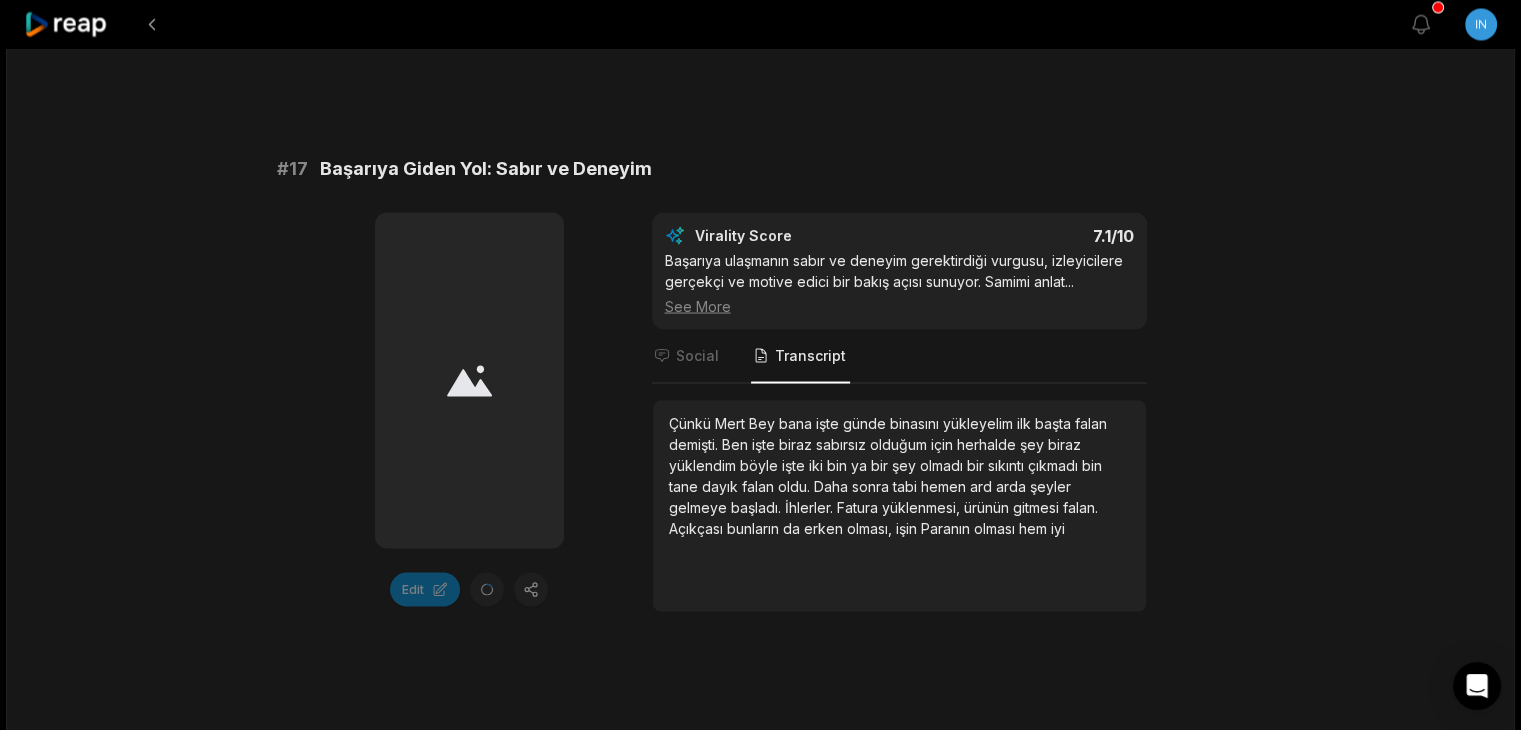 scroll, scrollTop: 4212, scrollLeft: 0, axis: vertical 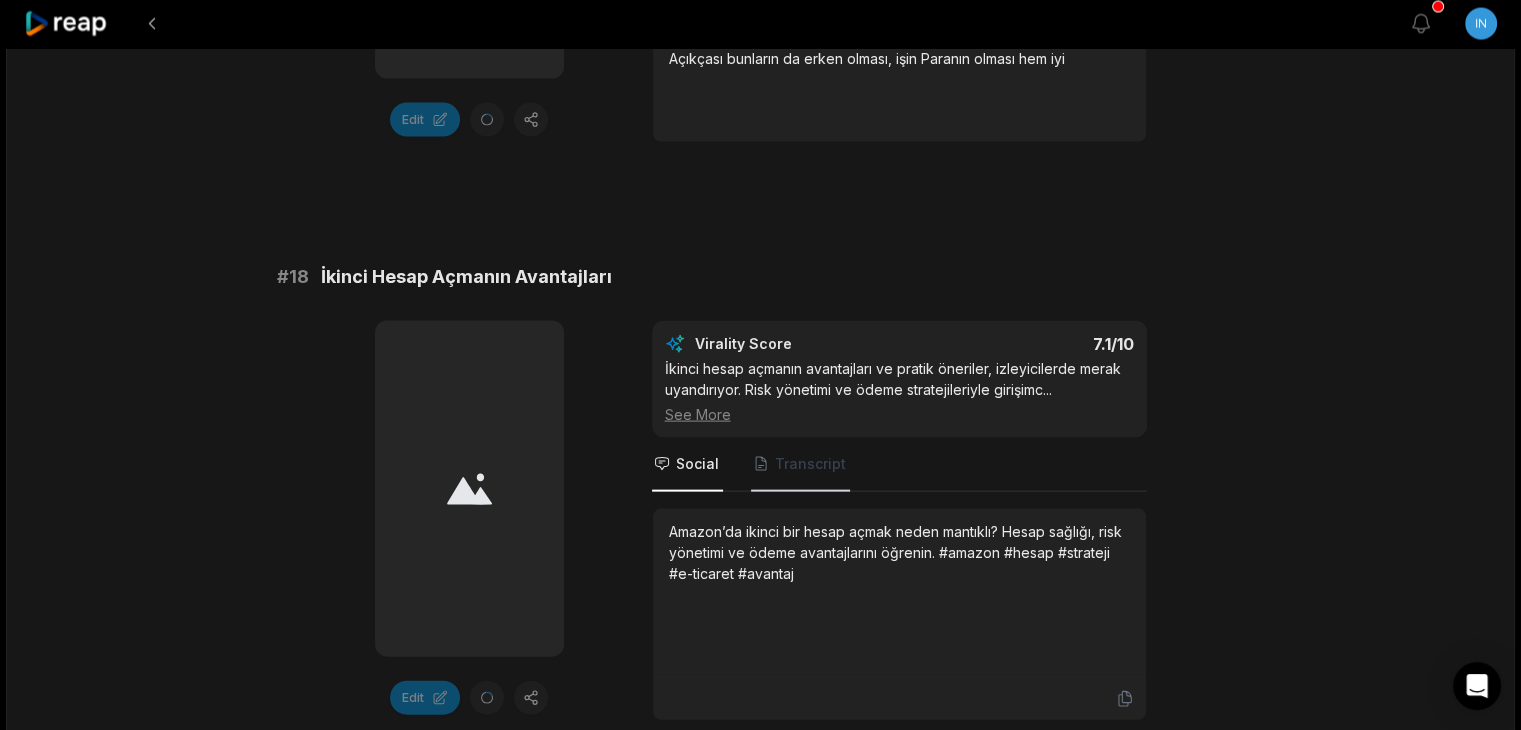 click on "Transcript" at bounding box center (810, 464) 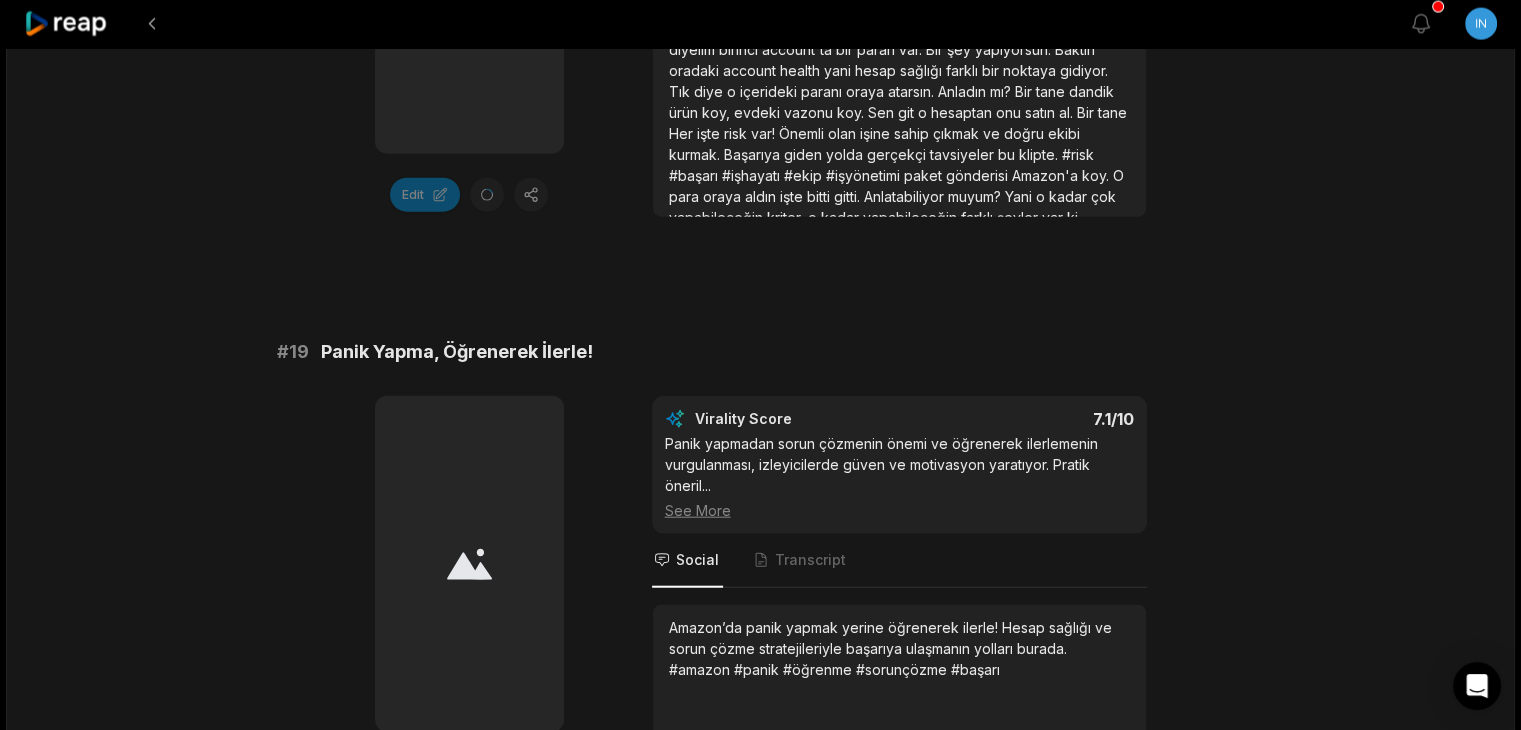 scroll, scrollTop: 4714, scrollLeft: 0, axis: vertical 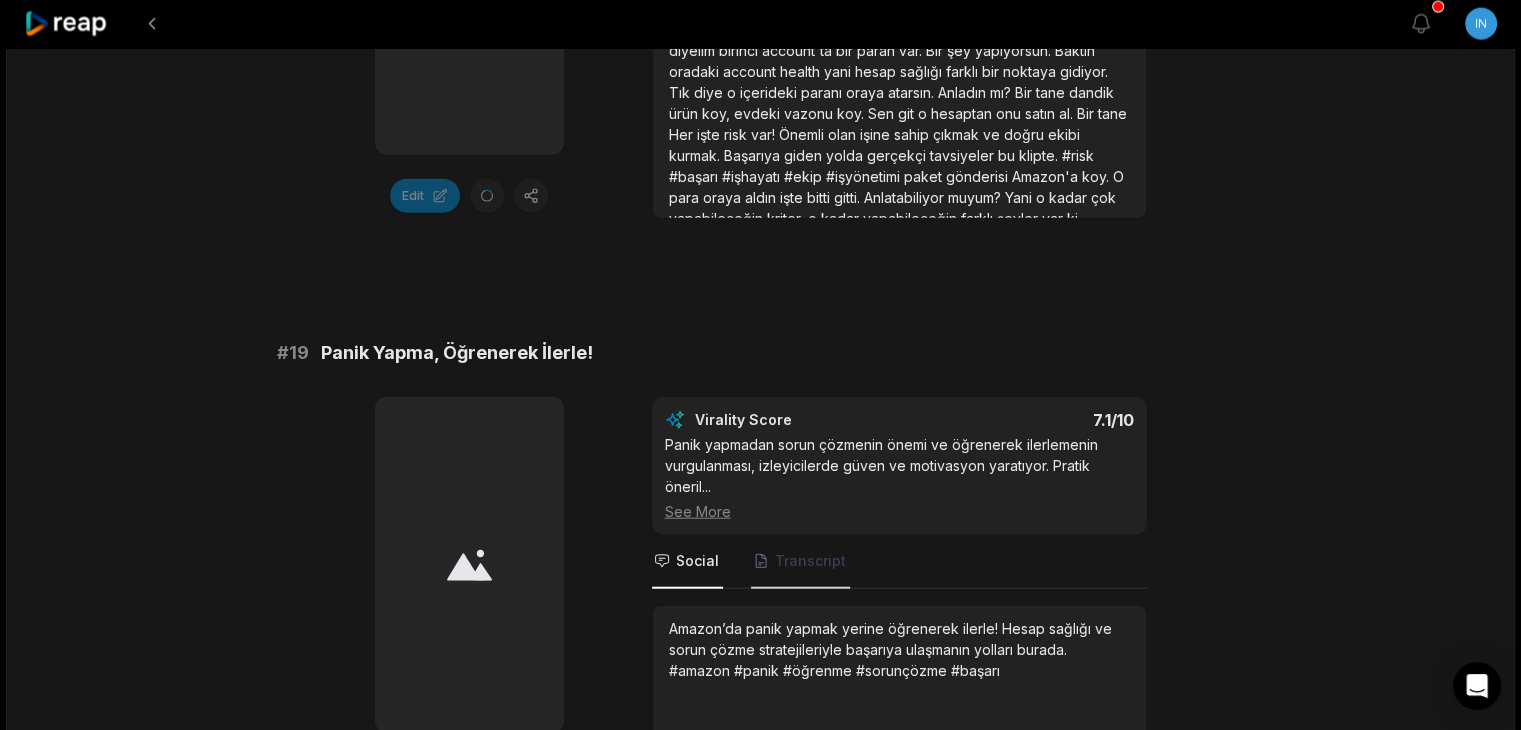 click on "Transcript" at bounding box center [810, 561] 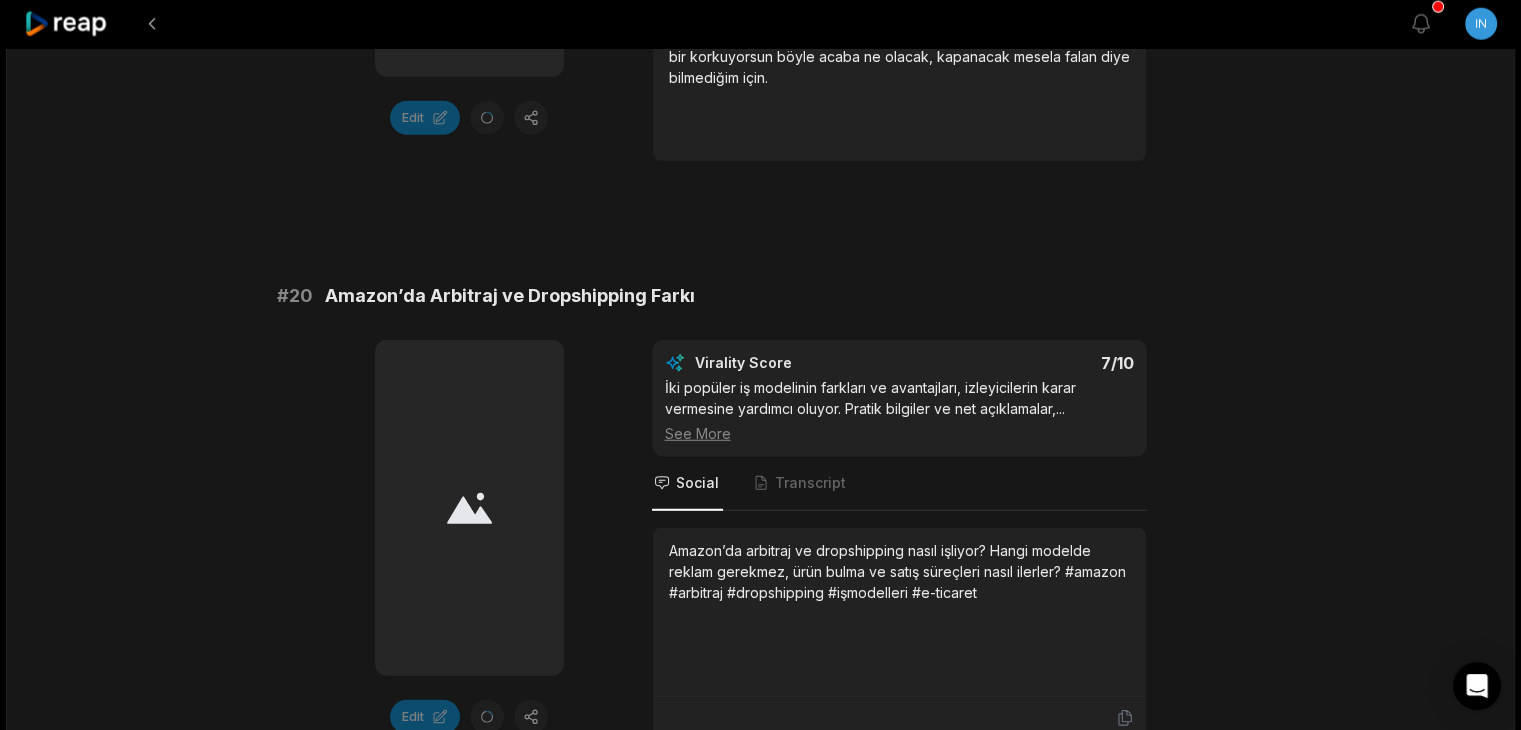 scroll, scrollTop: 5368, scrollLeft: 0, axis: vertical 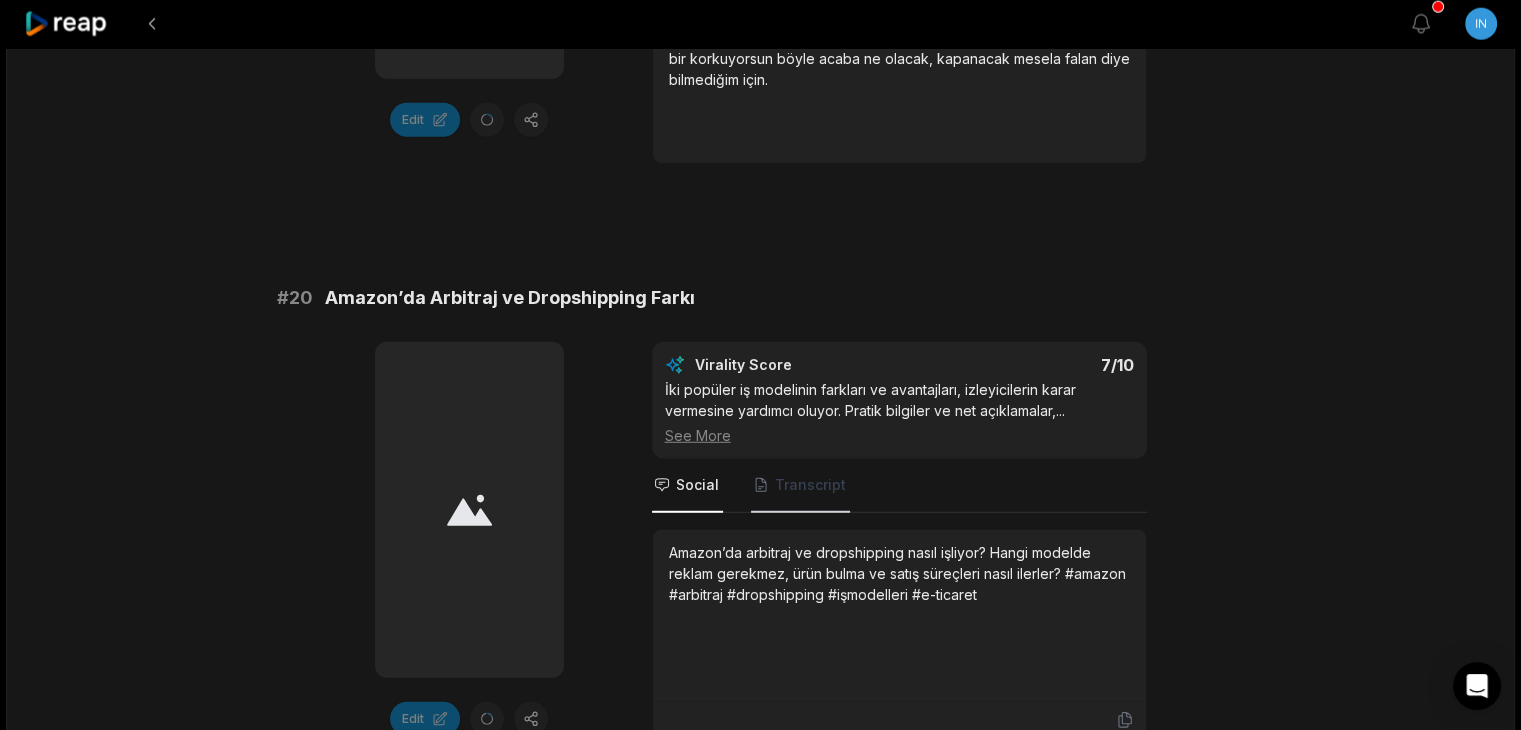 click on "Transcript" at bounding box center (800, 486) 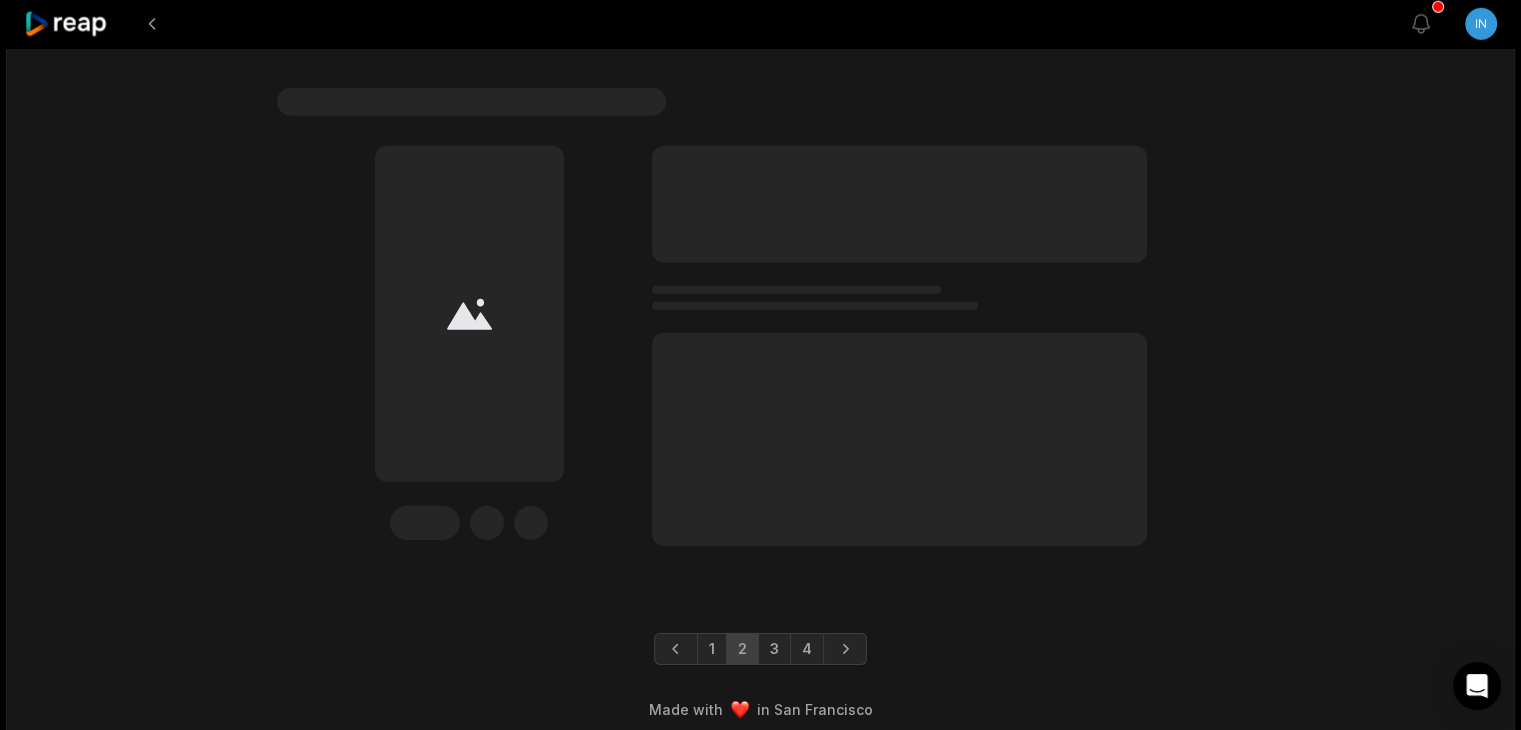 scroll, scrollTop: 6143, scrollLeft: 0, axis: vertical 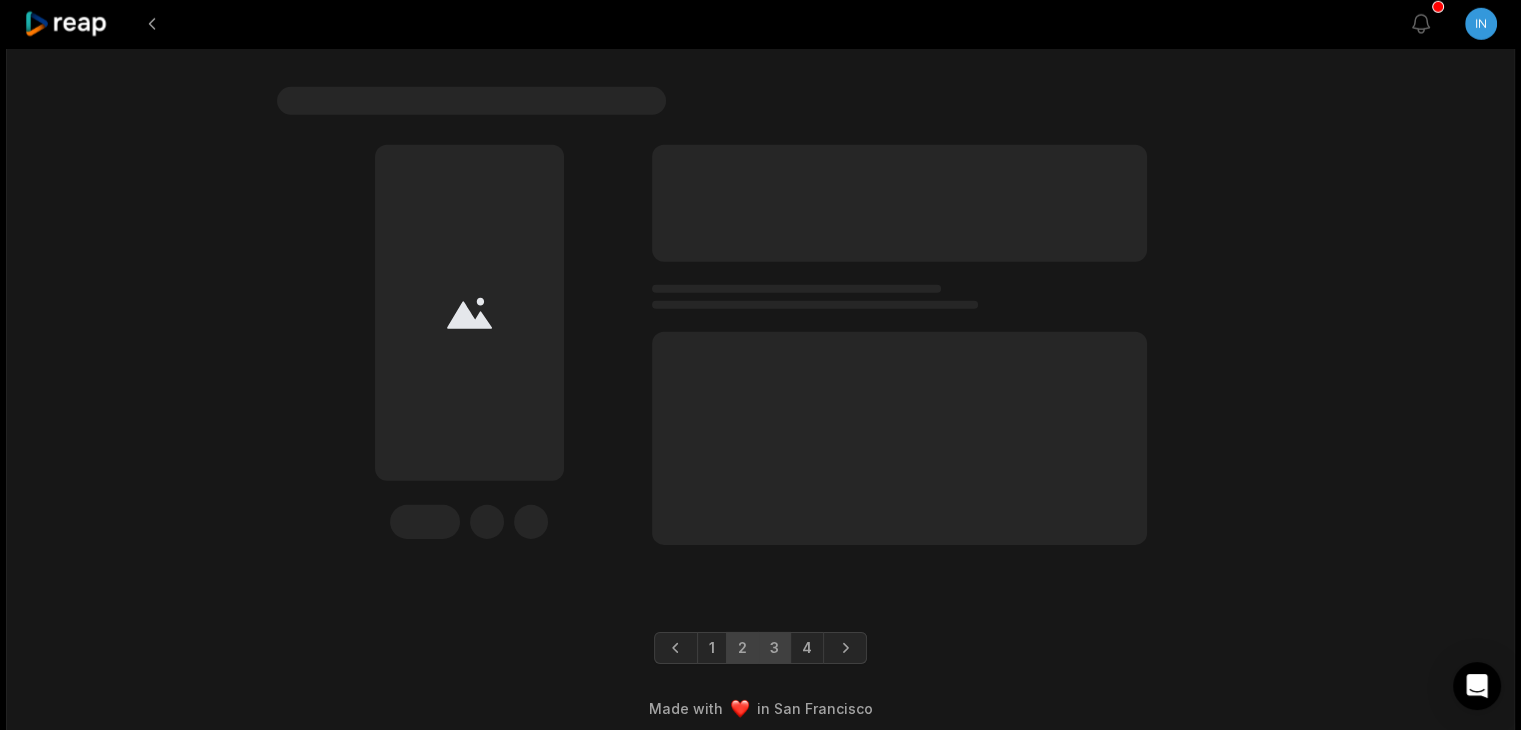 click on "3" at bounding box center [774, 648] 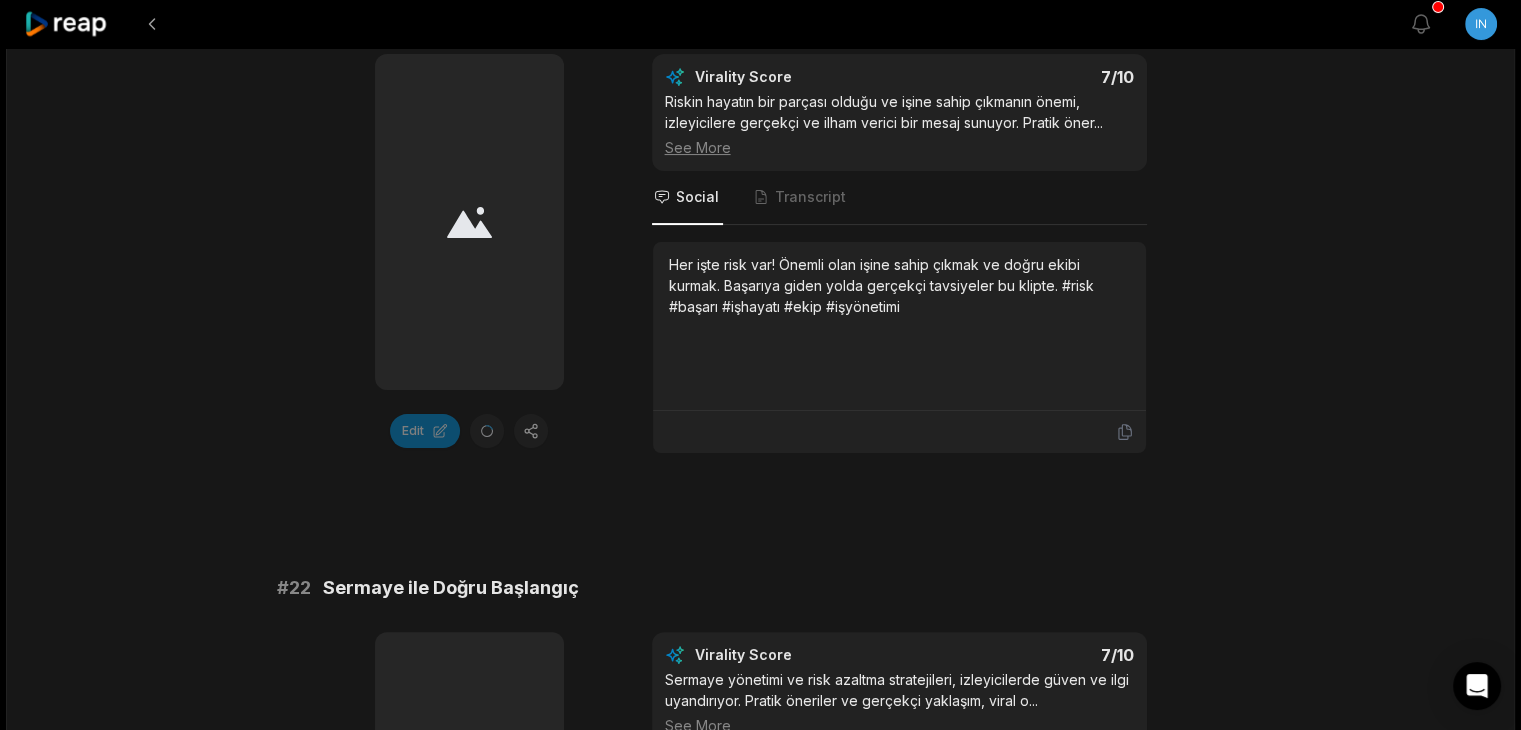 scroll, scrollTop: 414, scrollLeft: 0, axis: vertical 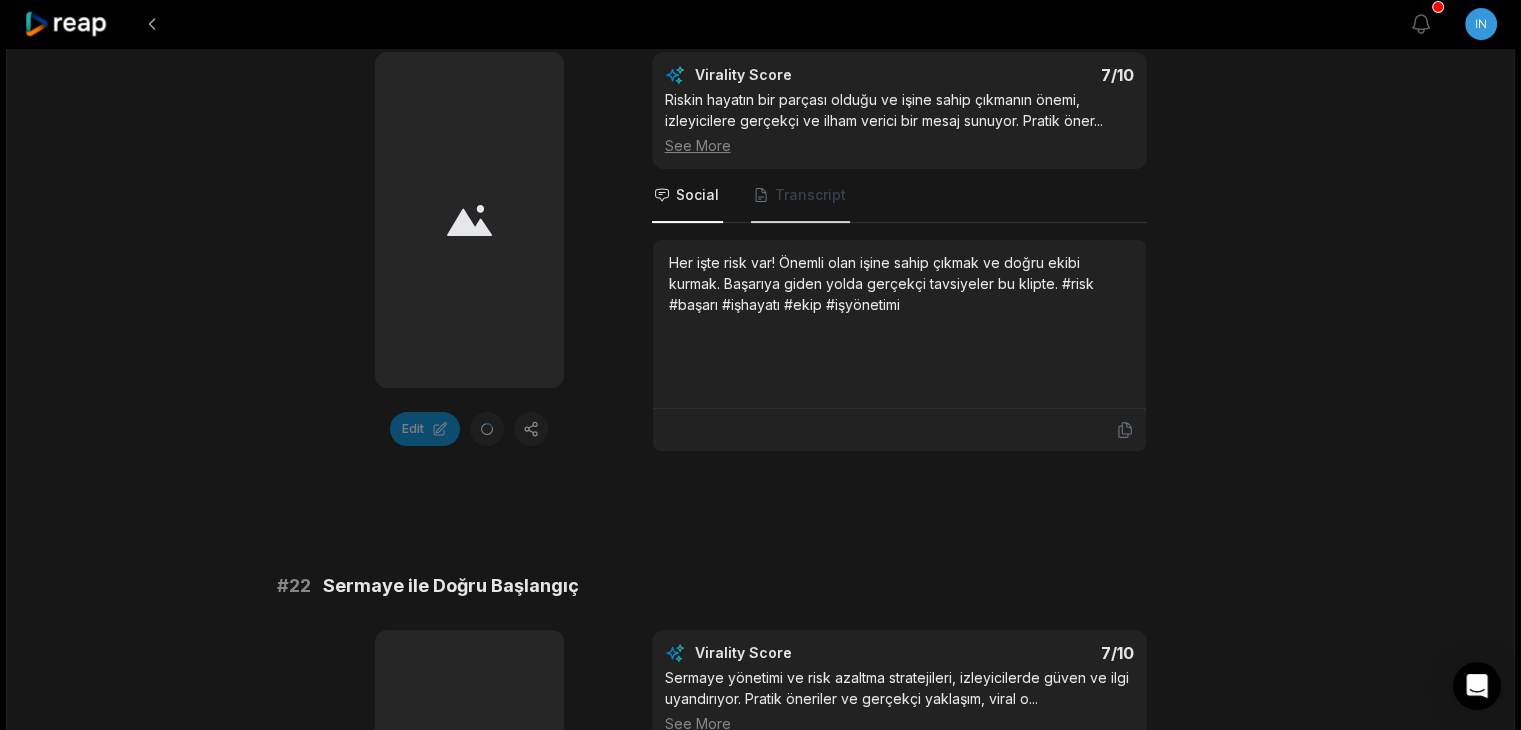 click on "Transcript" at bounding box center (800, 196) 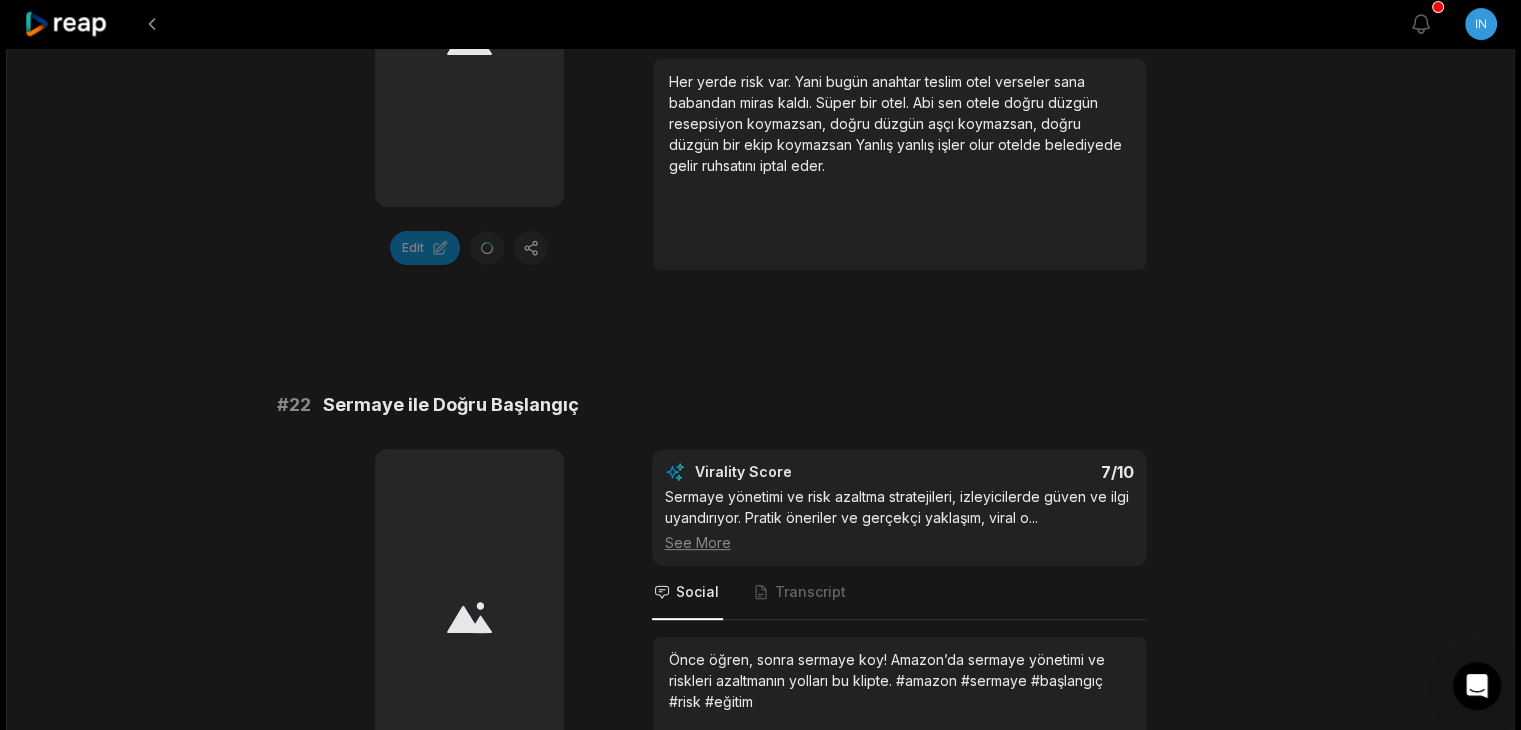 scroll, scrollTop: 643, scrollLeft: 0, axis: vertical 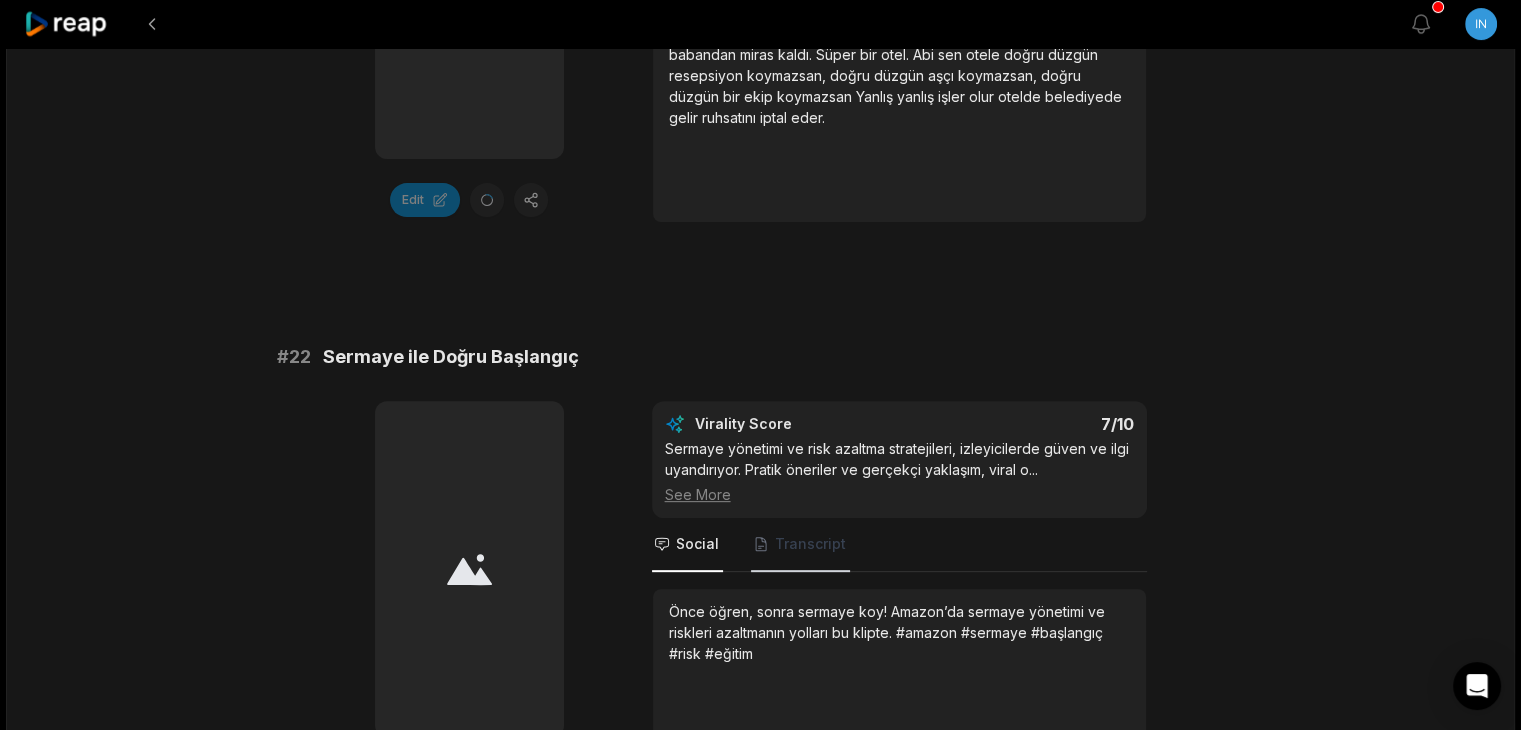 click on "Transcript" at bounding box center (800, 545) 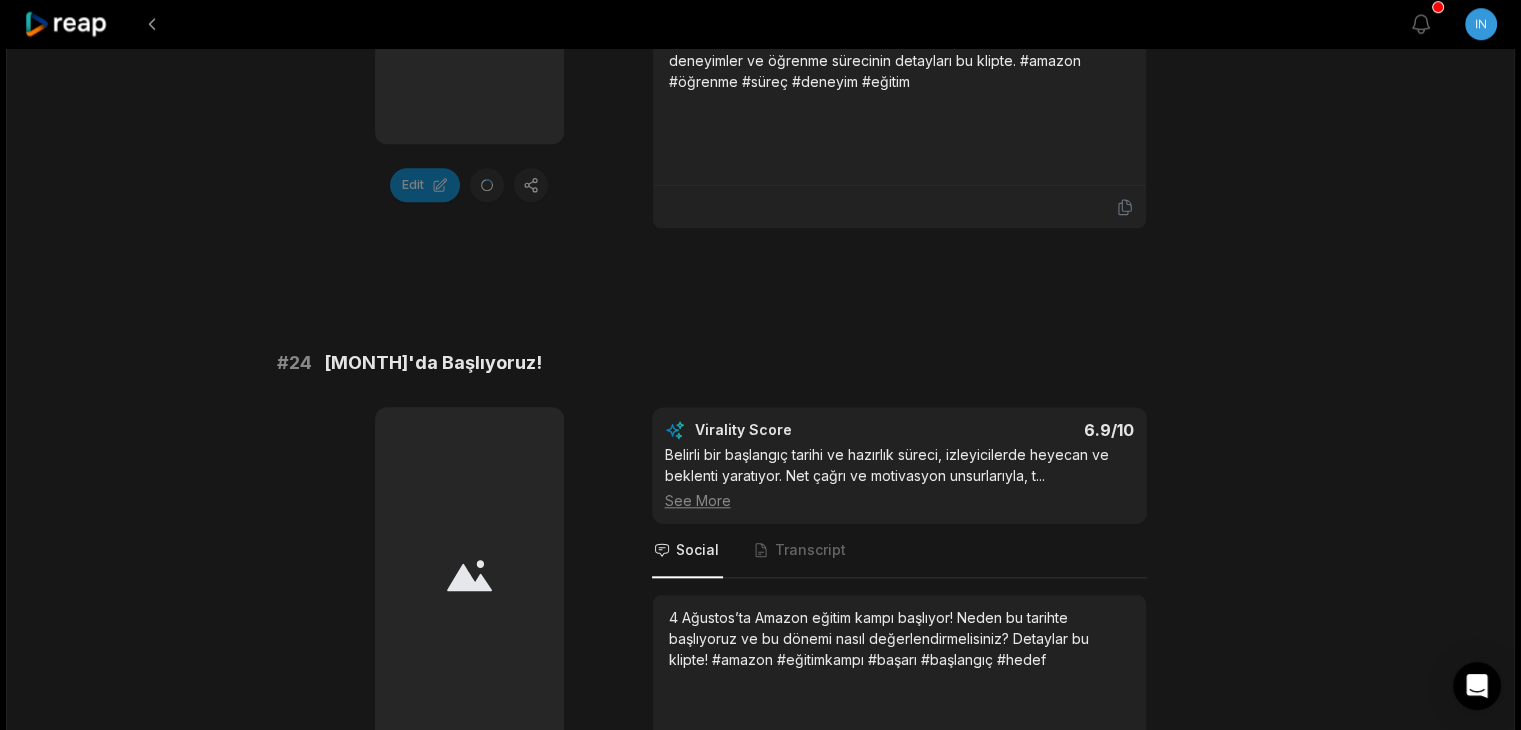 scroll, scrollTop: 2000, scrollLeft: 0, axis: vertical 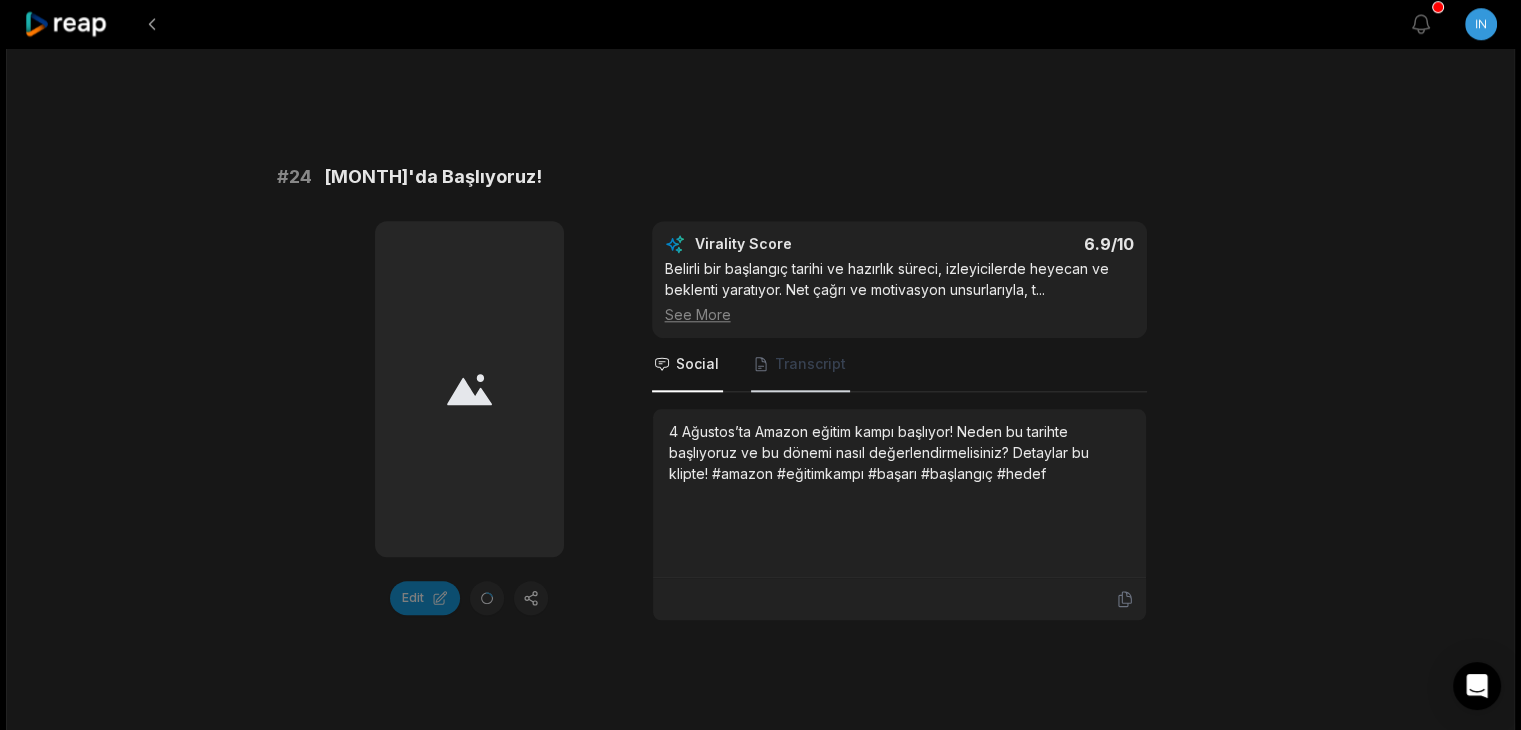 click on "Transcript" at bounding box center (810, 364) 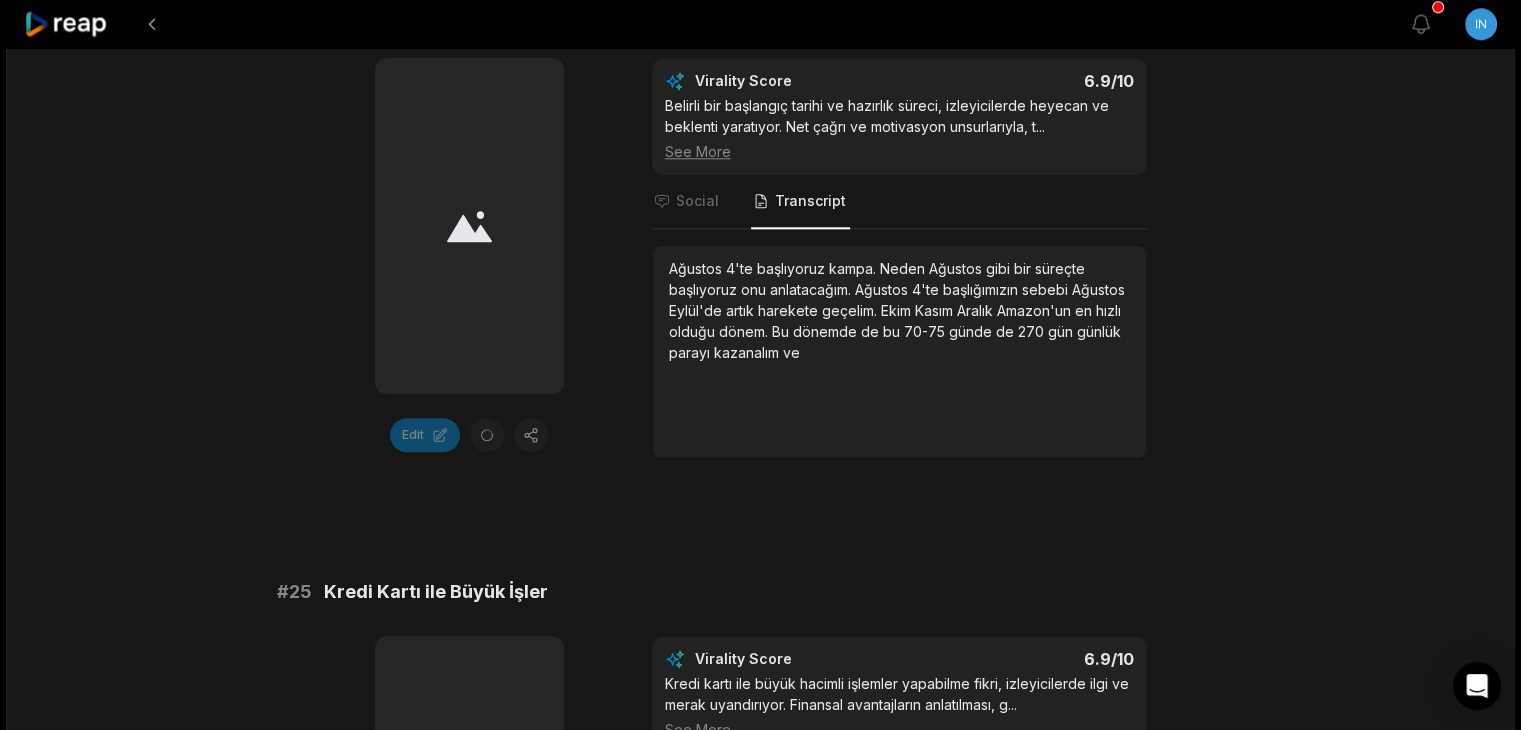 scroll, scrollTop: 2492, scrollLeft: 0, axis: vertical 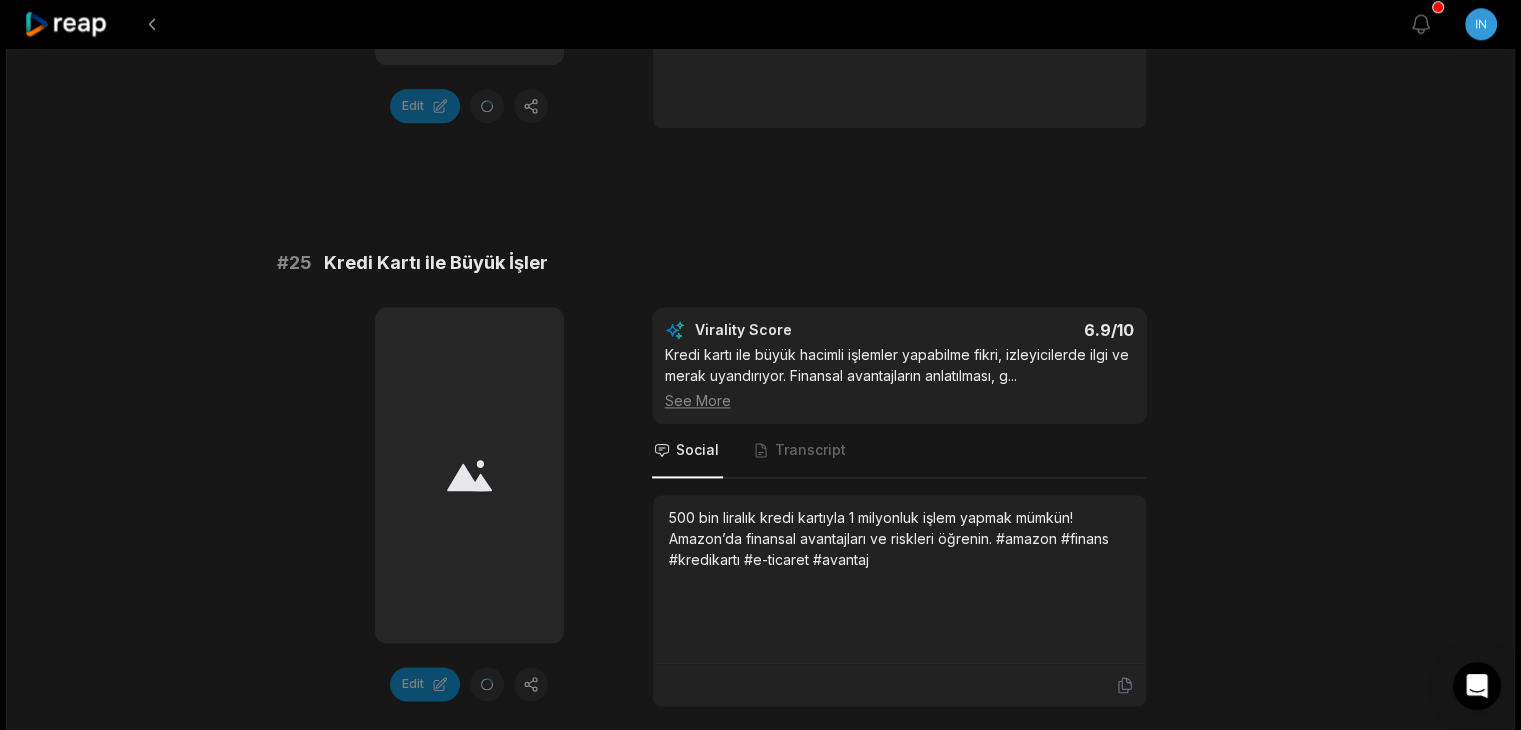 click on "Virality Score 6.9 /10 Kredi kartı ile büyük hacimli işlemler yapabilme fikri, izleyicilerde ilgi ve merak uyandırıyor. Finansal avantajların anlatılması, g ...   See More Social Transcript 500 bin liralık kredi kartıyla 1 milyonluk işlem yapmak mümkün! Amazon’da finansal avantajları ve riskleri öğrenin. #amazon #finans #kredikartı #e-ticaret #avantaj" at bounding box center (899, 507) 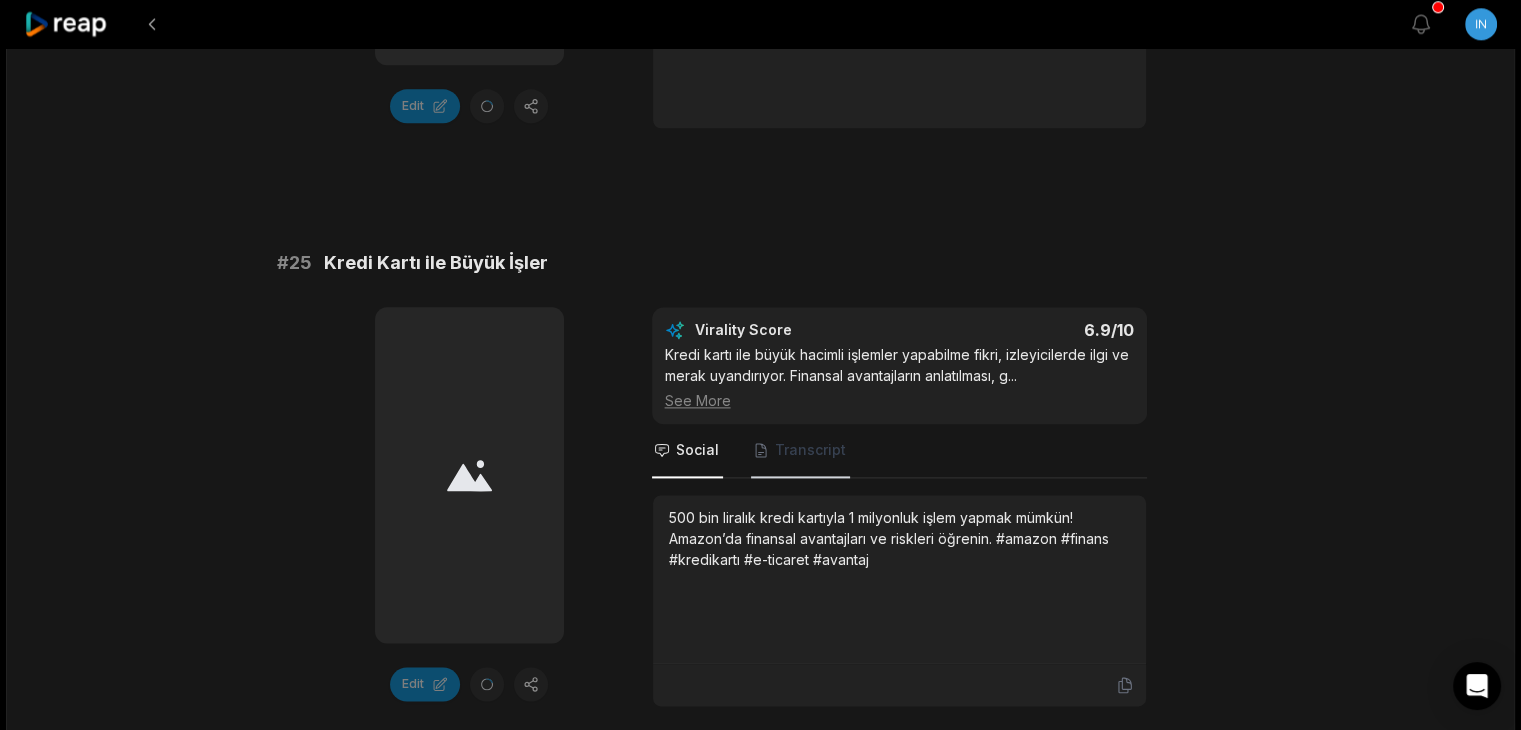 click on "Transcript" at bounding box center [800, 451] 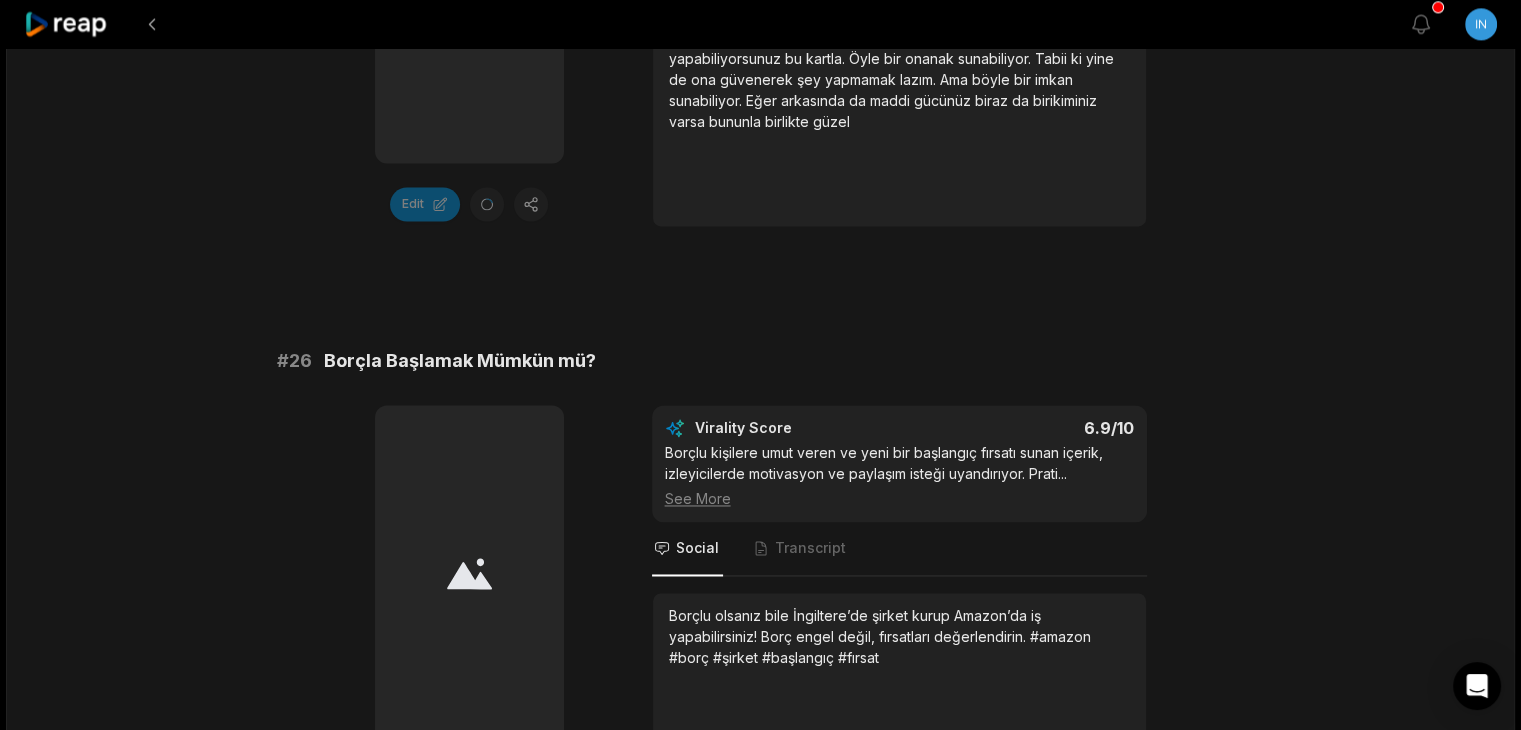 scroll, scrollTop: 2974, scrollLeft: 0, axis: vertical 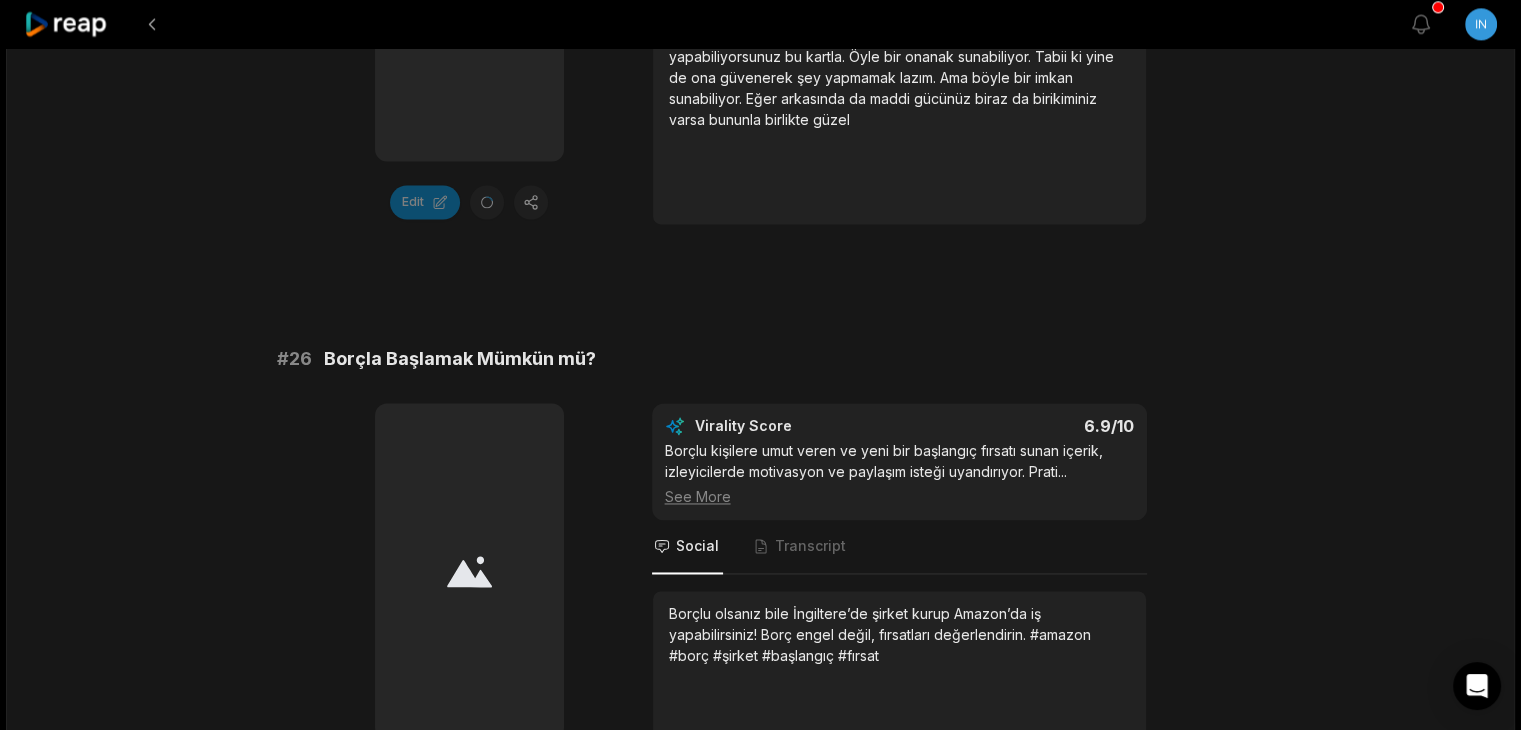 click on "Virality Score 6.9 /10 Borçlu kişilere umut veren ve yeni bir başlangıç fırsatı sunan içerik, izleyicilerde motivasyon ve paylaşım isteği uyandırıyor. Prati ...   See More" at bounding box center (899, 461) 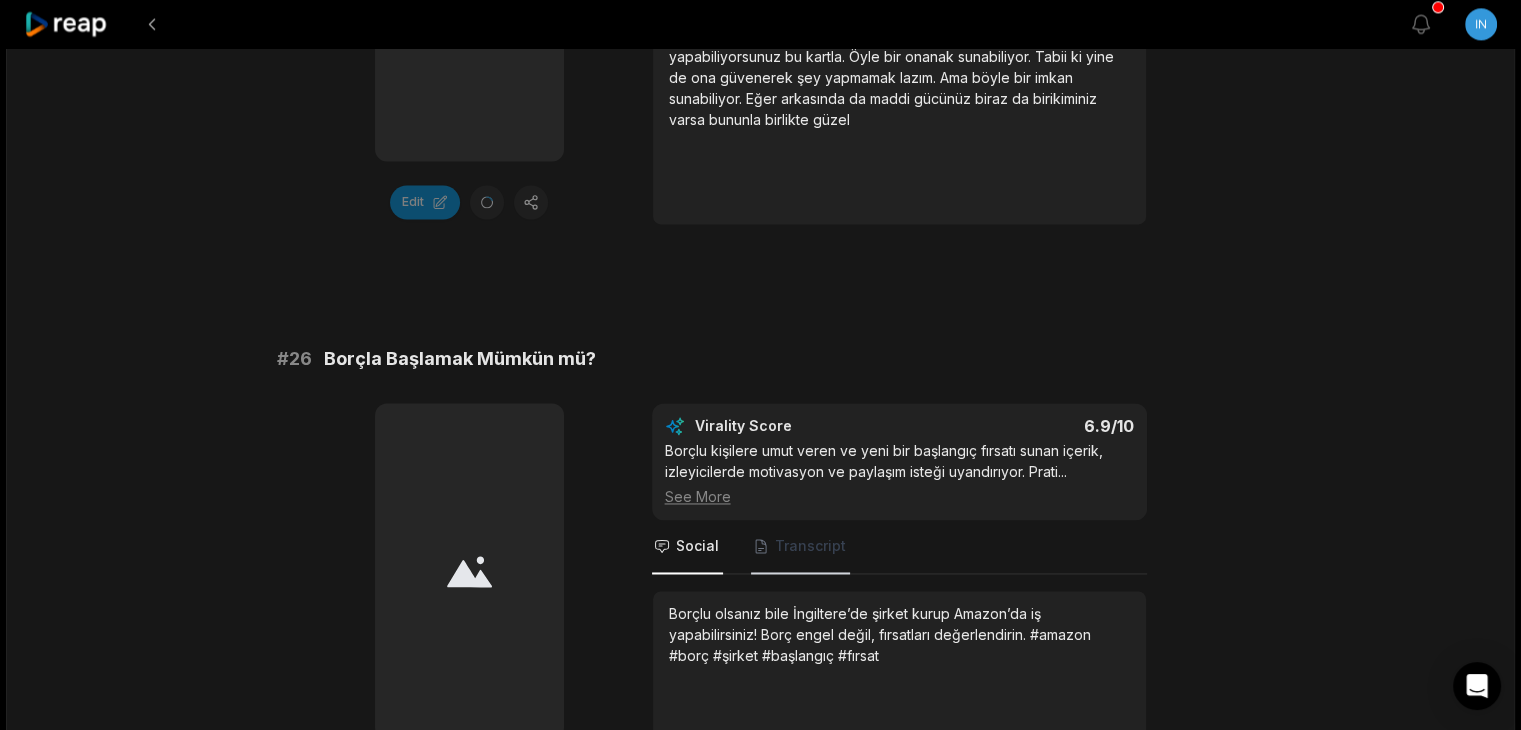 click on "Transcript" at bounding box center (810, 546) 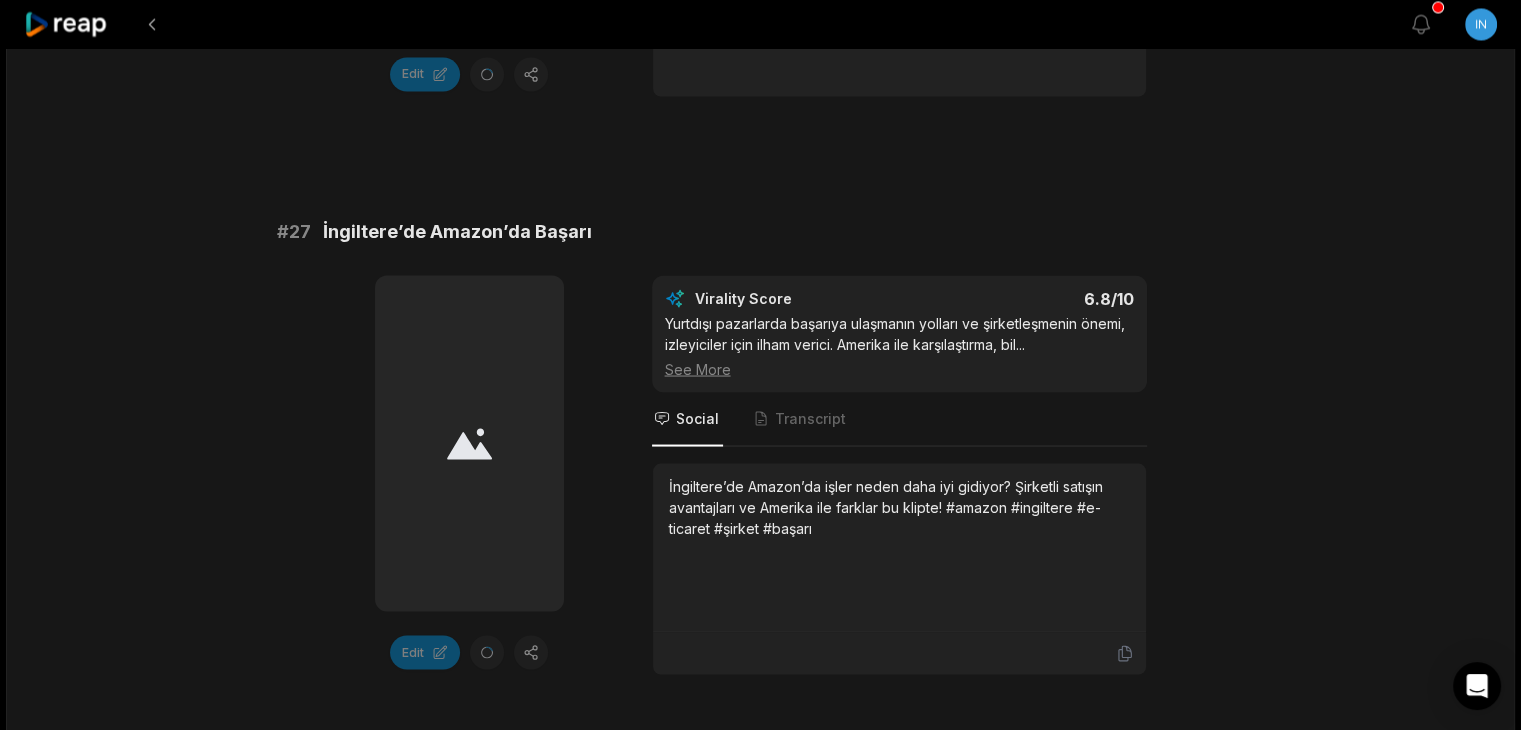 scroll, scrollTop: 3682, scrollLeft: 0, axis: vertical 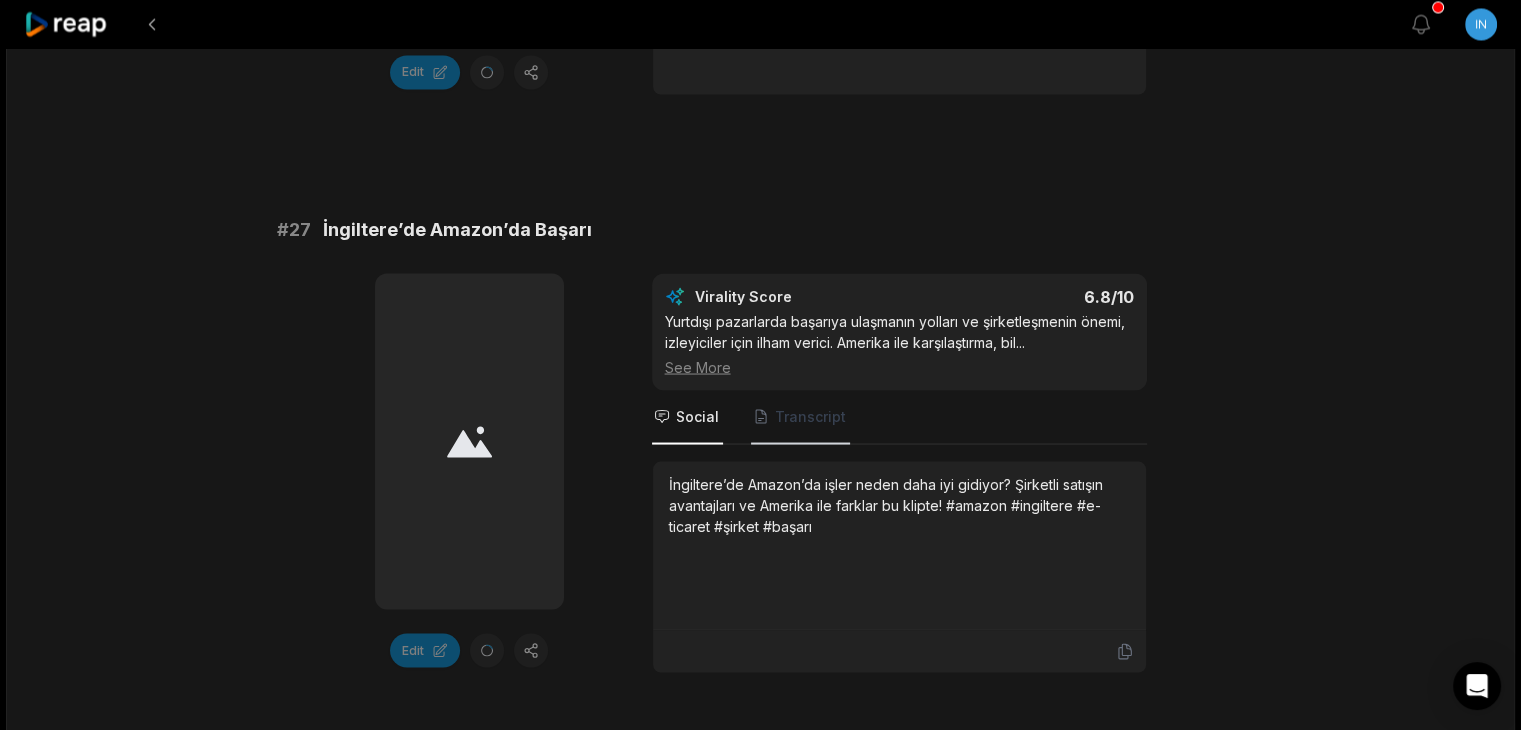 click on "Transcript" at bounding box center [800, 417] 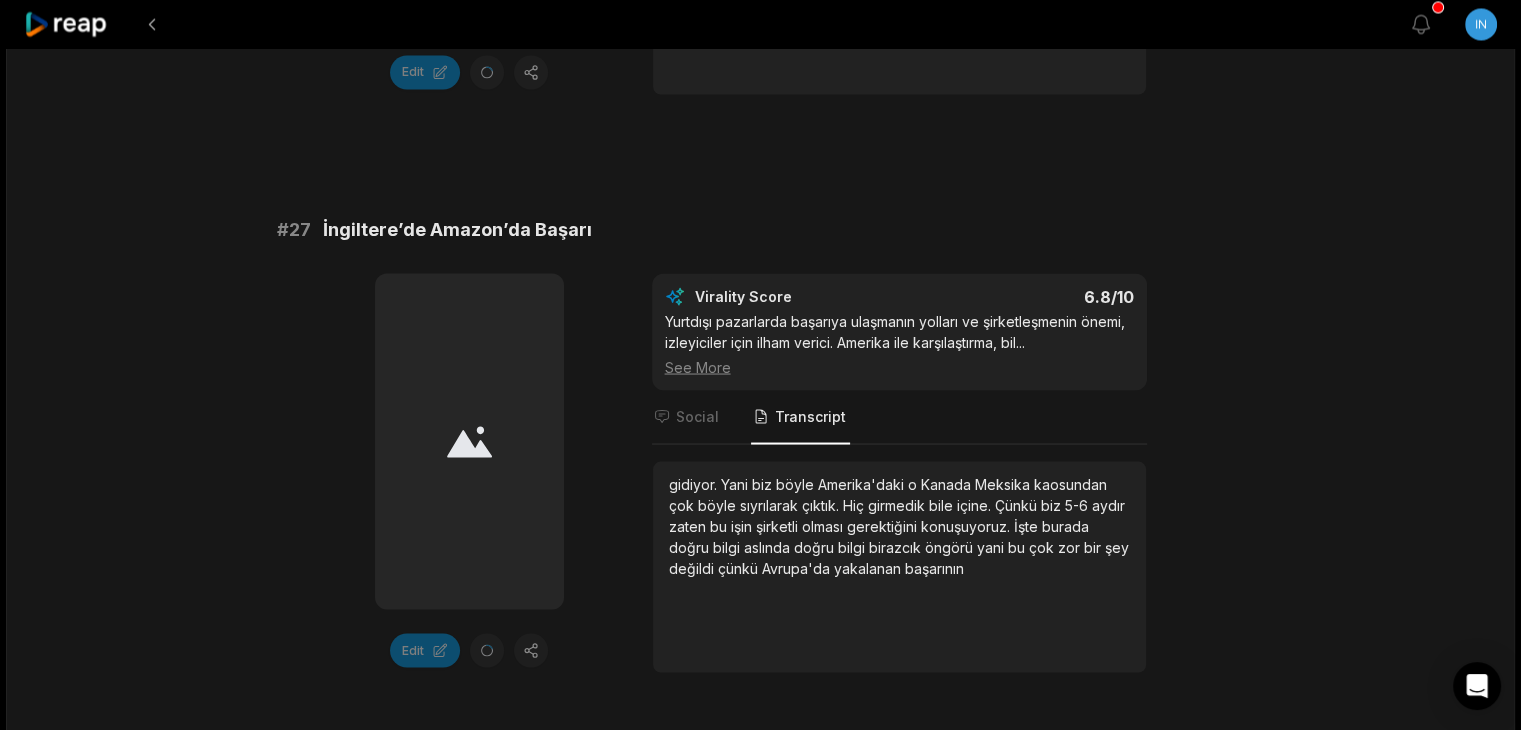 scroll, scrollTop: 4208, scrollLeft: 0, axis: vertical 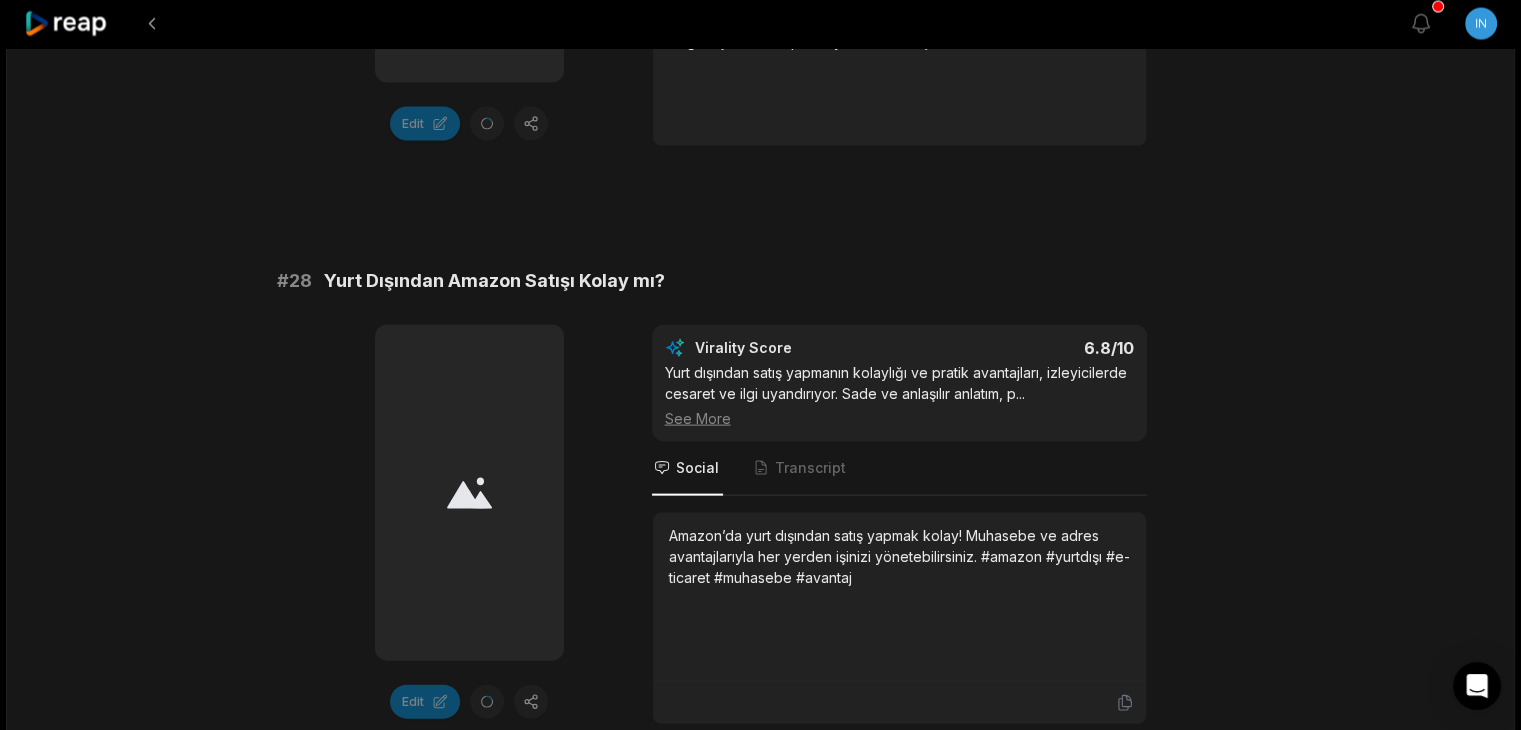 click on "Virality Score 6.8 /10 Yurt dışından satış yapmanın kolaylığı ve pratik avantajları, izleyicilerde cesaret ve ilgi uyandırıyor. Sade ve anlaşılır anlatım, p ...   See More" at bounding box center (899, 383) 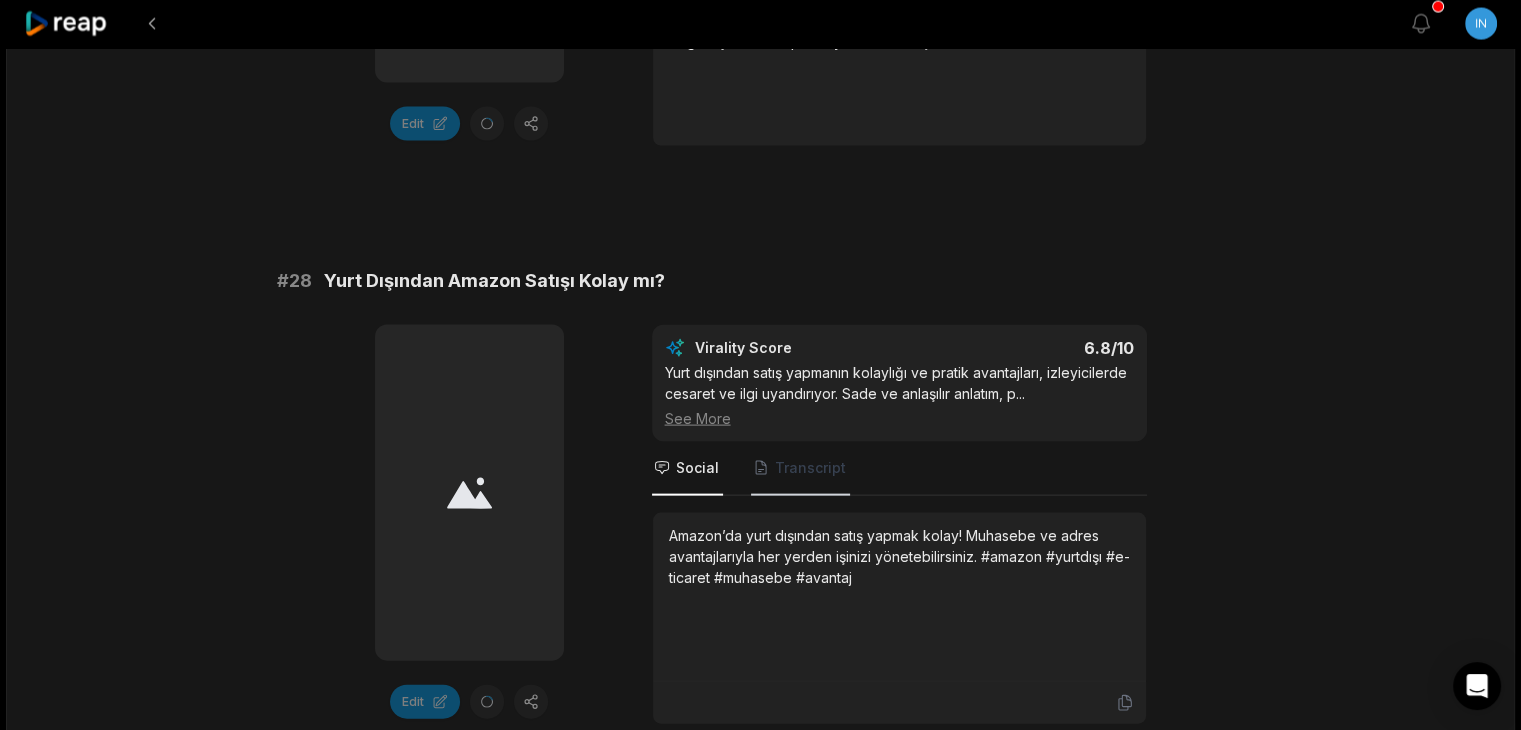 click on "Transcript" at bounding box center [810, 468] 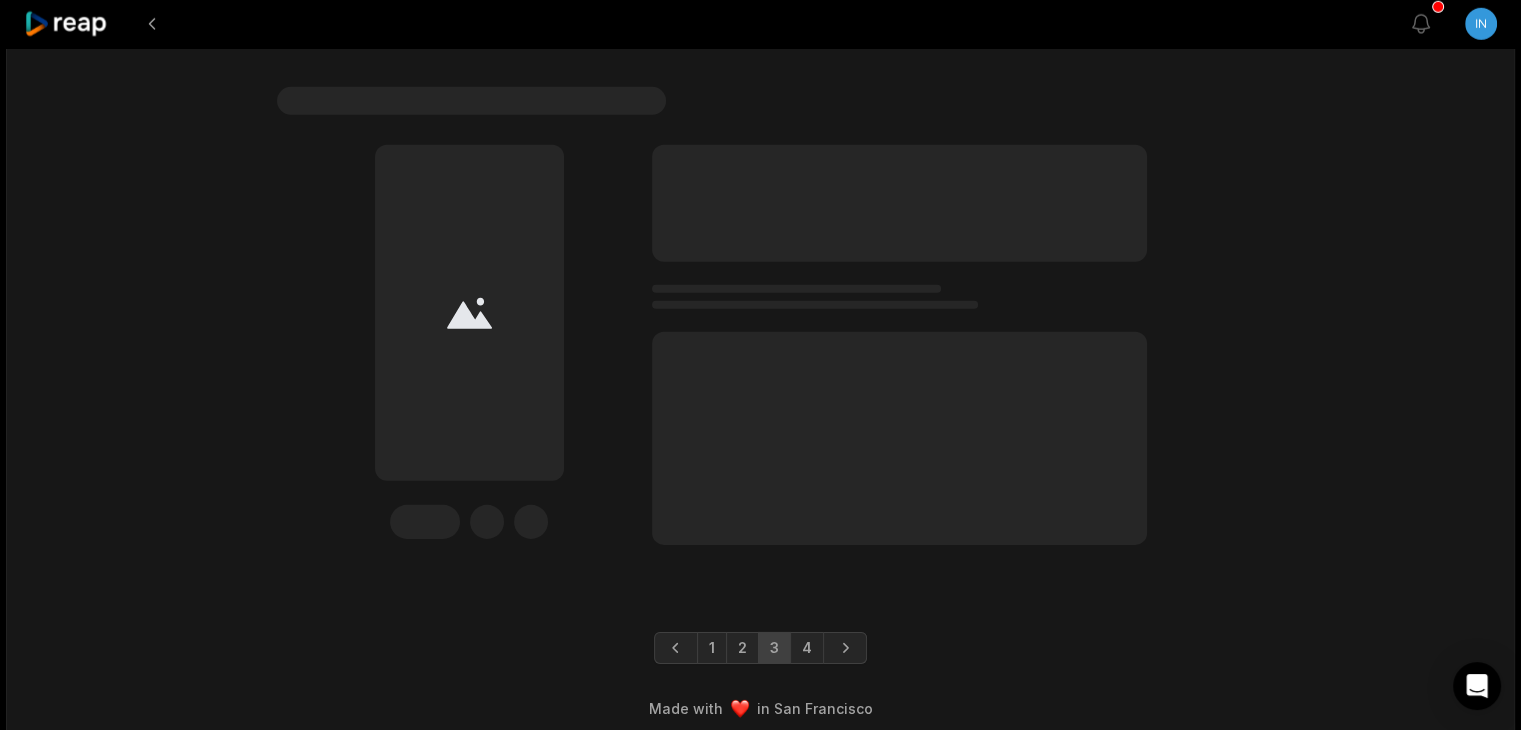 scroll, scrollTop: 6142, scrollLeft: 0, axis: vertical 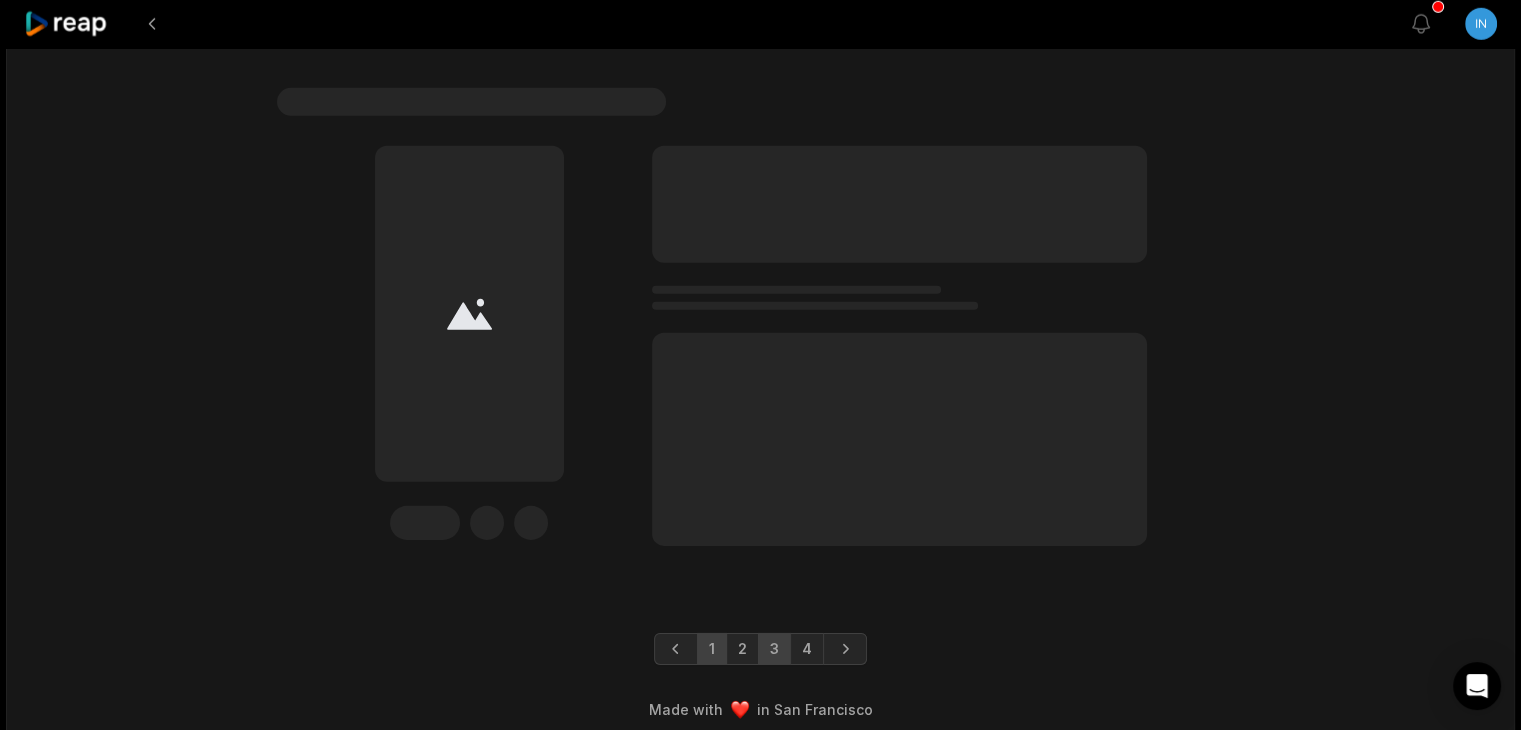 click on "1" at bounding box center (712, 649) 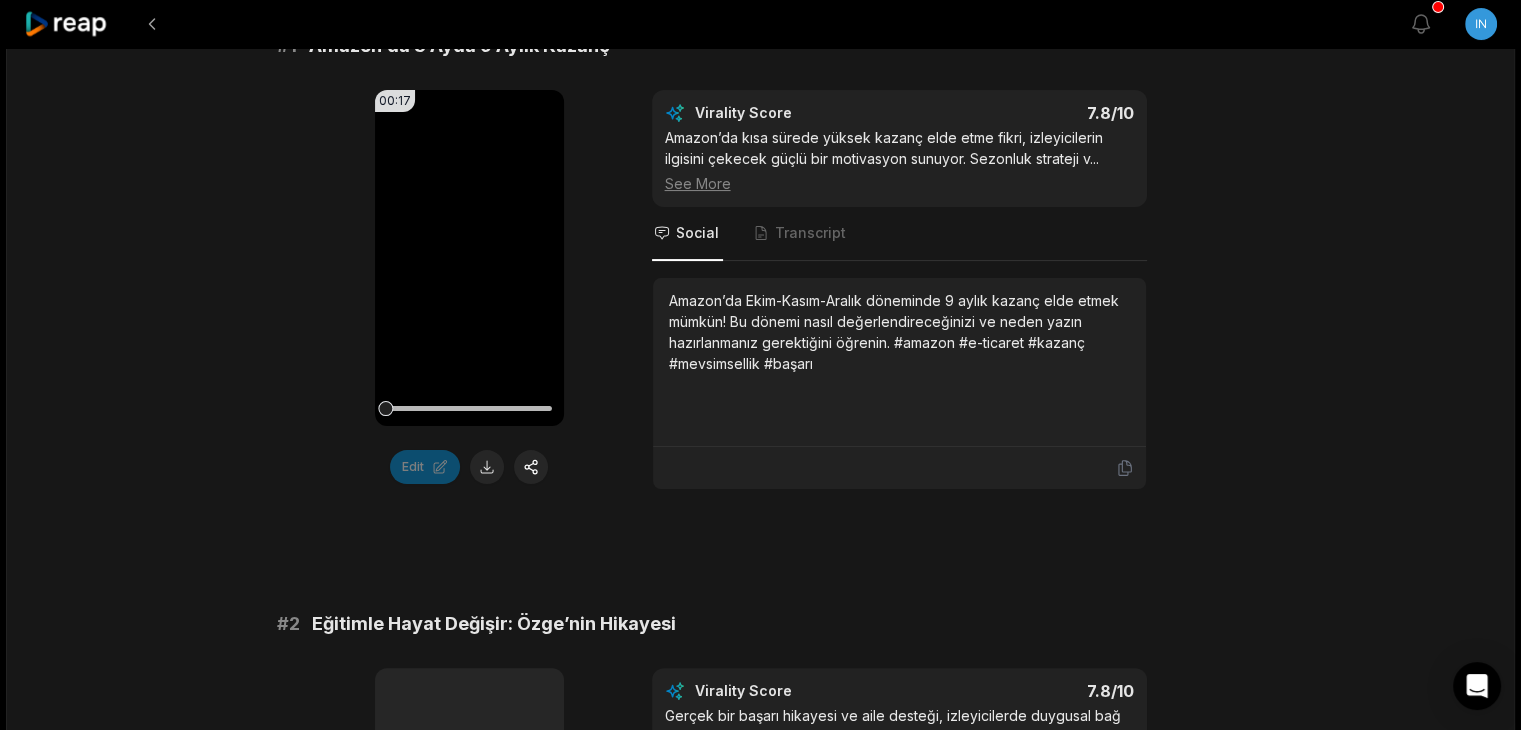 scroll, scrollTop: 380, scrollLeft: 0, axis: vertical 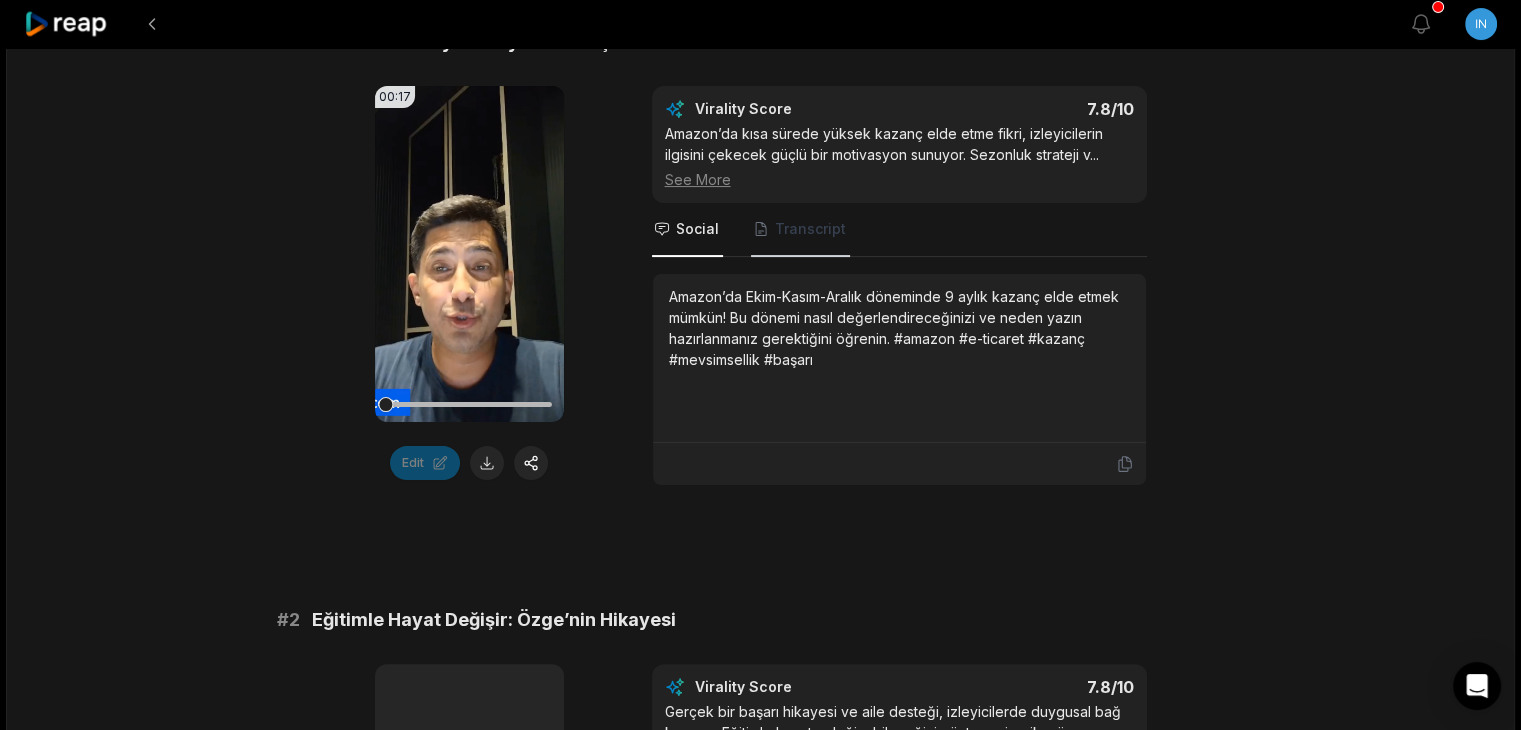 click on "Transcript" at bounding box center [800, 230] 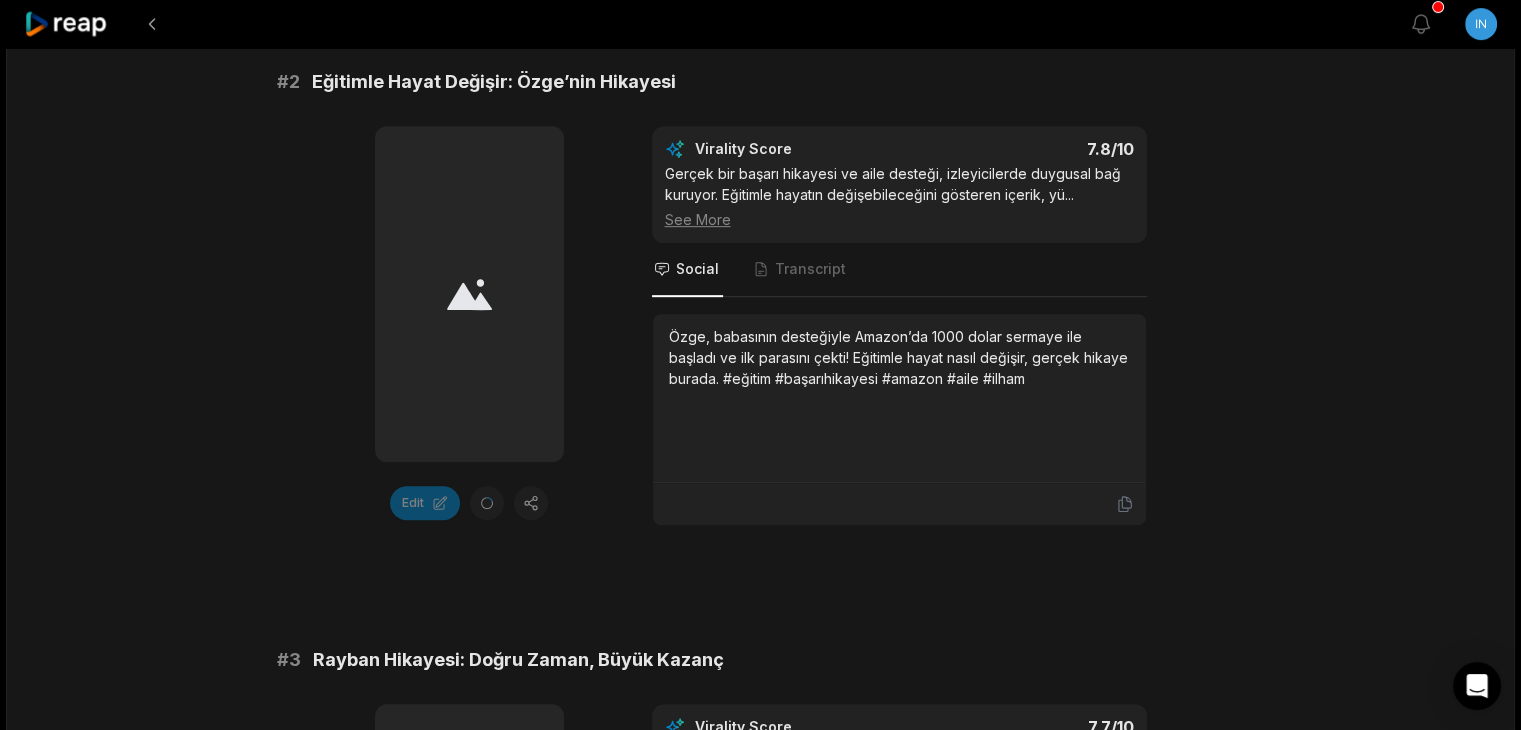 scroll, scrollTop: 948, scrollLeft: 0, axis: vertical 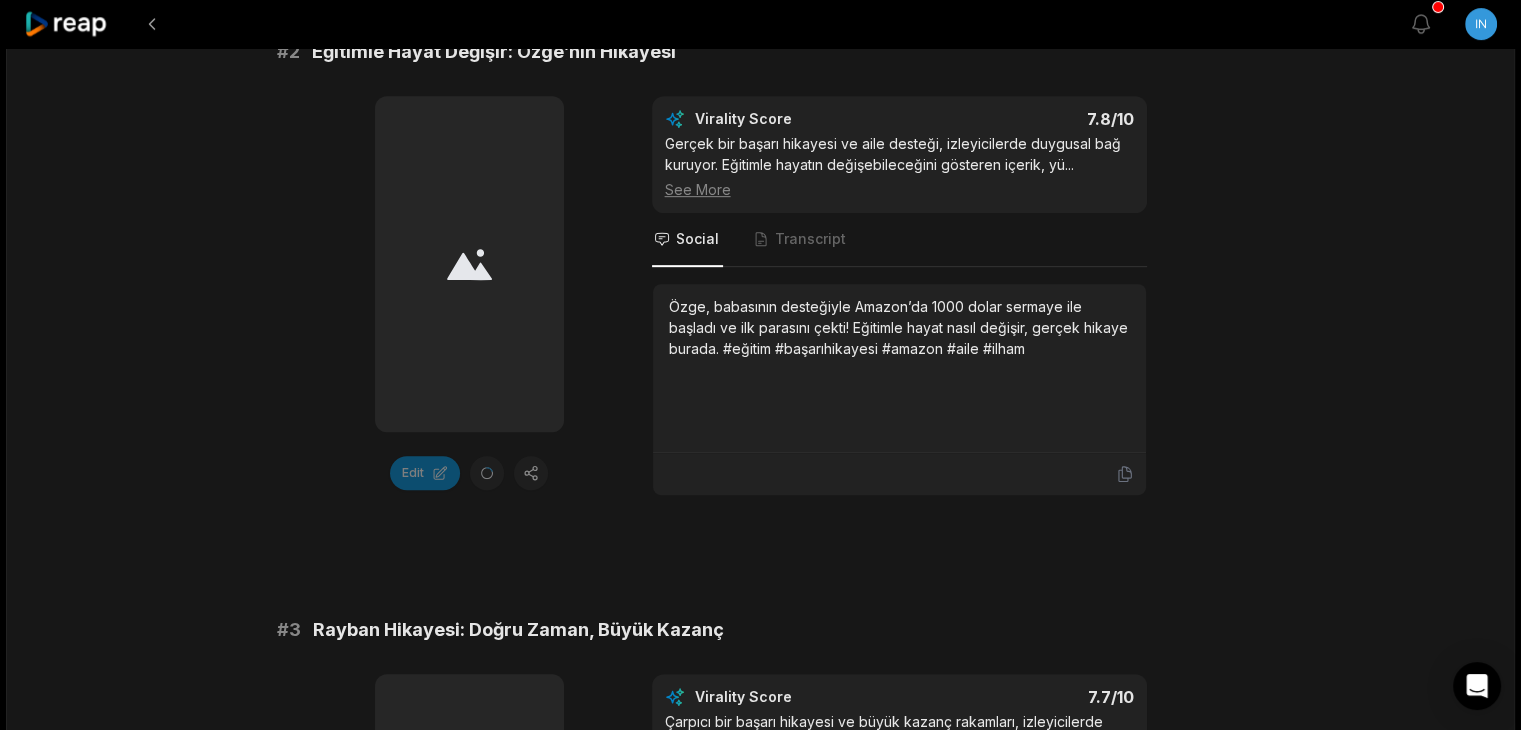 click on "Virality Score 7.8 /10 Gerçek bir başarı hikayesi ve aile desteği, izleyicilerde duygusal bağ kuruyor. Eğitimle hayatın değişebileceğini gösteren içerik, yü ...   See More Social Transcript Özge, babasının desteğiyle Amazon’da 1000 dolar sermaye ile başladı ve ilk parasını çekti! Eğitimle hayat nasıl değişir, gerçek hikaye burada. #eğitim #başarıhikayesi #amazon #aile #ilham" at bounding box center (899, 296) 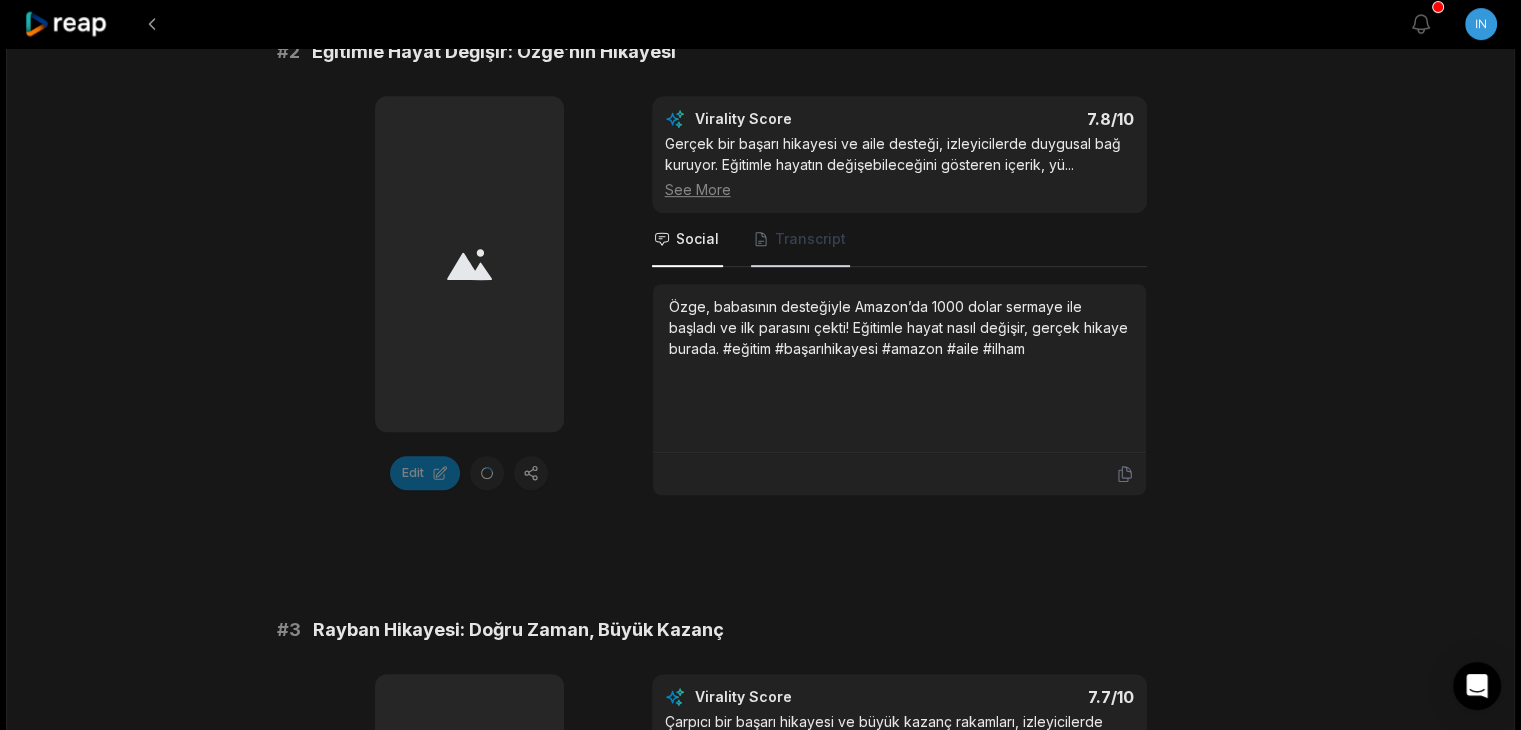 click on "Transcript" at bounding box center [800, 240] 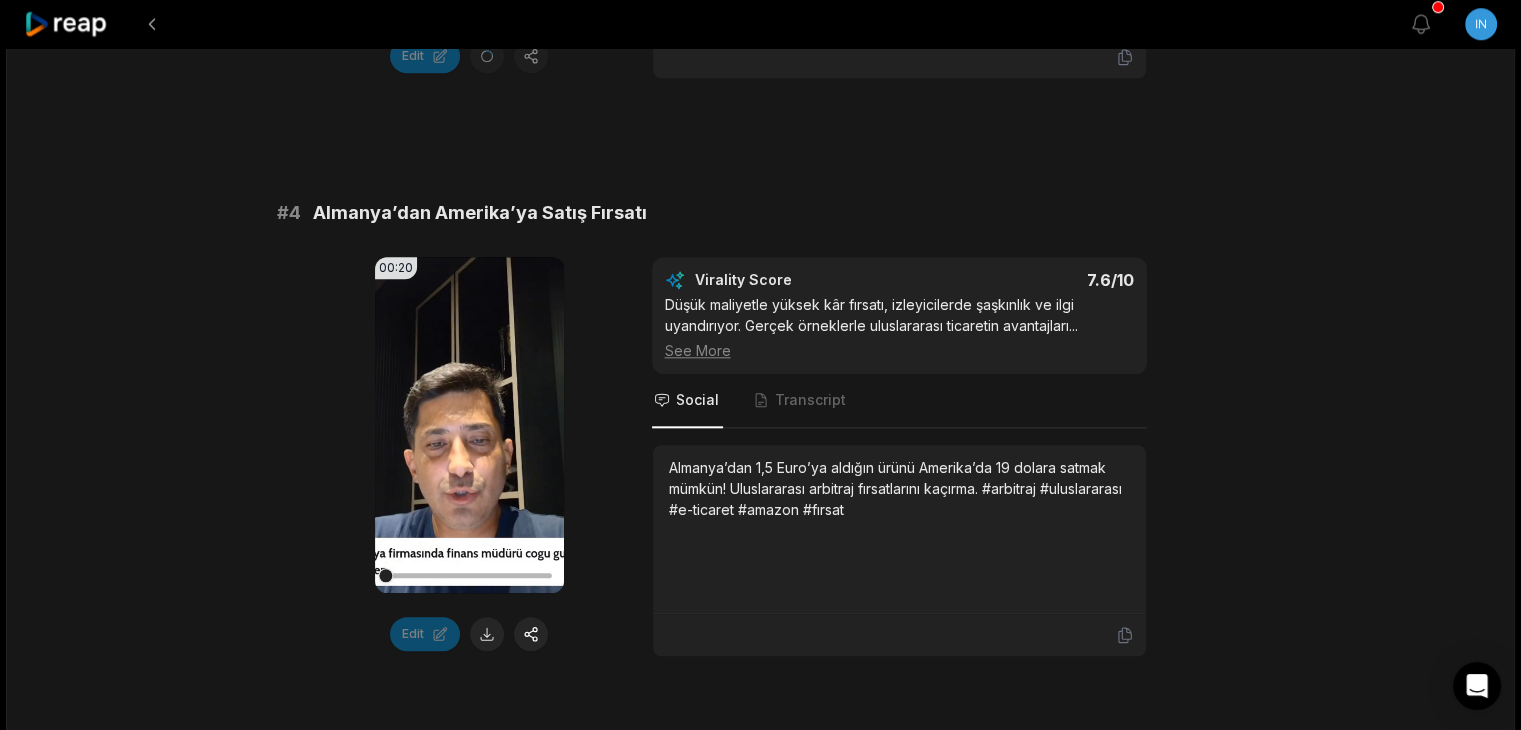 scroll, scrollTop: 1912, scrollLeft: 0, axis: vertical 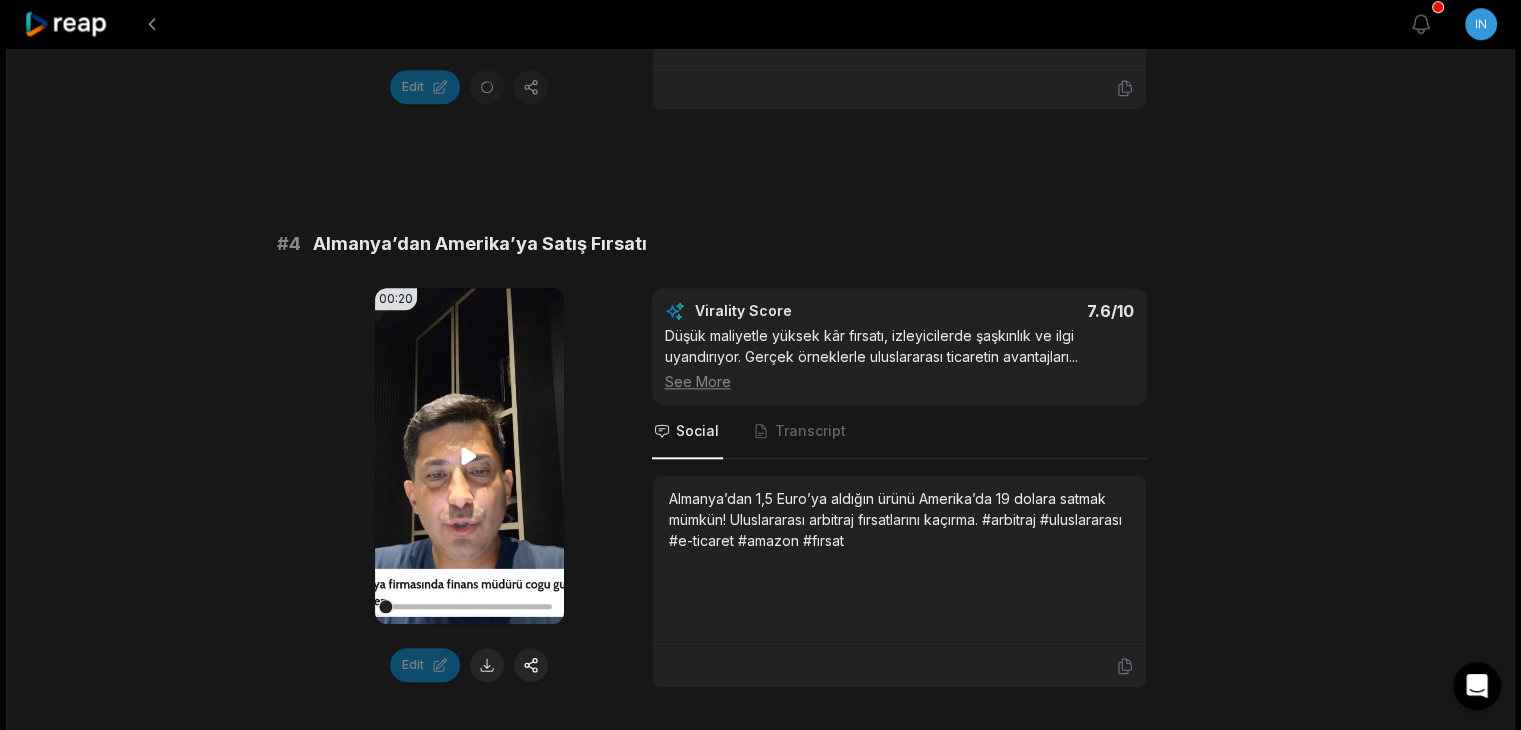click on "Your browser does not support mp4 format." at bounding box center [469, 456] 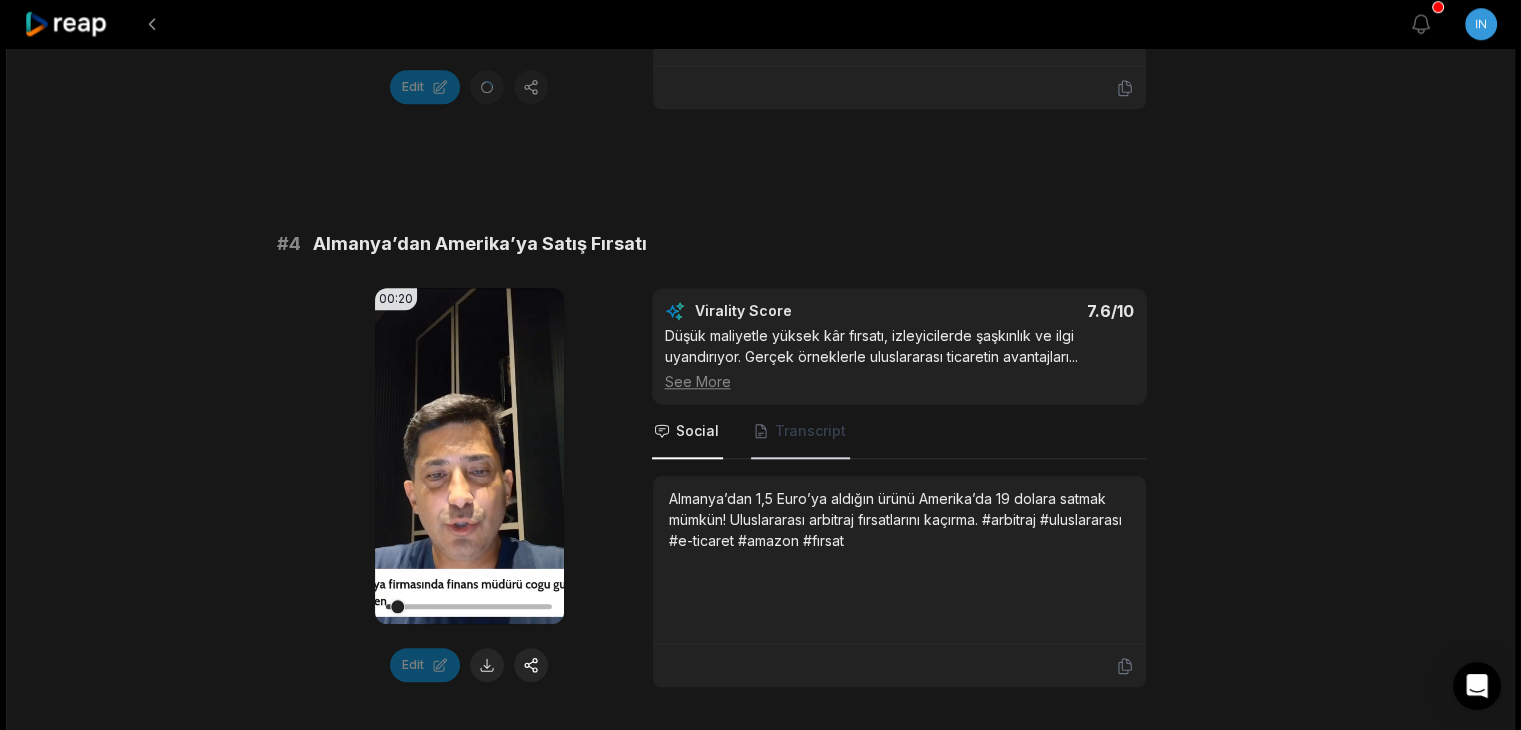 click on "Transcript" at bounding box center (800, 432) 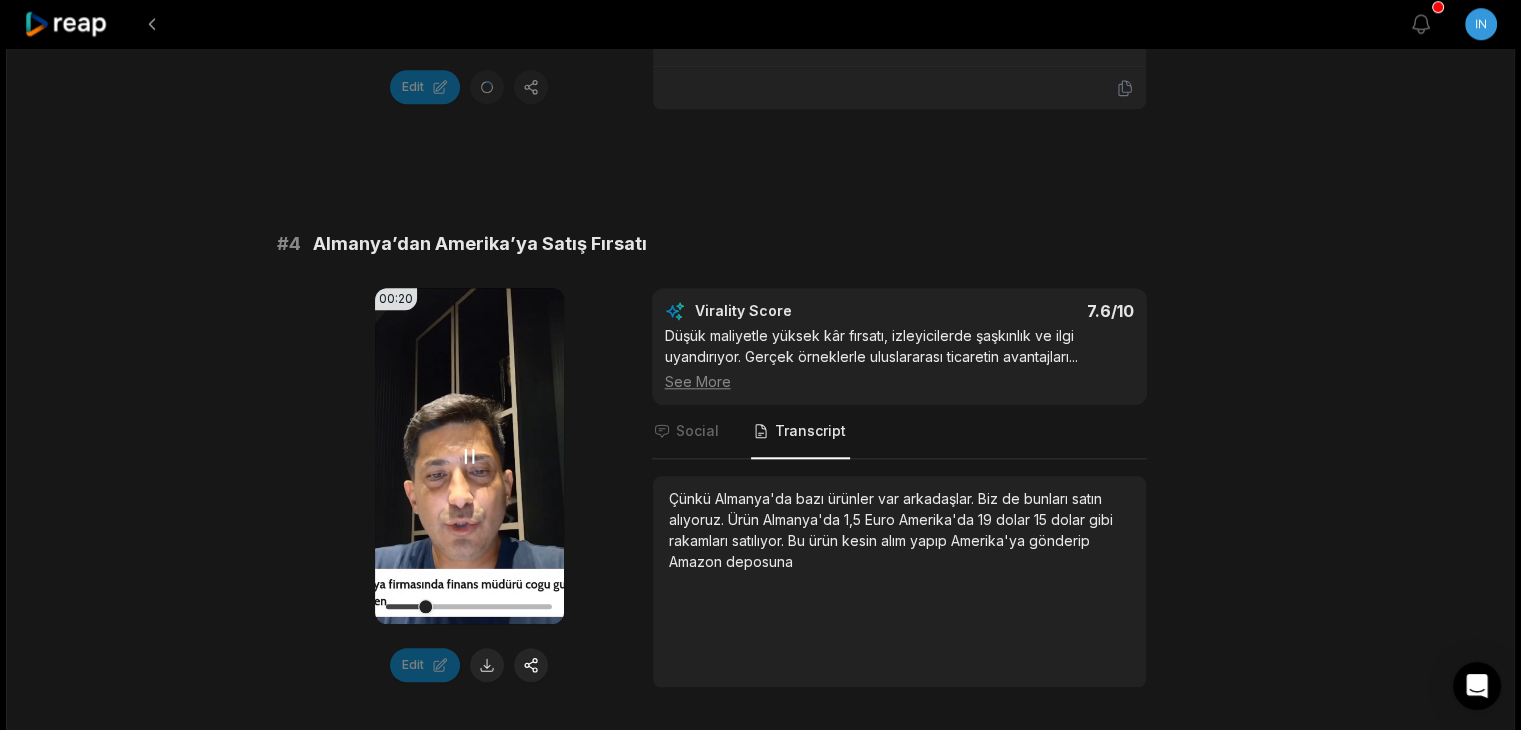 click 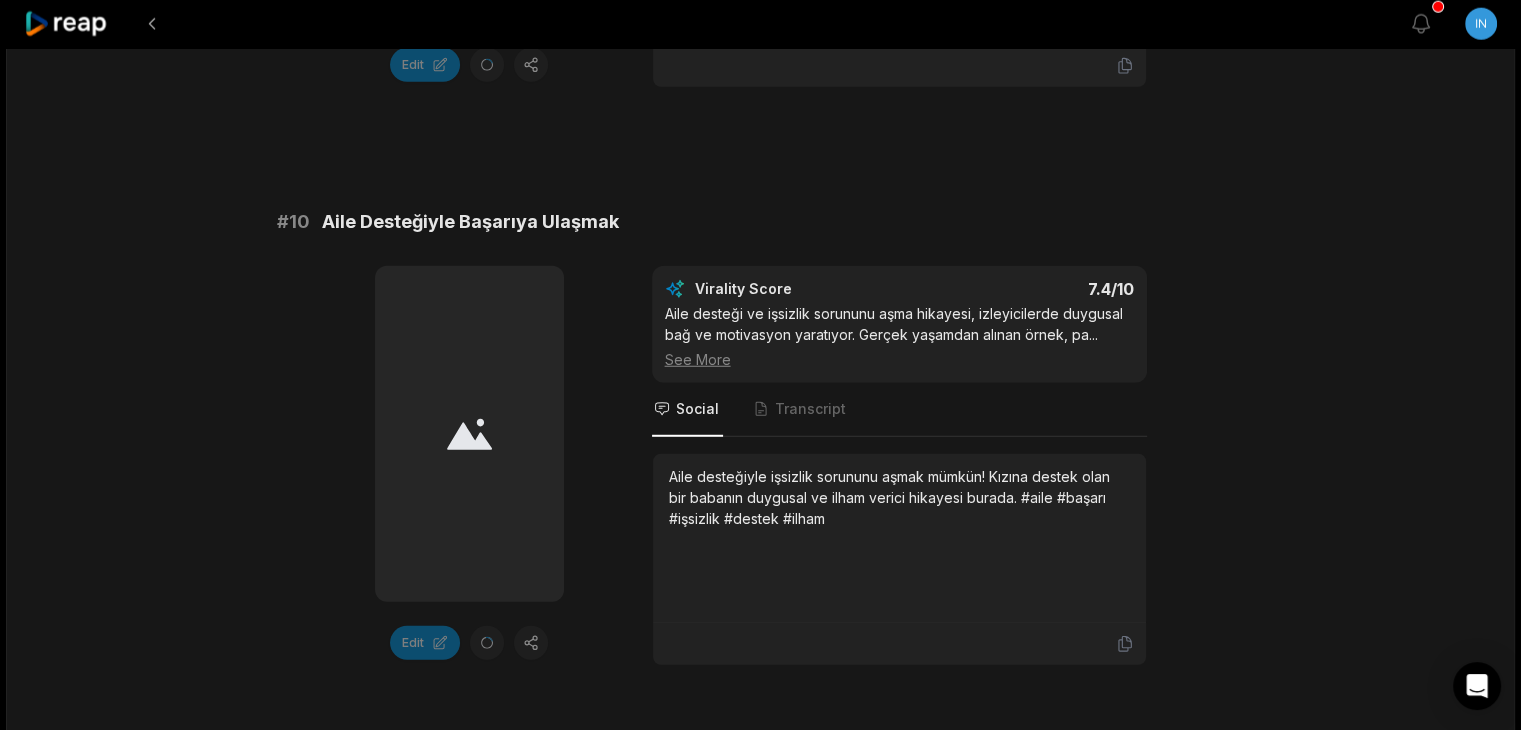 scroll, scrollTop: 5523, scrollLeft: 0, axis: vertical 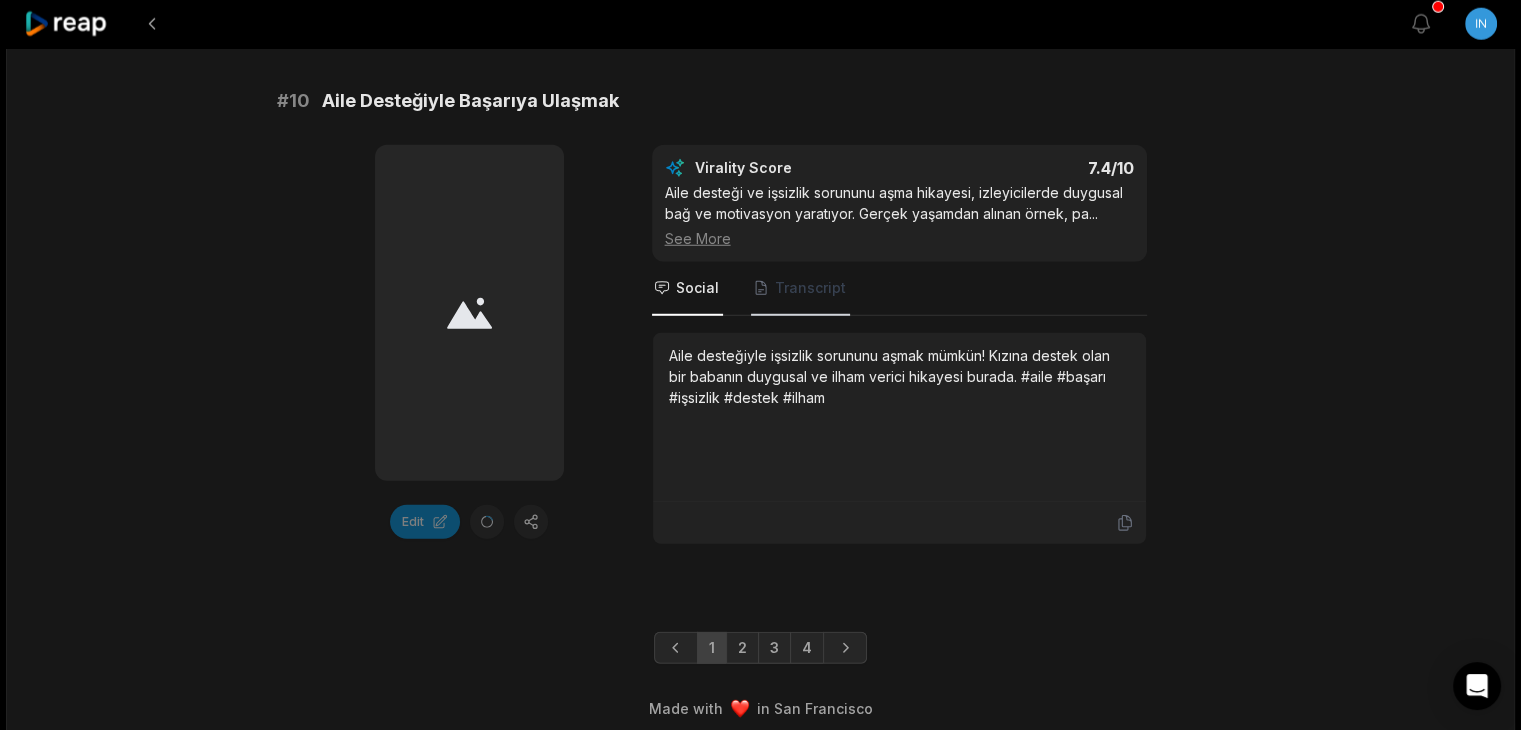click on "Transcript" at bounding box center [800, 289] 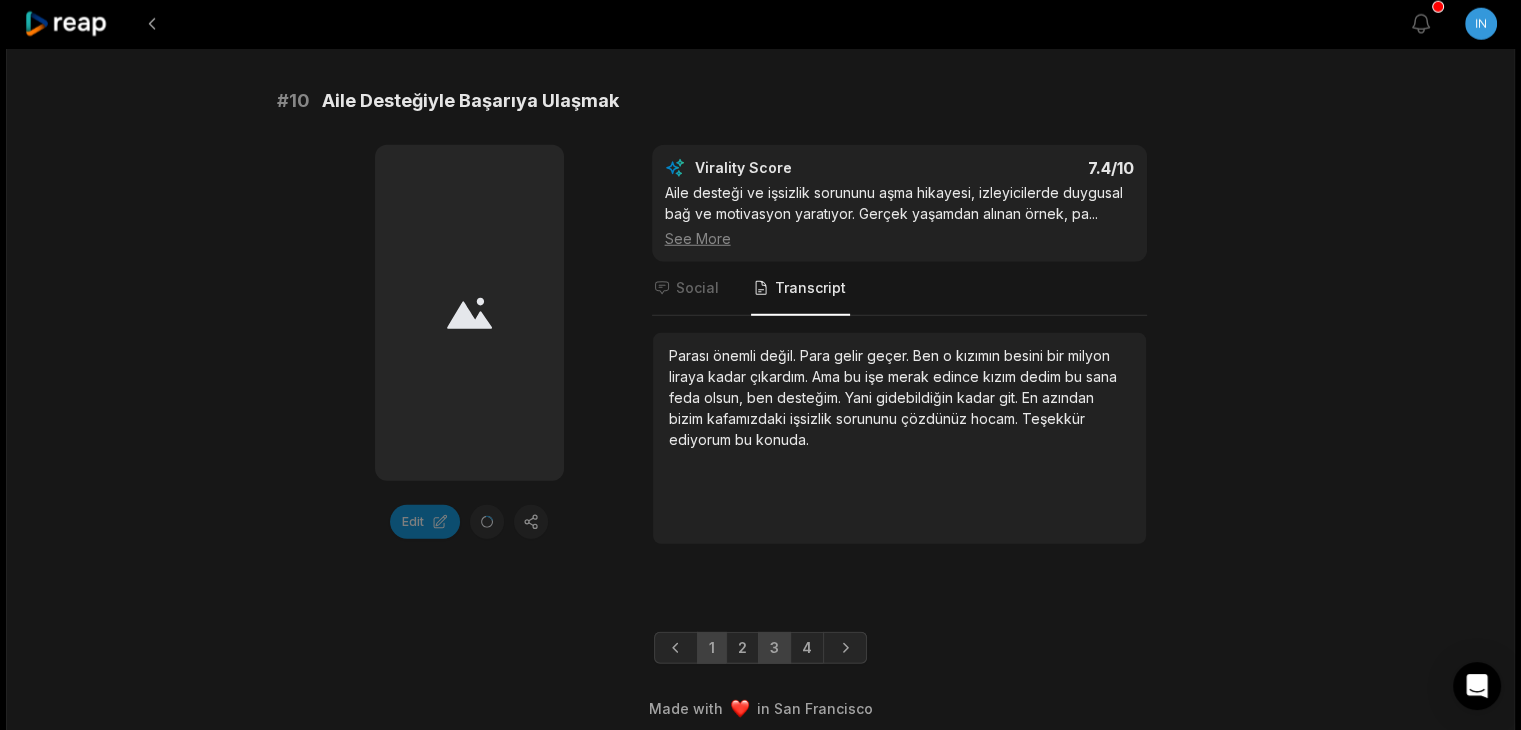 click on "3" at bounding box center [774, 648] 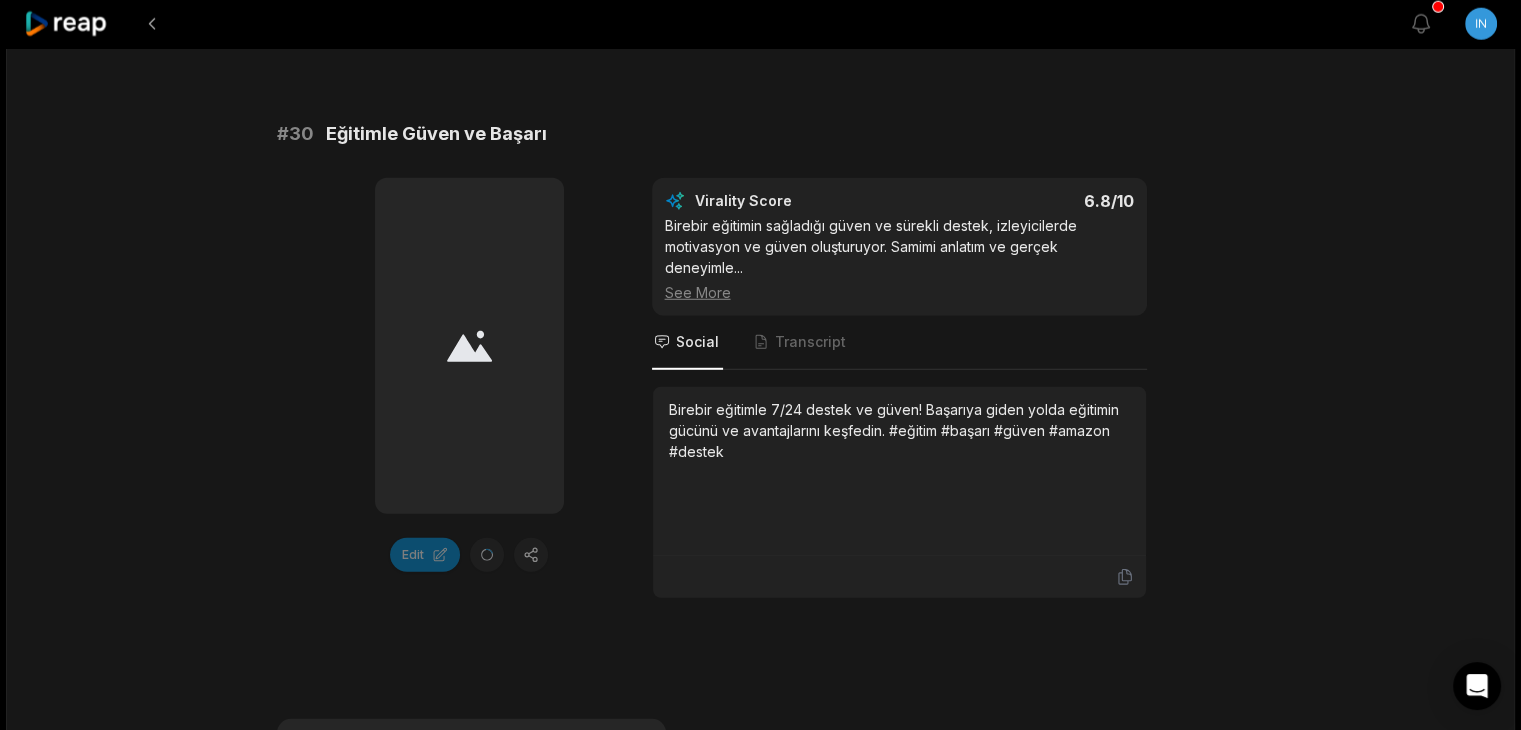 scroll, scrollTop: 5403, scrollLeft: 0, axis: vertical 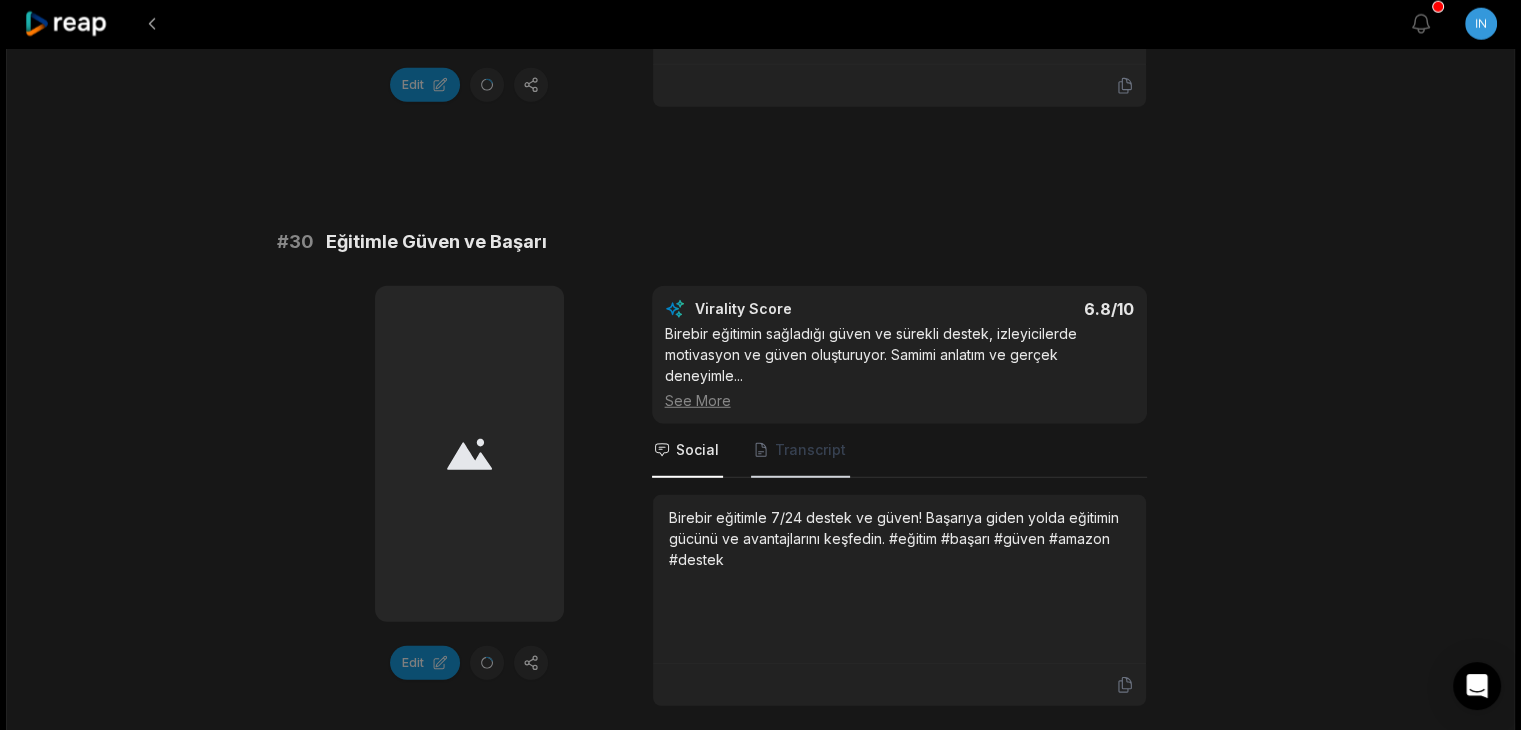 click on "Transcript" at bounding box center [800, 451] 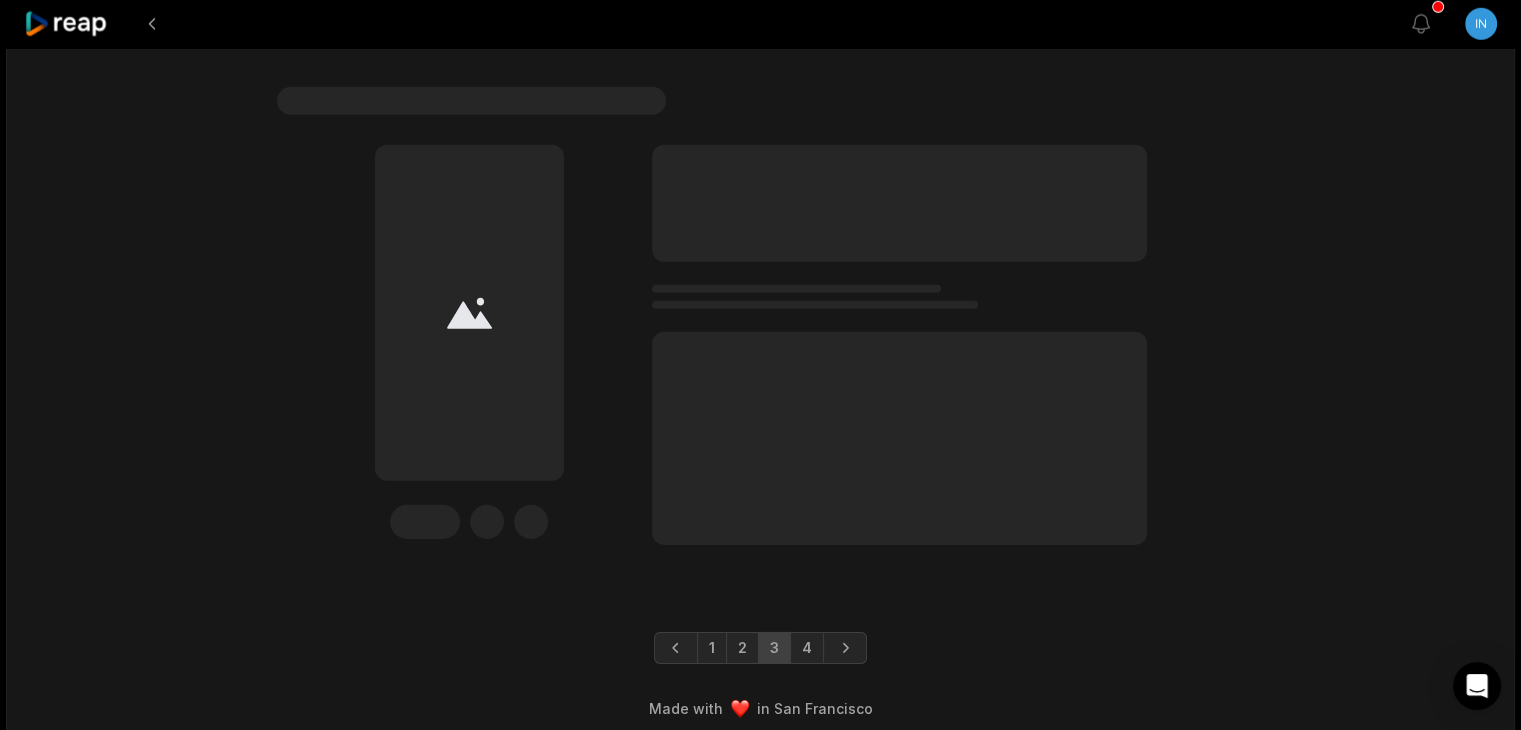 scroll, scrollTop: 6142, scrollLeft: 0, axis: vertical 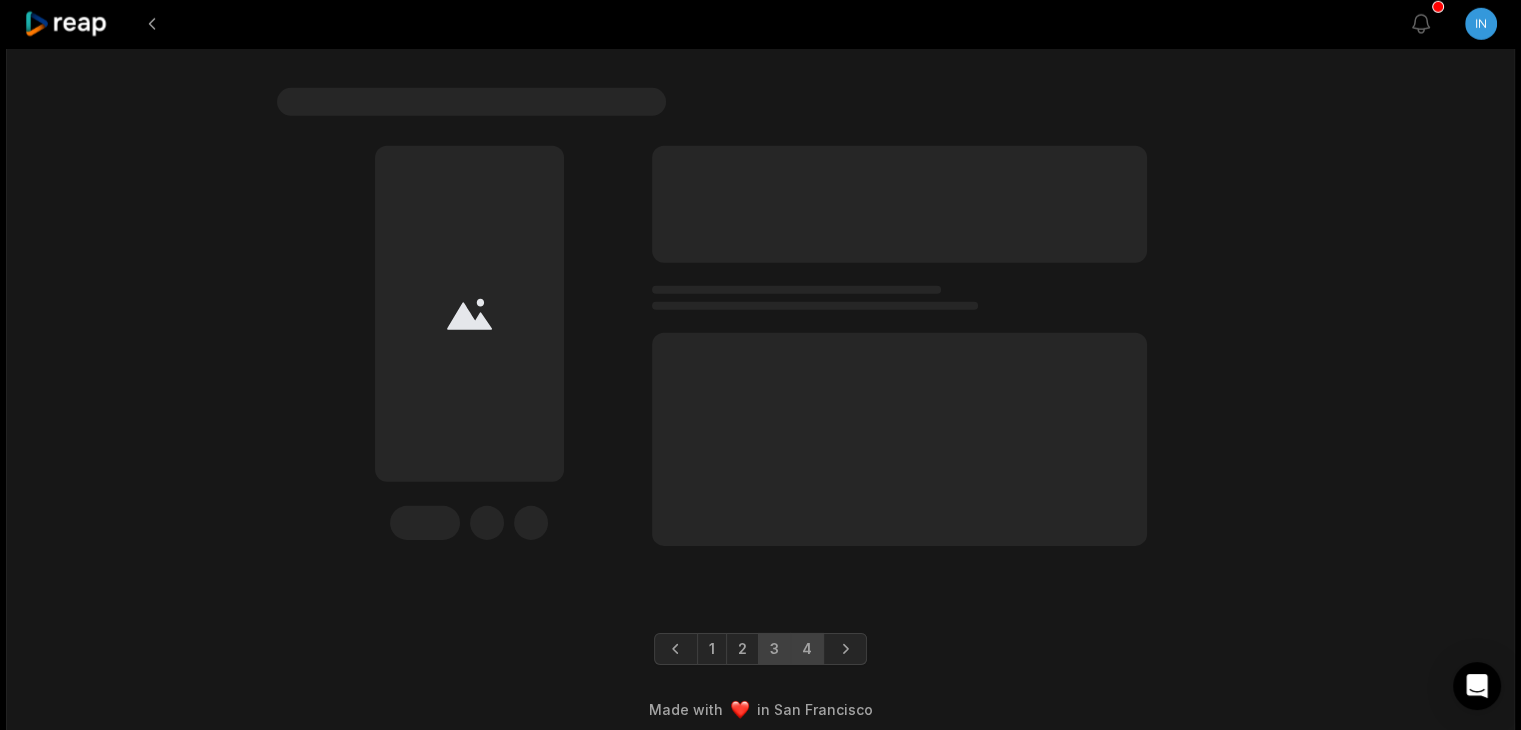 click on "4" at bounding box center [807, 649] 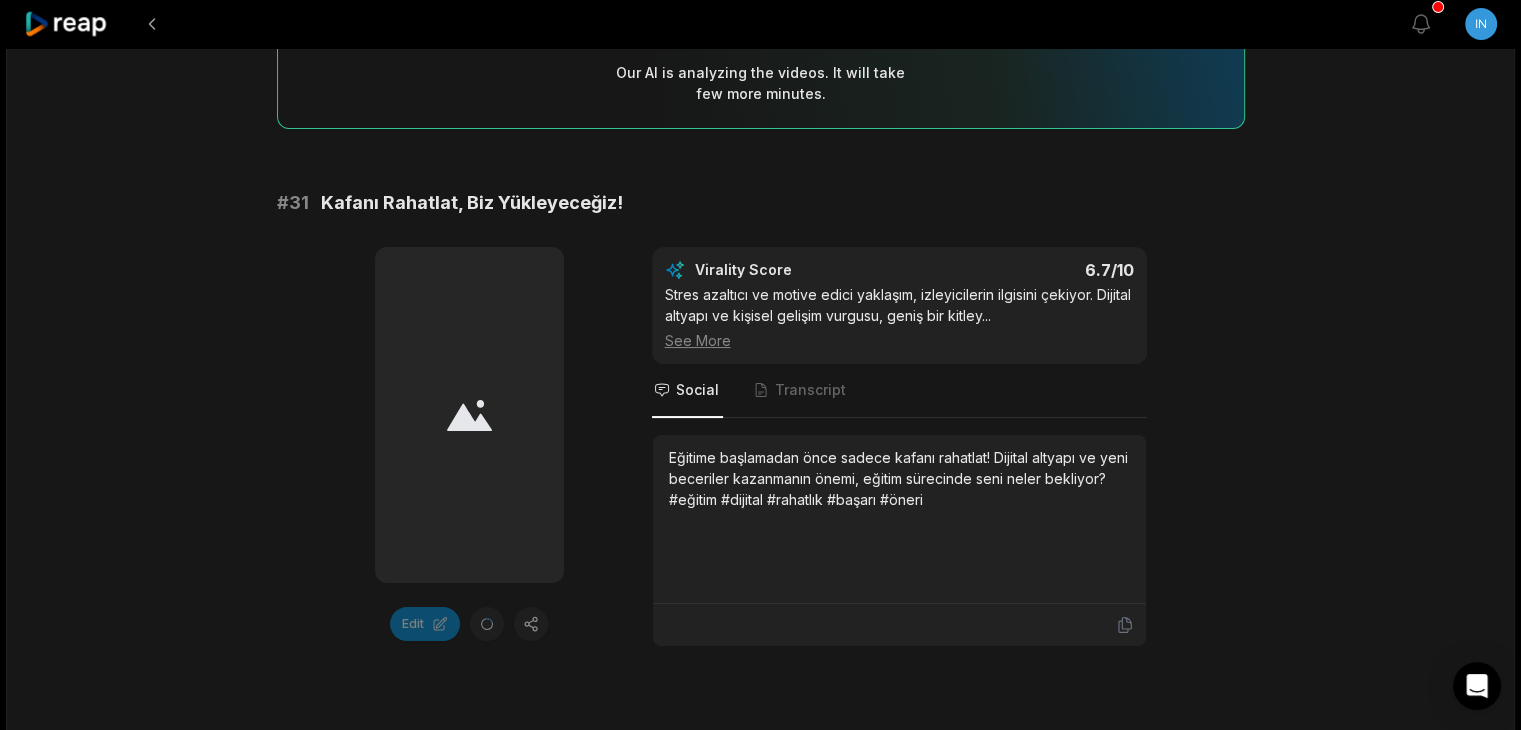 scroll, scrollTop: 224, scrollLeft: 0, axis: vertical 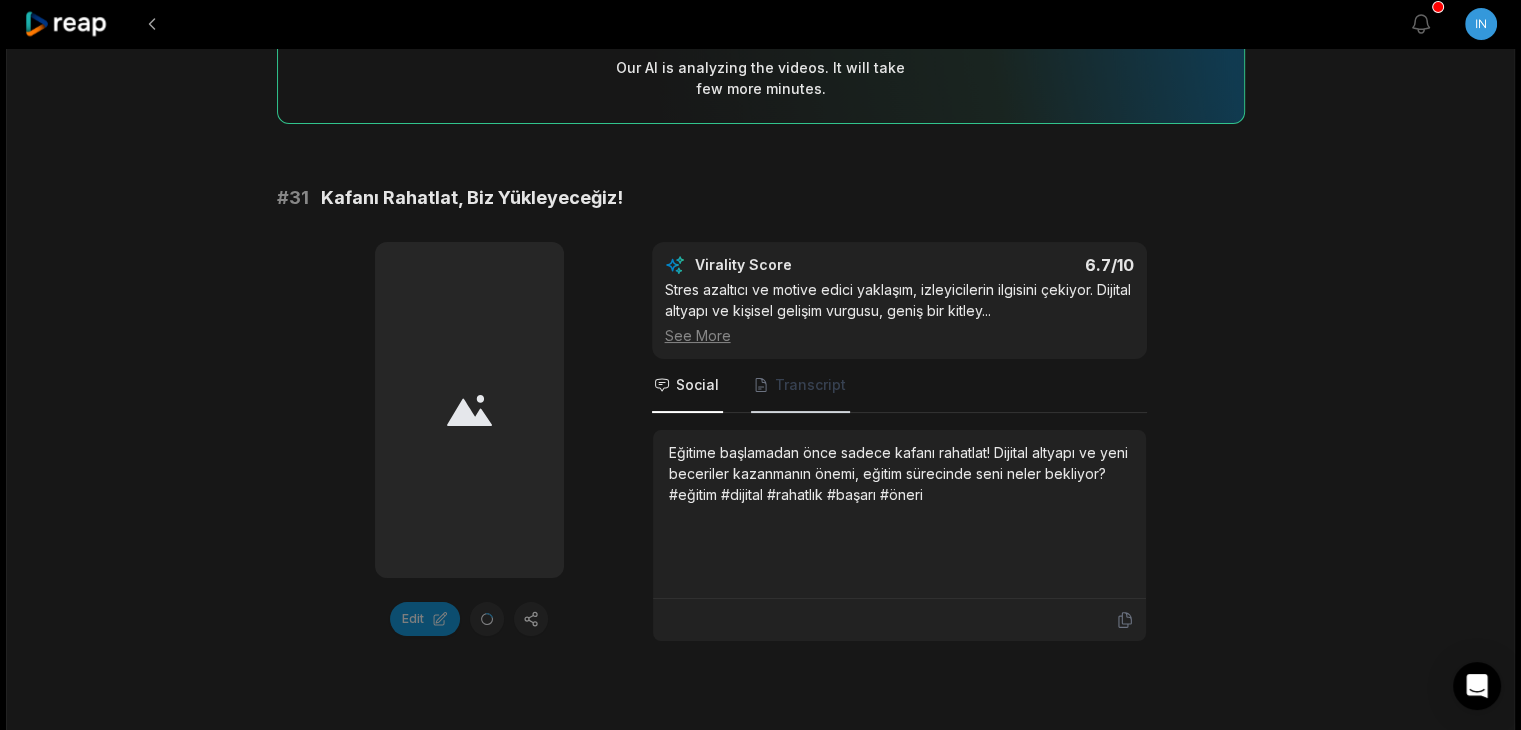 click on "Transcript" at bounding box center [800, 386] 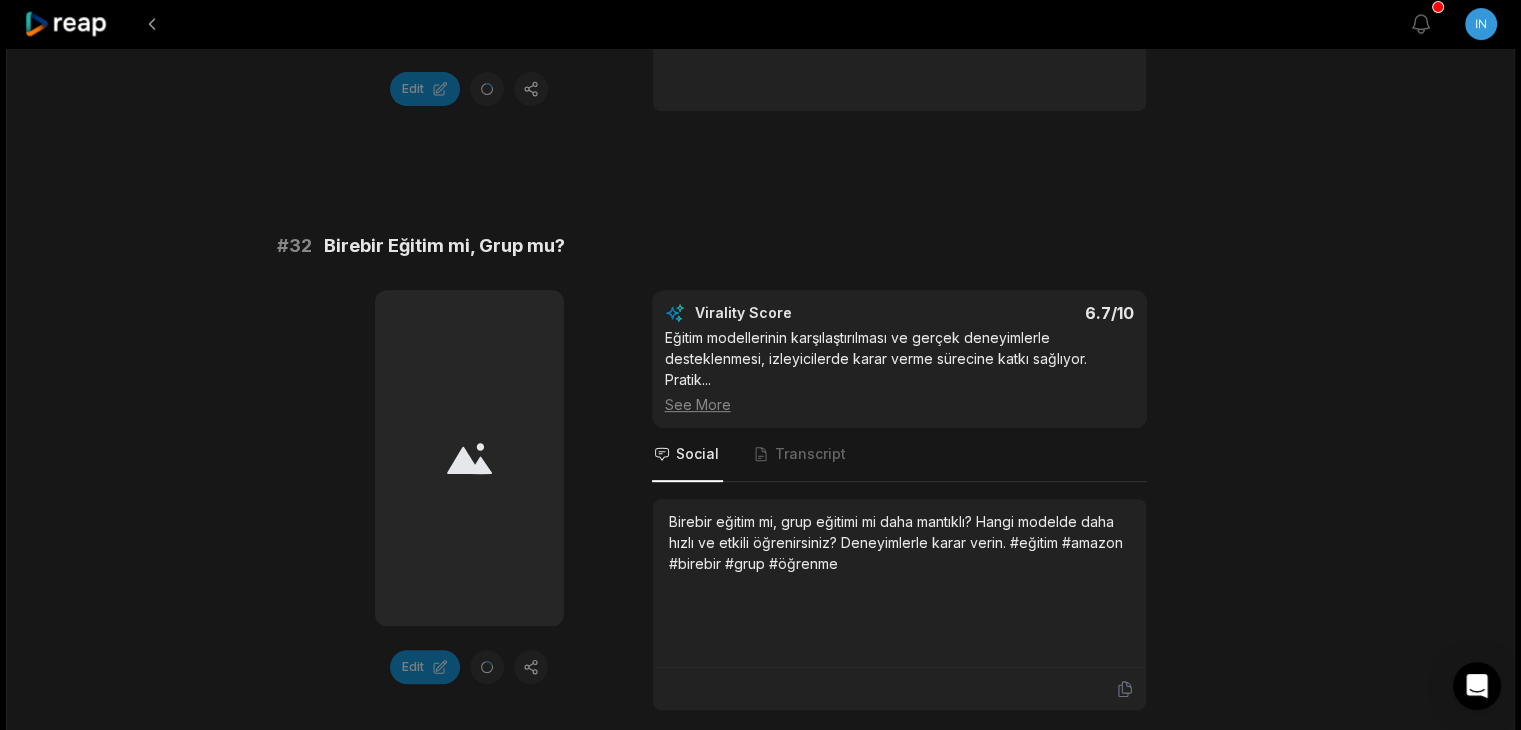 scroll, scrollTop: 786, scrollLeft: 0, axis: vertical 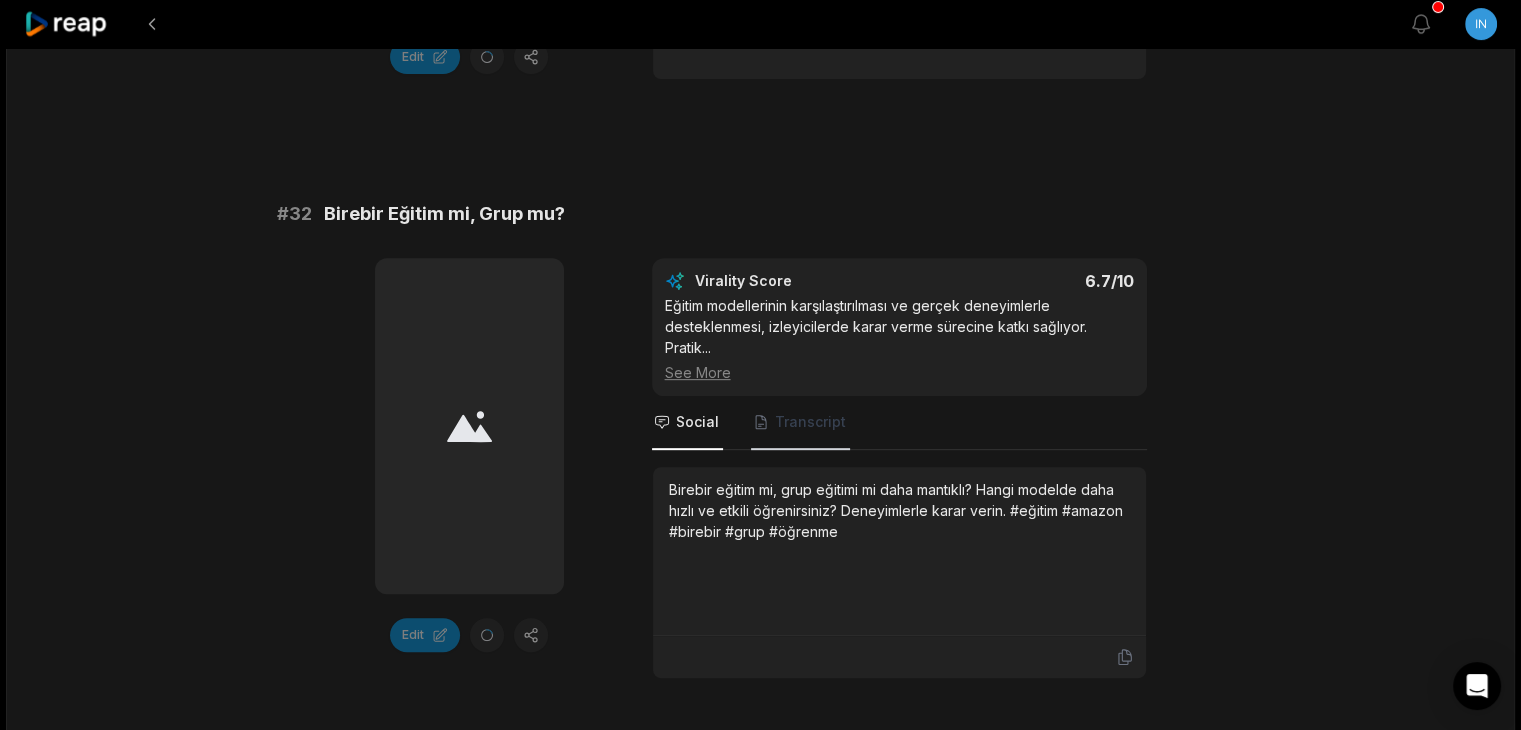 click on "Transcript" at bounding box center [800, 423] 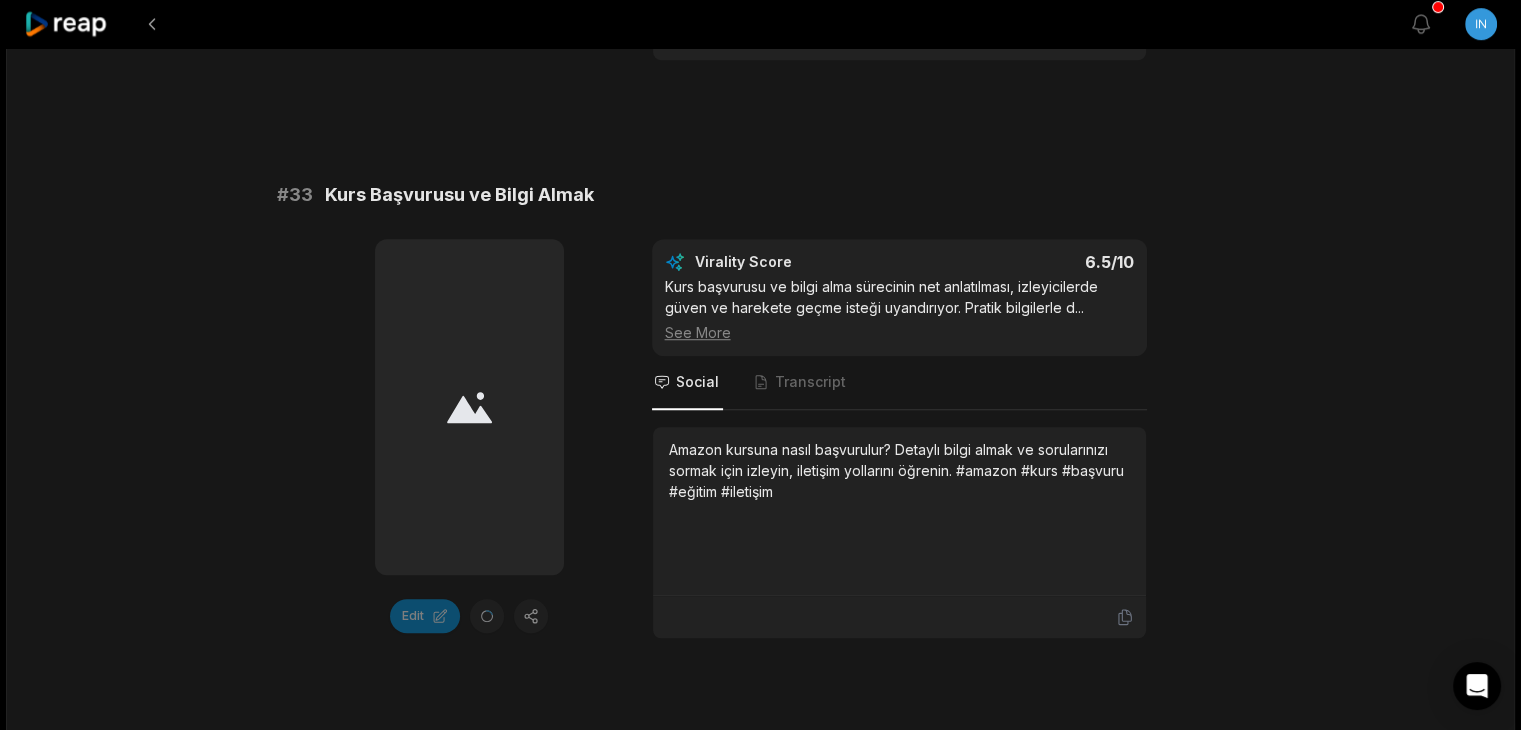 scroll, scrollTop: 1403, scrollLeft: 0, axis: vertical 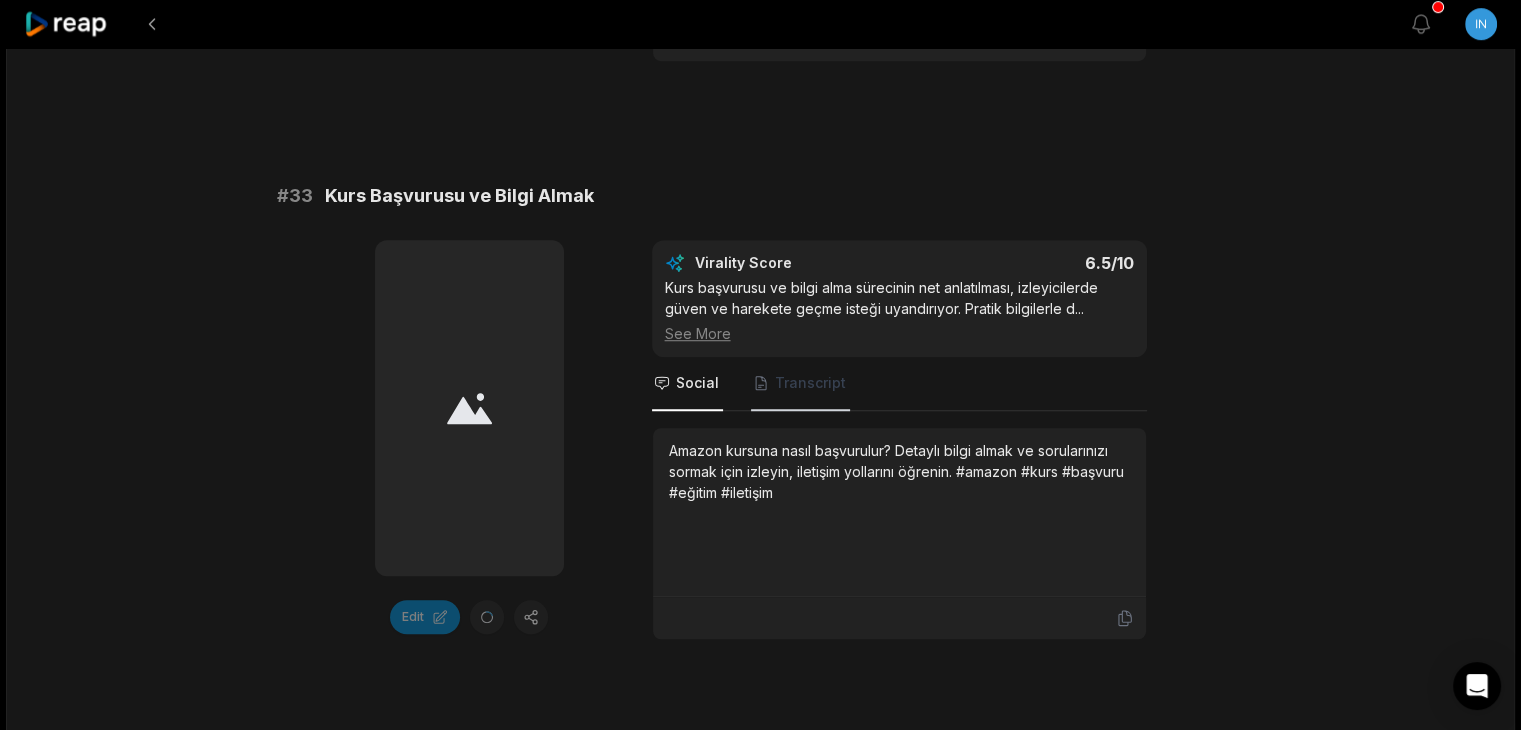 click on "Transcript" at bounding box center [800, 384] 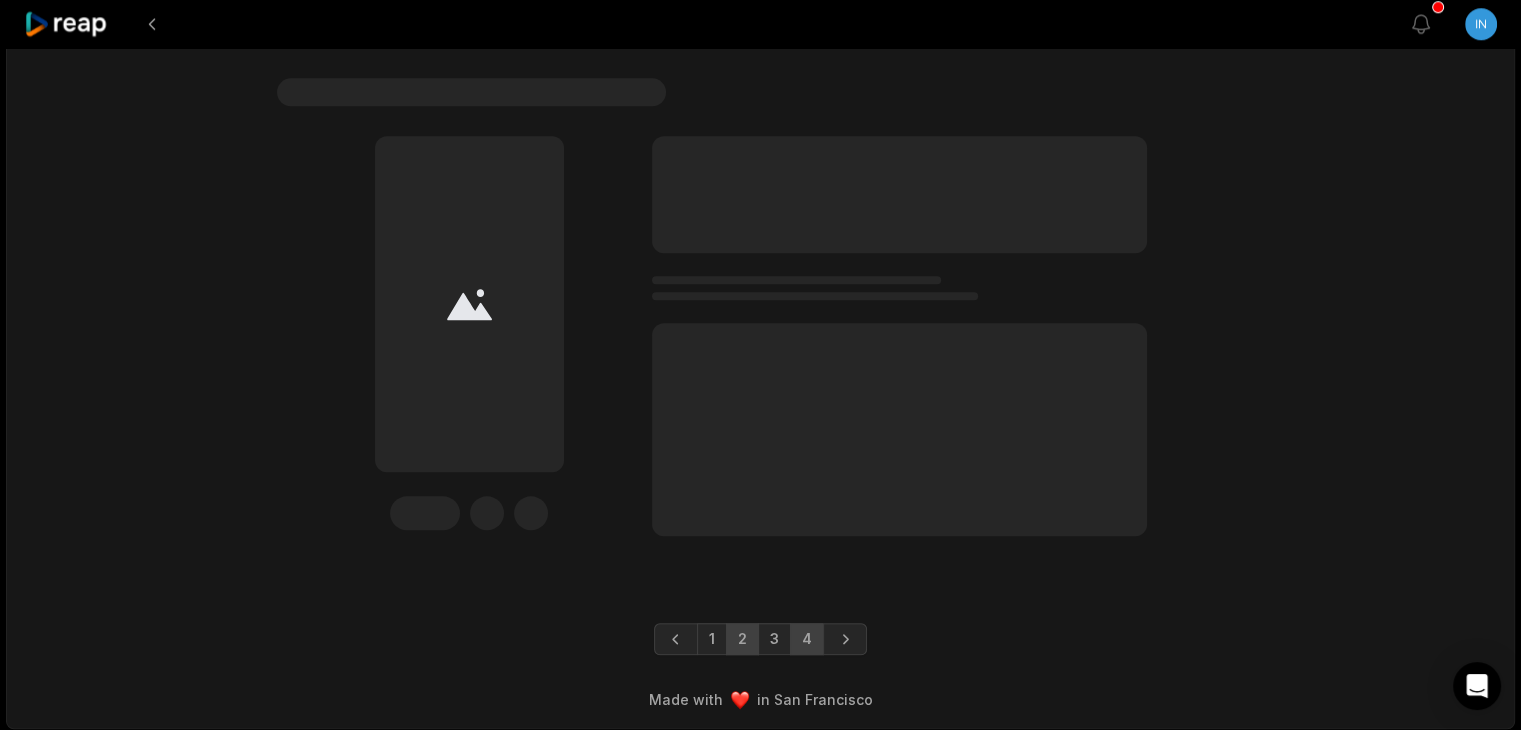 click on "2" at bounding box center (742, 639) 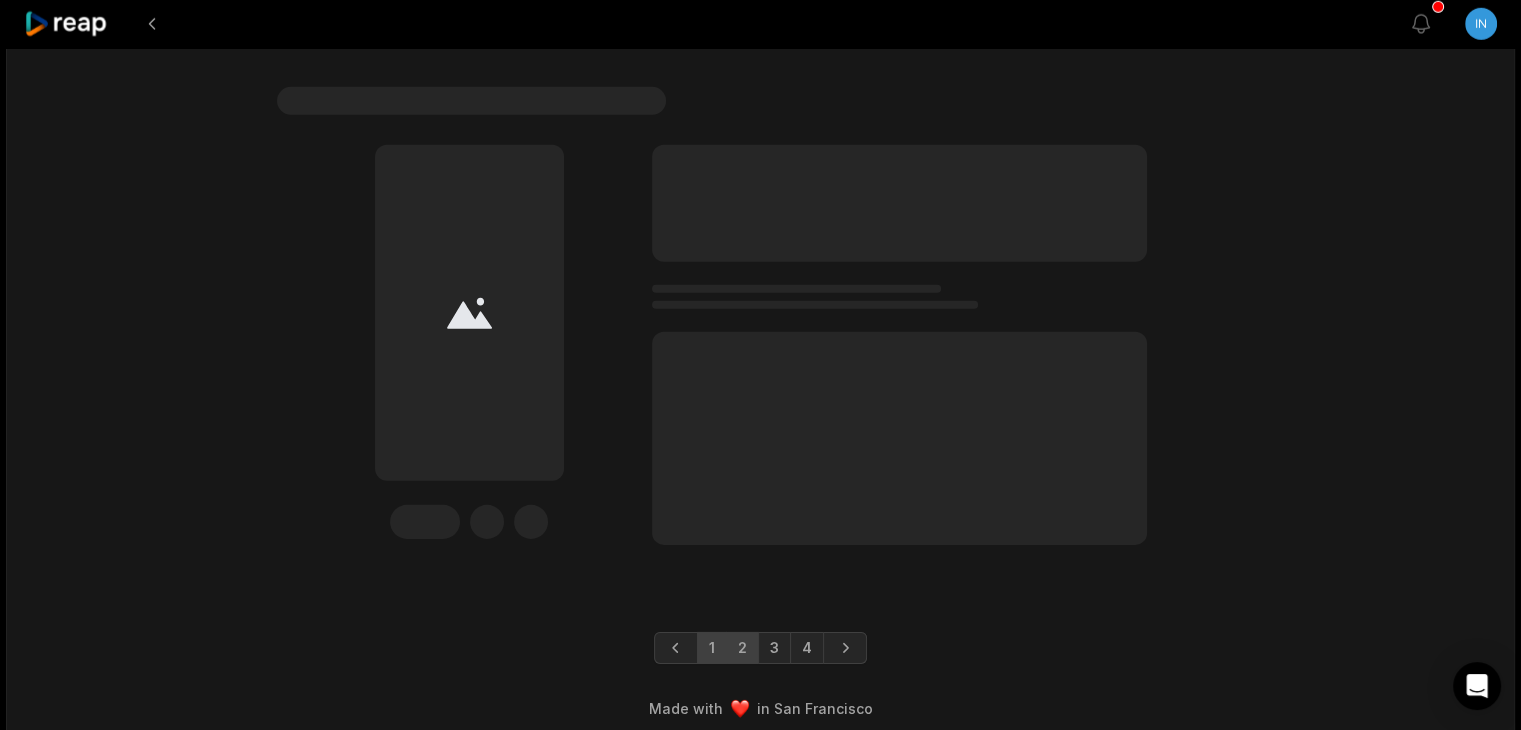 click on "1" at bounding box center [712, 648] 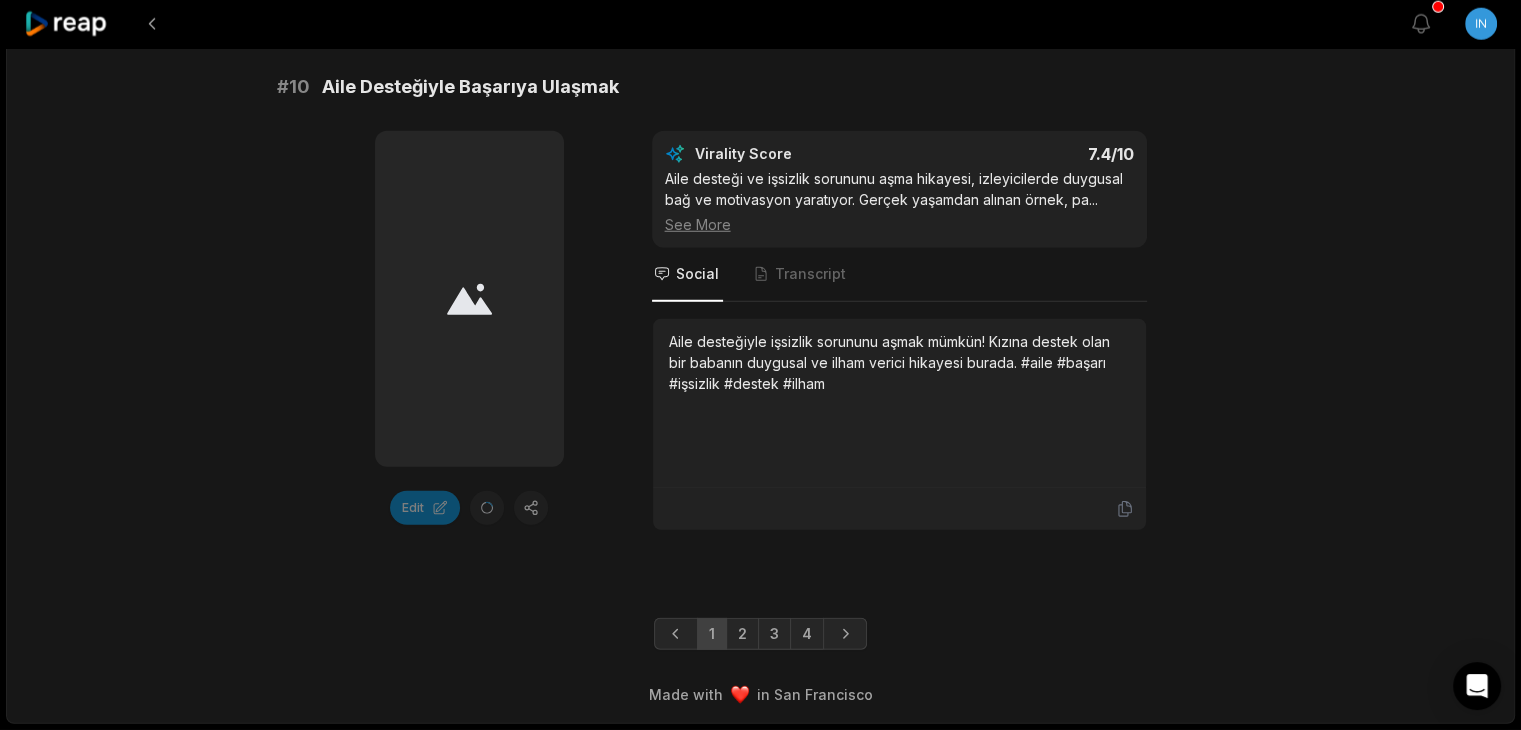 scroll, scrollTop: 5523, scrollLeft: 0, axis: vertical 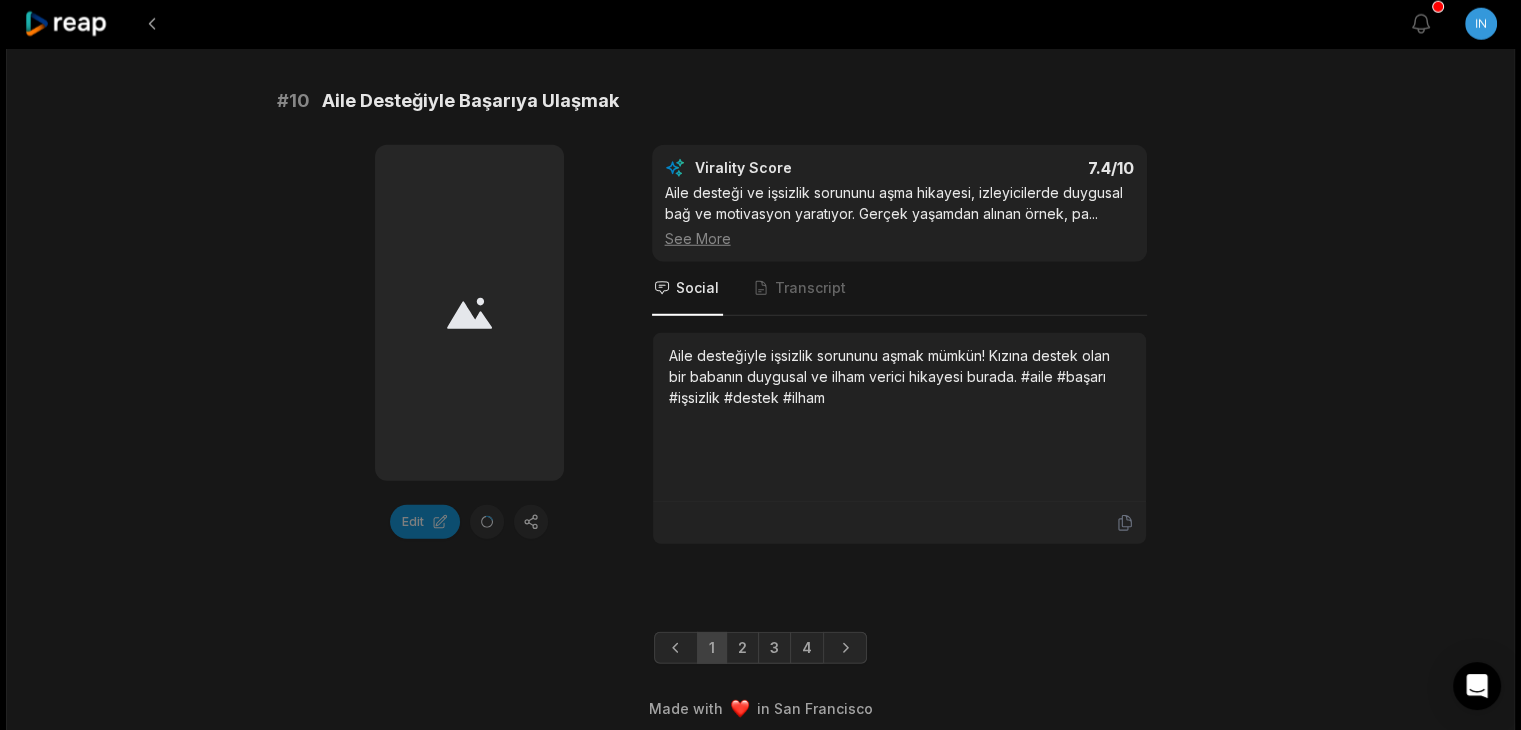 click on "1" at bounding box center [712, 648] 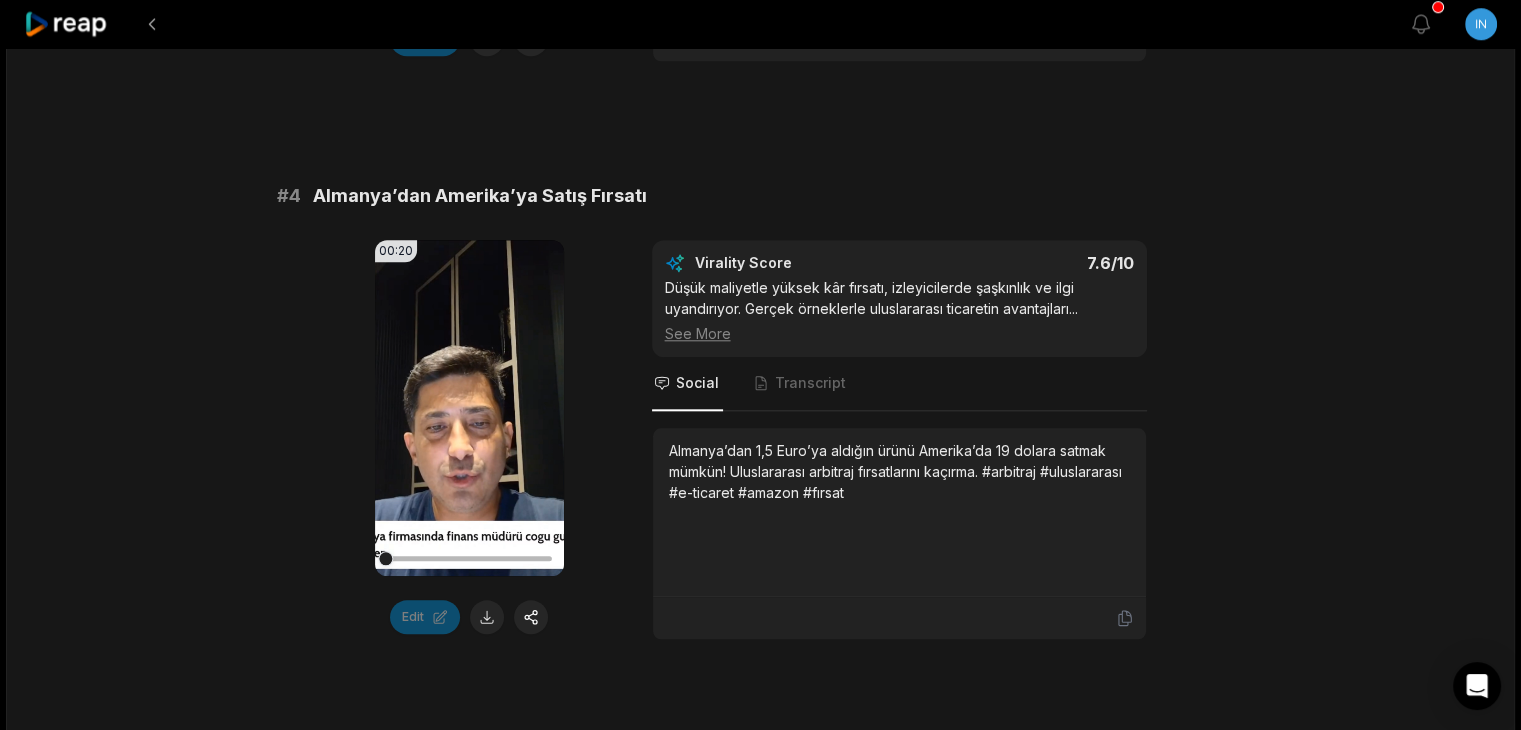 scroll, scrollTop: 288, scrollLeft: 0, axis: vertical 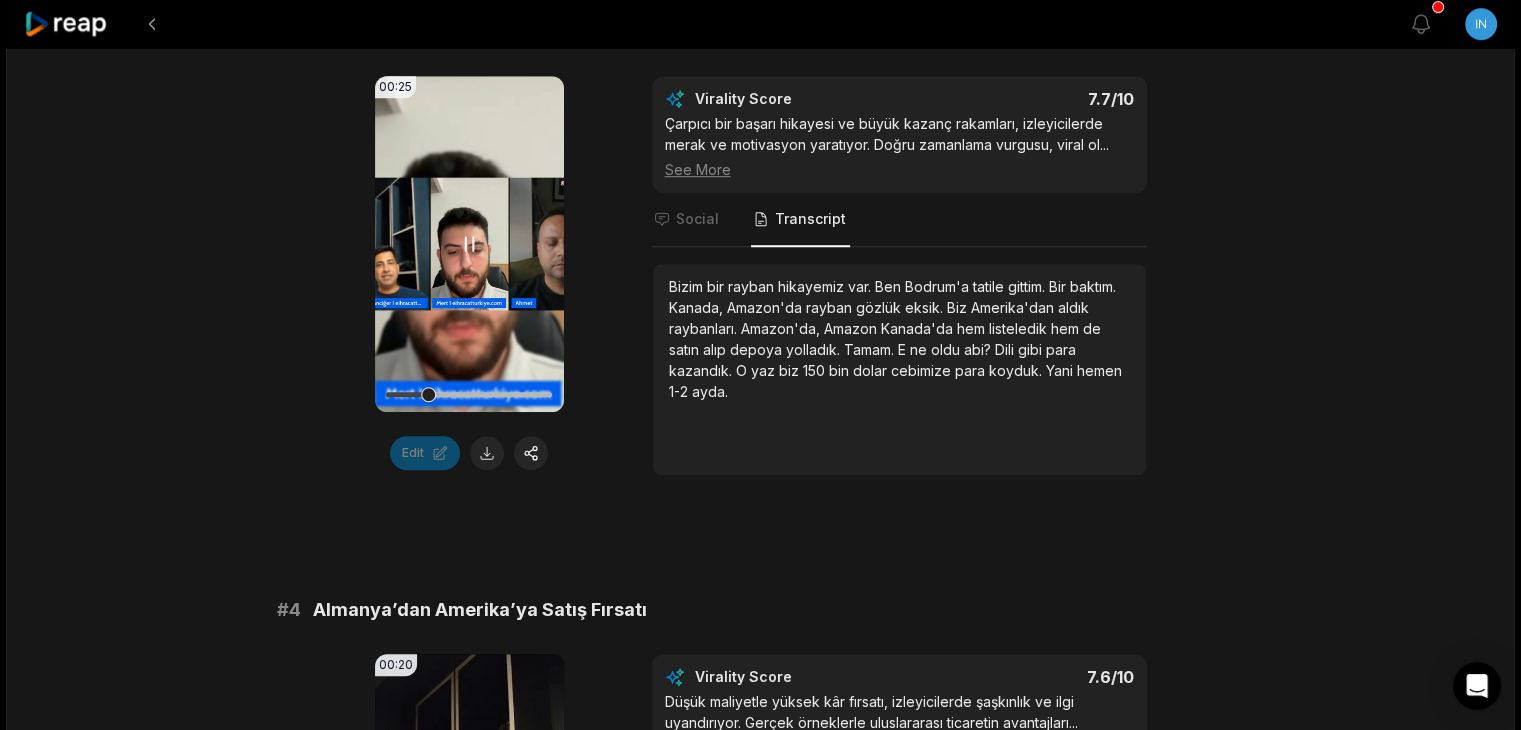 click on "Your browser does not support mp4 format." at bounding box center [469, 244] 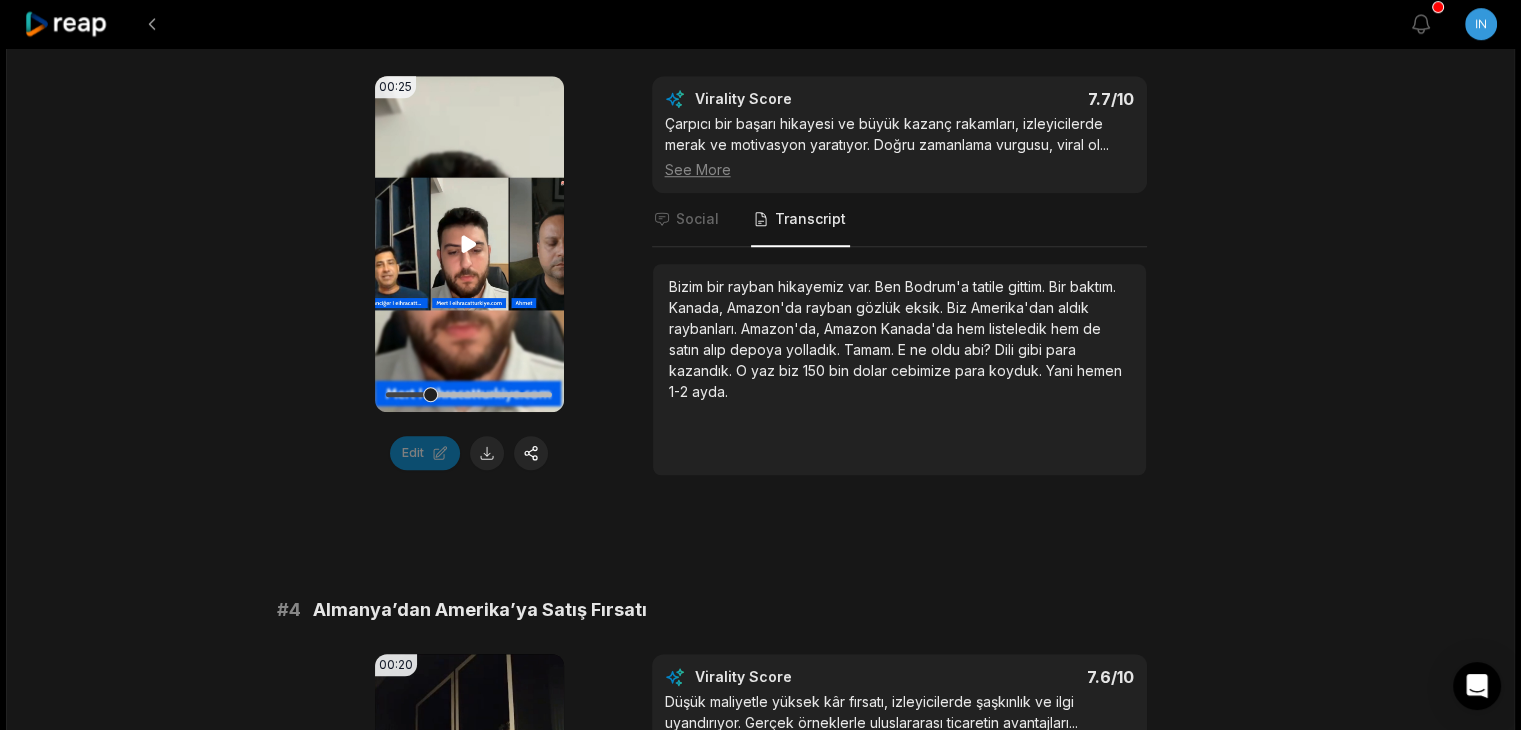 click on "Your browser does not support mp4 format." at bounding box center (469, 244) 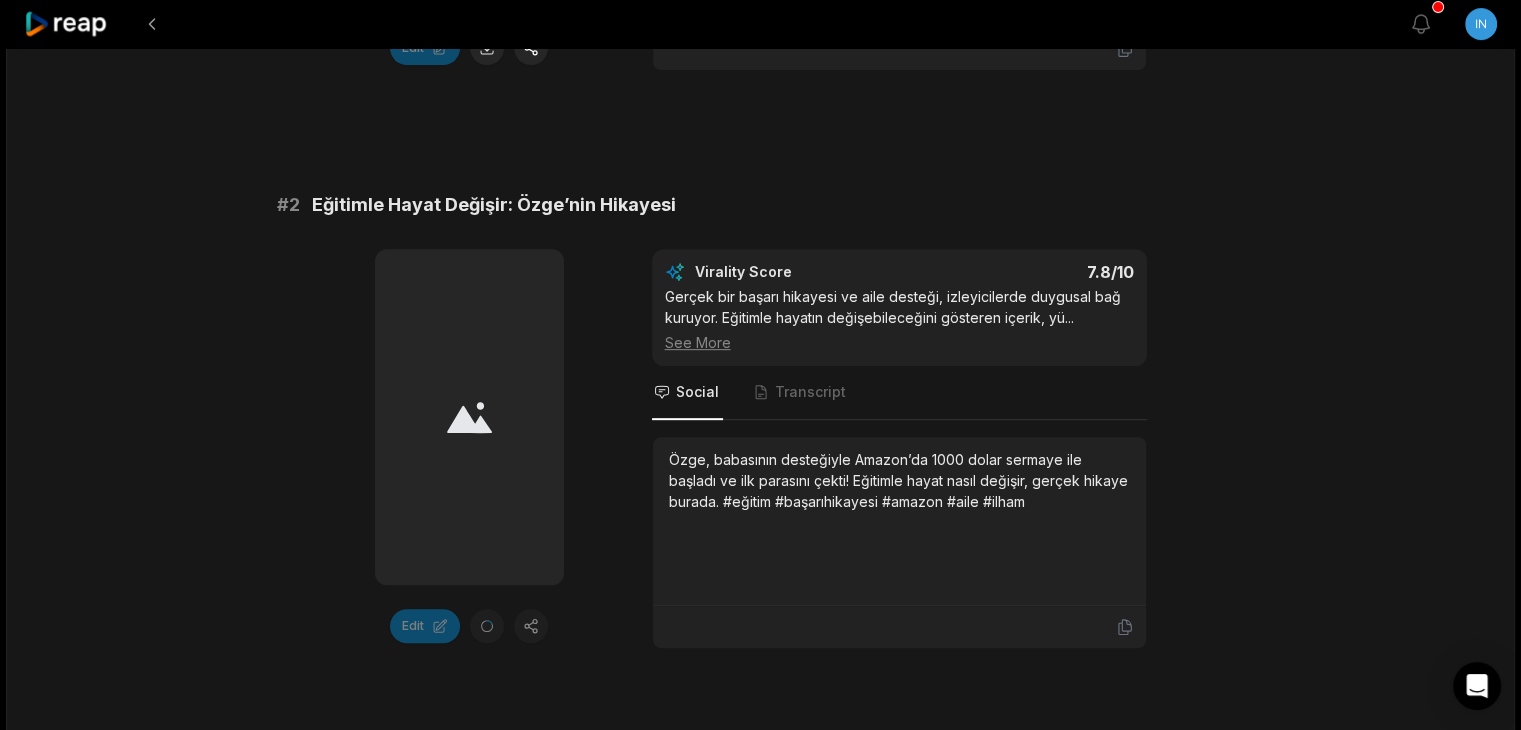 scroll, scrollTop: 794, scrollLeft: 0, axis: vertical 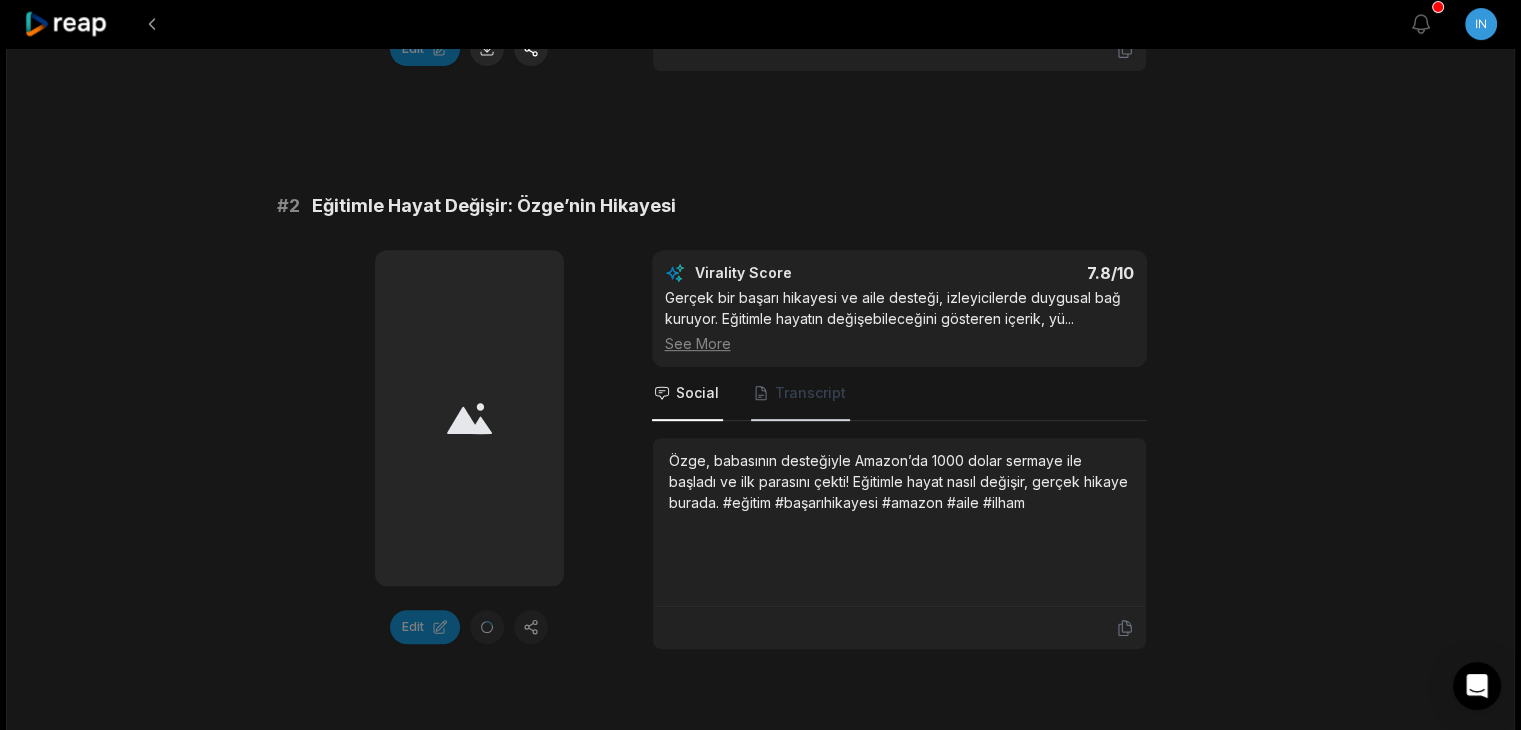 click on "Transcript" at bounding box center (810, 393) 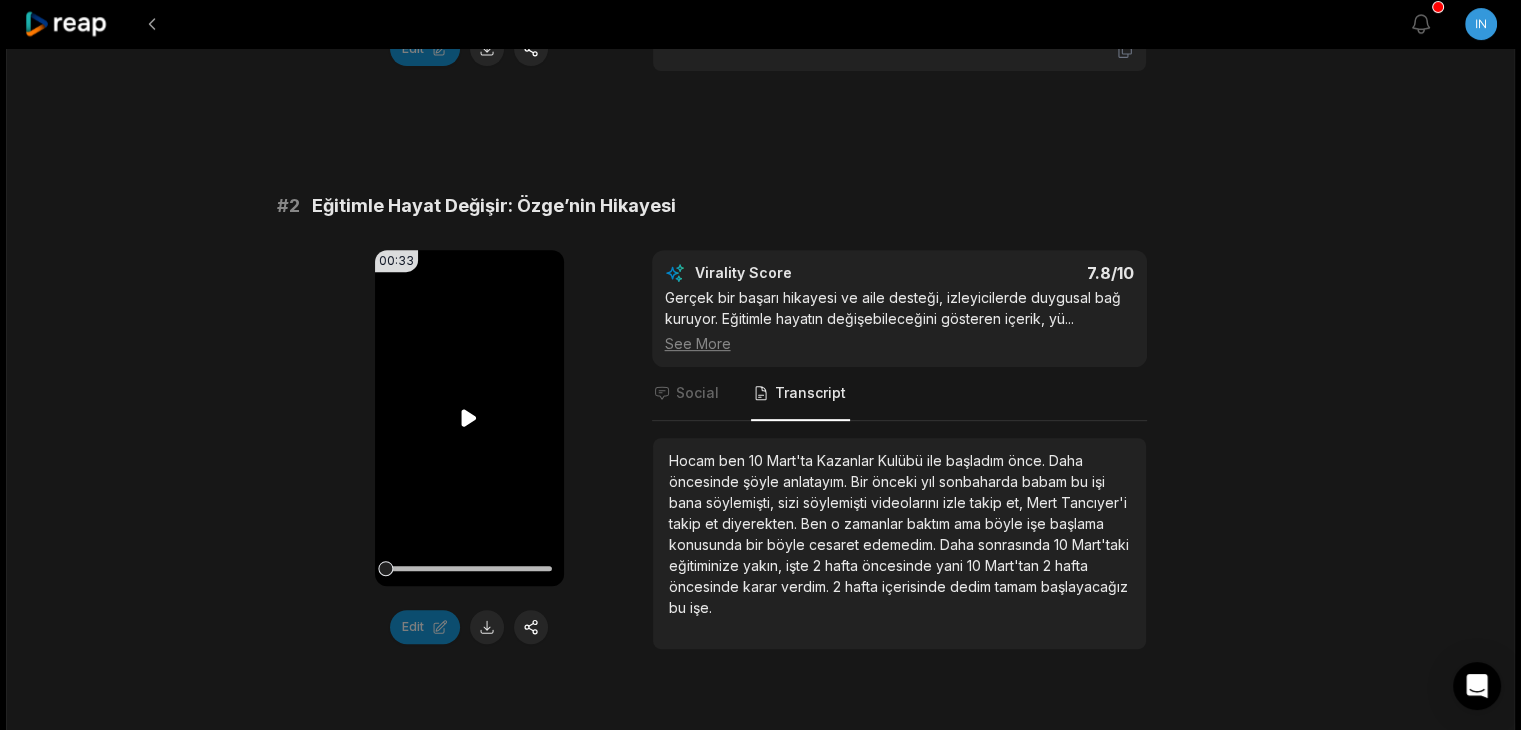 click on "Your browser does not support mp4 format." at bounding box center [469, 418] 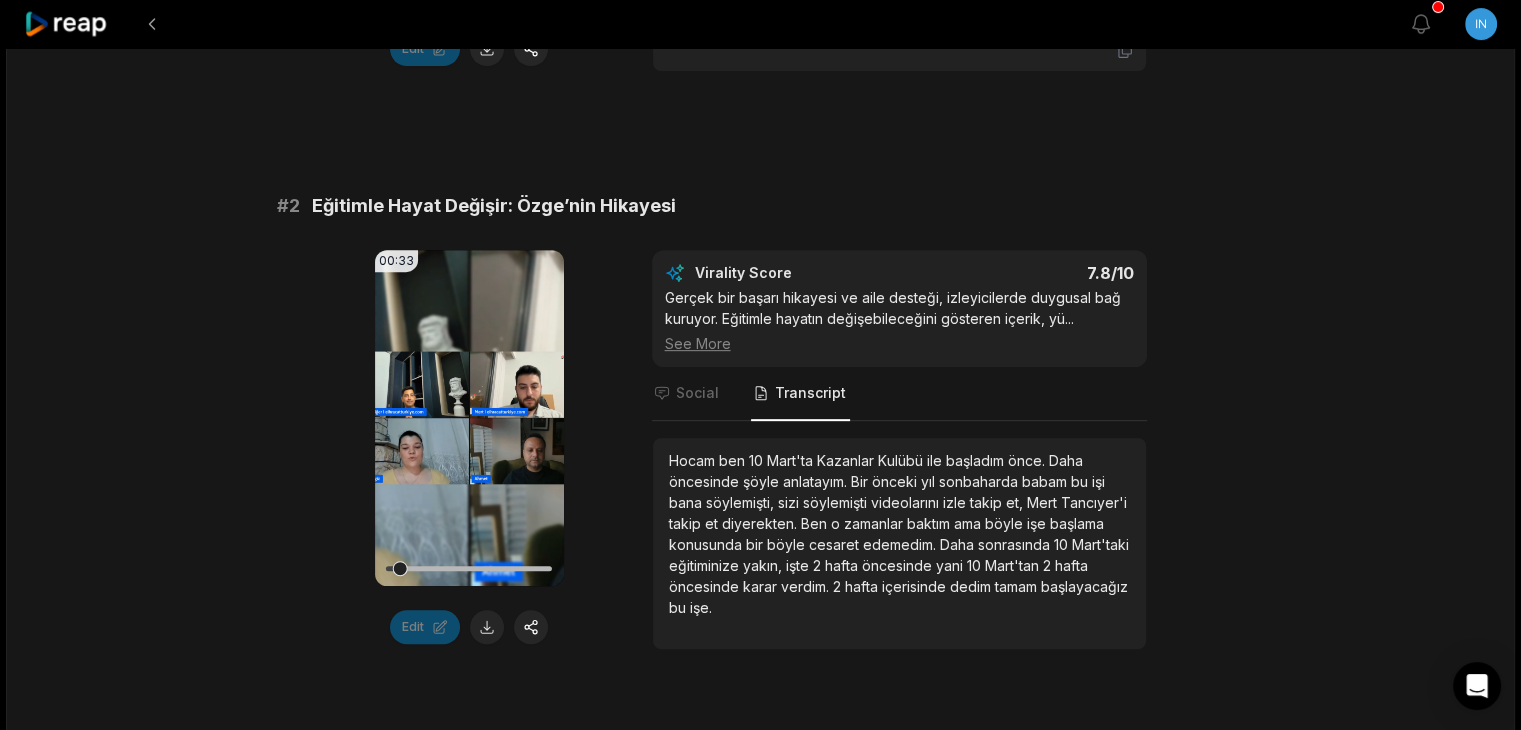 click on "00:33 Your browser does not support mp4 format. Edit Virality Score 7.8 /10 Gerçek bir başarı hikayesi ve aile desteği, izleyicilerde duygusal bağ kuruyor. Eğitimle hayatın değişebileceğini gösteren içerik, yü ...   See More Social Transcript Hocam     ben     10     Mart'ta     Kazanlar     Kulübü     ile     başladım     önce.     Daha     öncesinde     şöyle     anlatayım.     Bir     önceki     yıl     sonbaharda     babam     bu     işi     bana     söylemişti,     sizi     söylemişti     videolarını     izle     takip     et,     Mert     Tancıyer'i     takip     et     diyerekten.     Ben     o     zamanlar     baktım     ama     böyle     işe     başlama     konusunda     bir     böyle     cesaret     edemedim.     Daha     sonrasında     10     Mart'taki     eğitiminize     yakın,     işte     2     hafta     öncesinde     yani     10     Mart'tan     2     hafta     öncesinde     karar     verdim.     2     hafta     içerisinde     dedim     tamam" at bounding box center (761, 450) 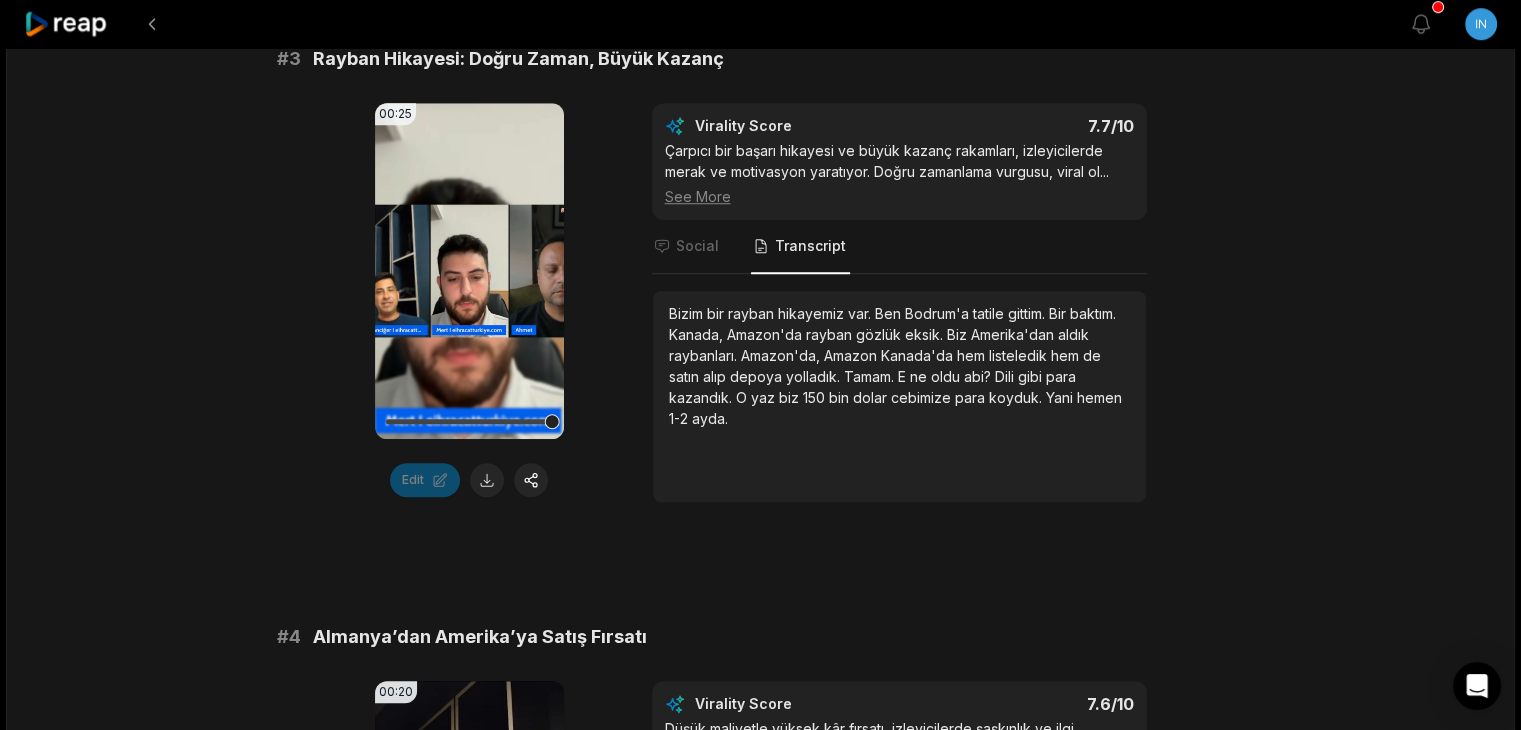 scroll, scrollTop: 1518, scrollLeft: 0, axis: vertical 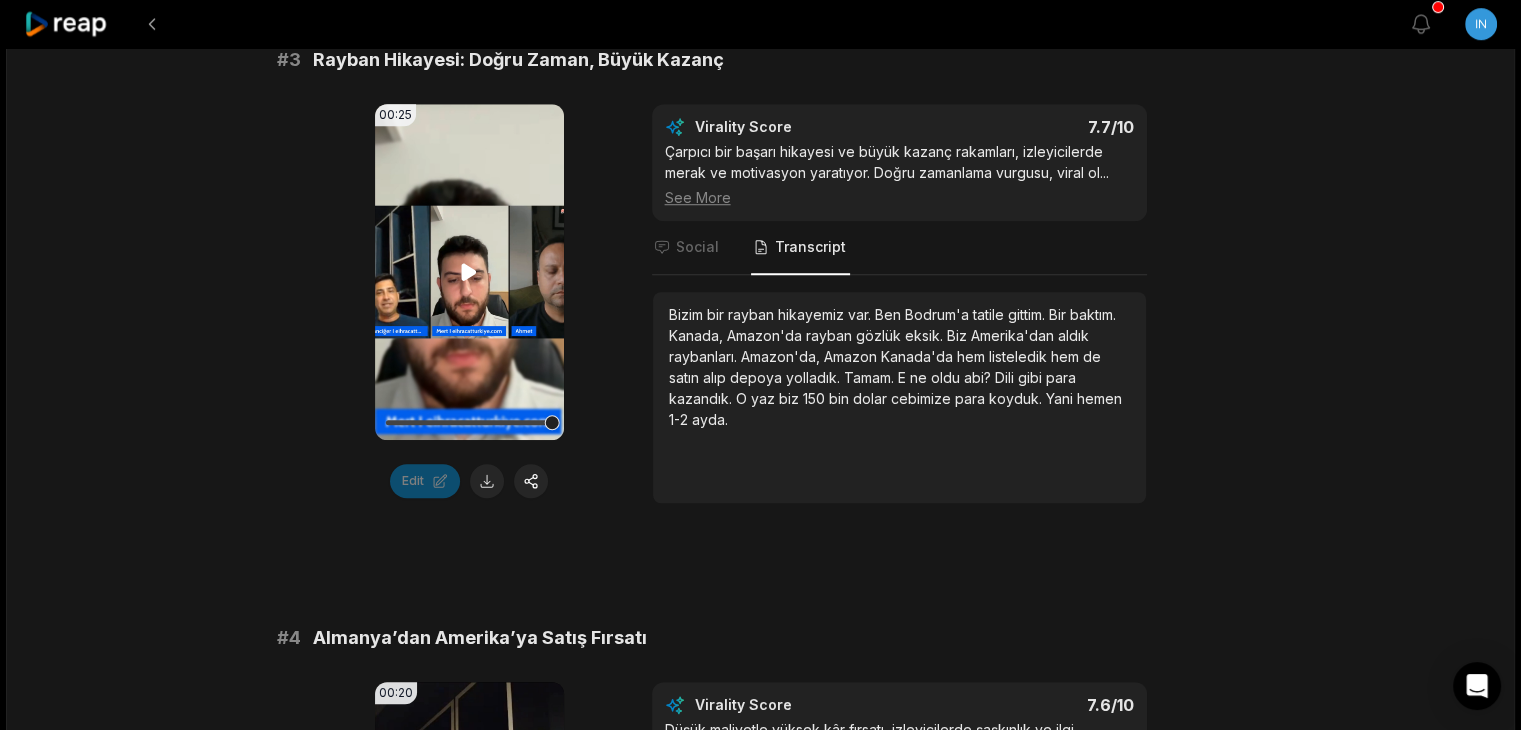 click on "Your browser does not support mp4 format." at bounding box center [469, 272] 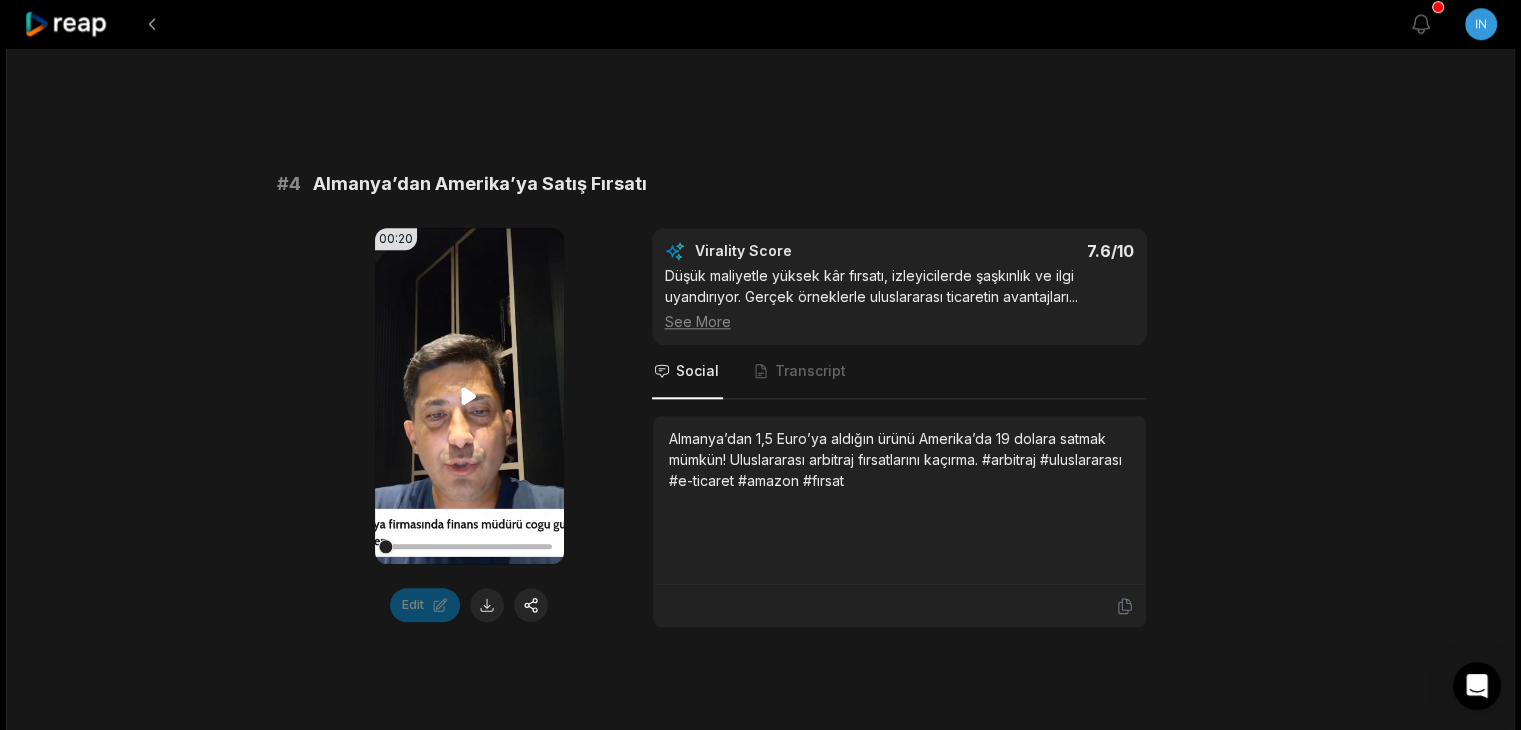 click on "Your browser does not support mp4 format." at bounding box center [469, 396] 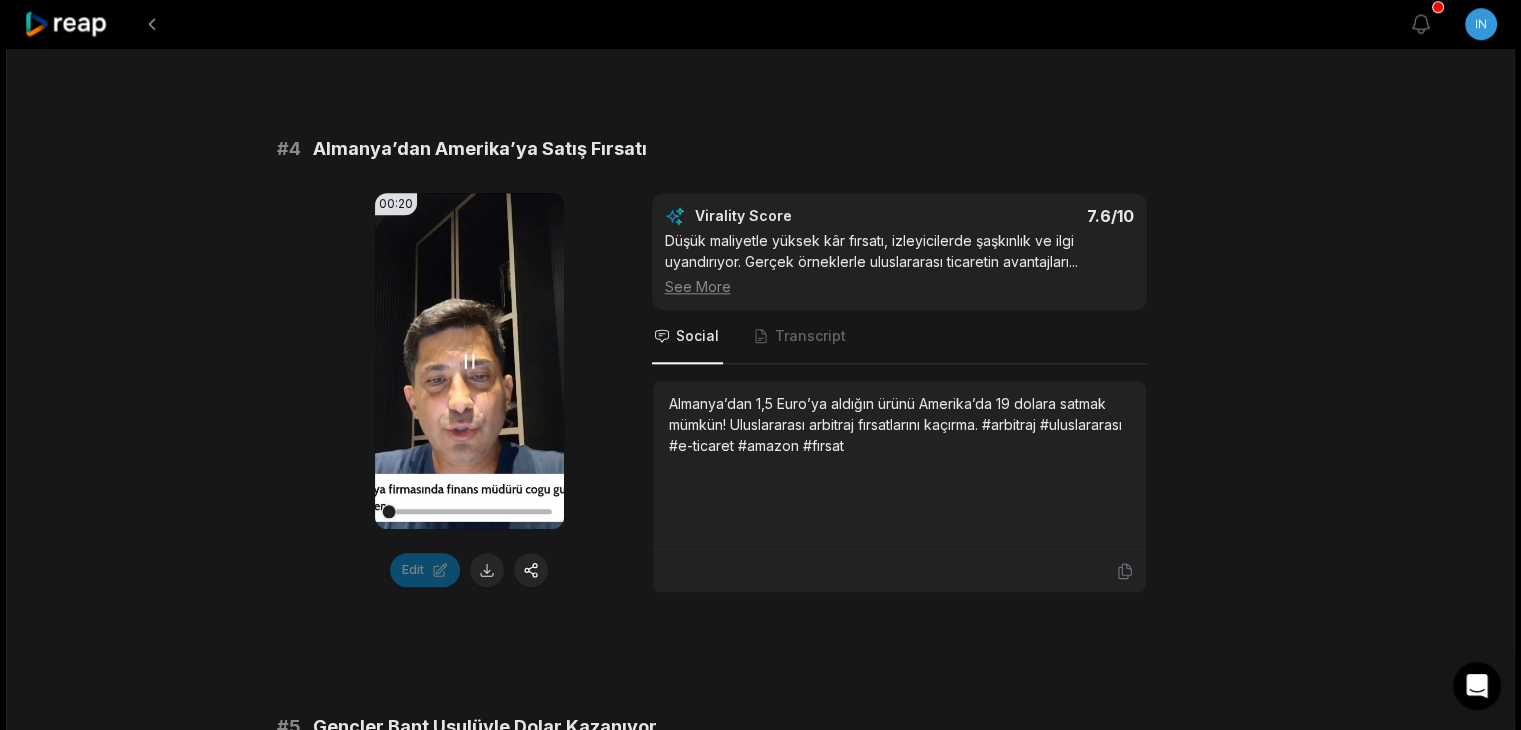 click on "Your browser does not support mp4 format." at bounding box center [469, 361] 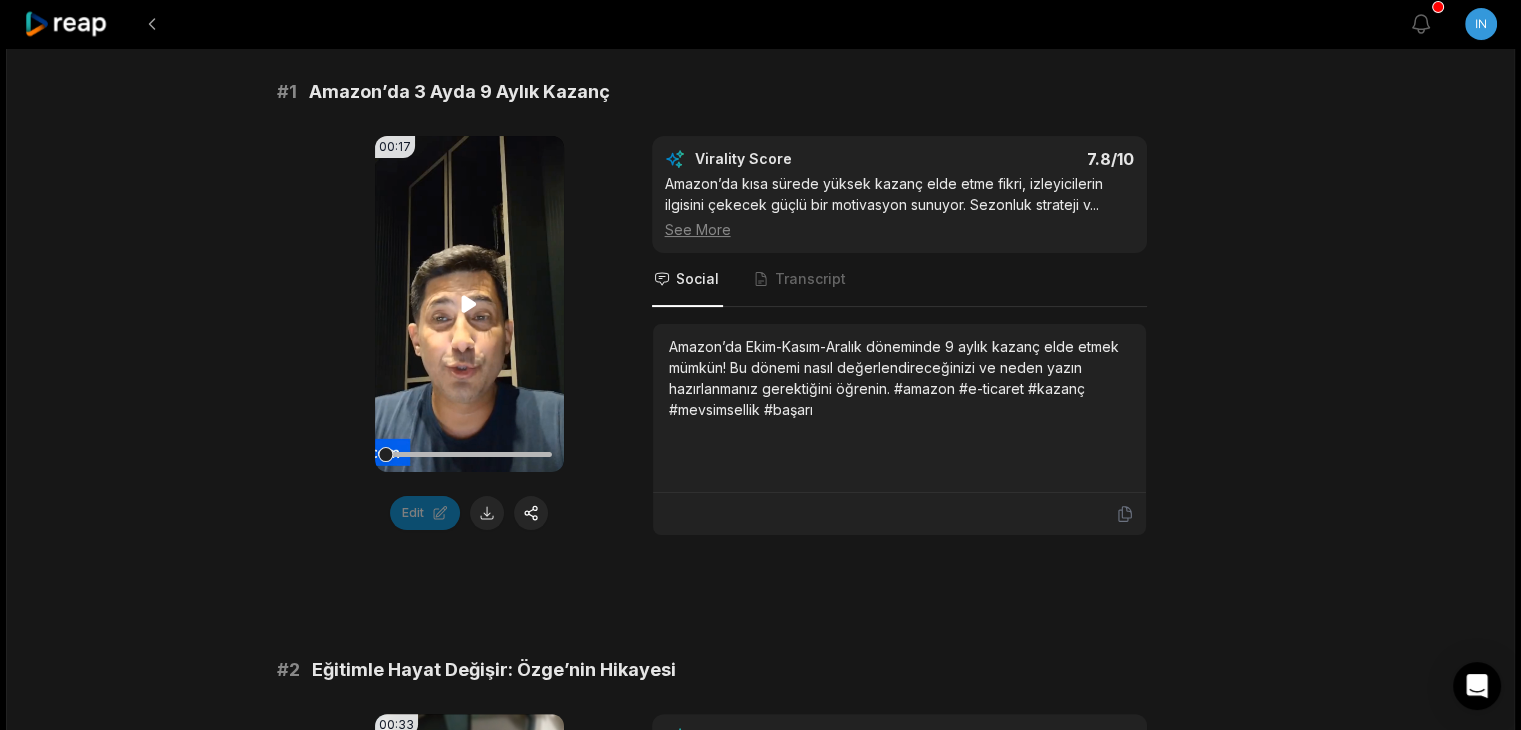 scroll, scrollTop: 324, scrollLeft: 0, axis: vertical 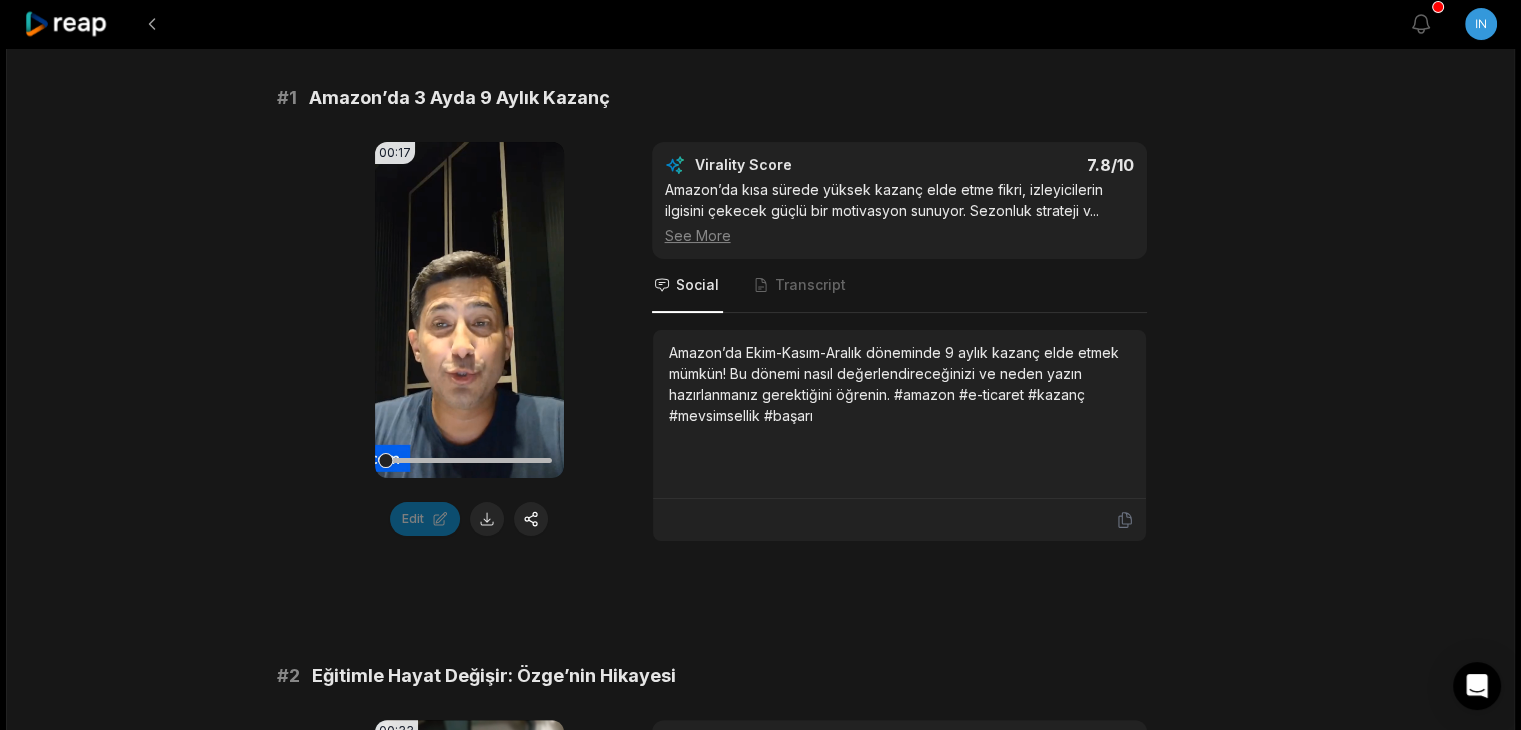click on "See More" at bounding box center (899, 235) 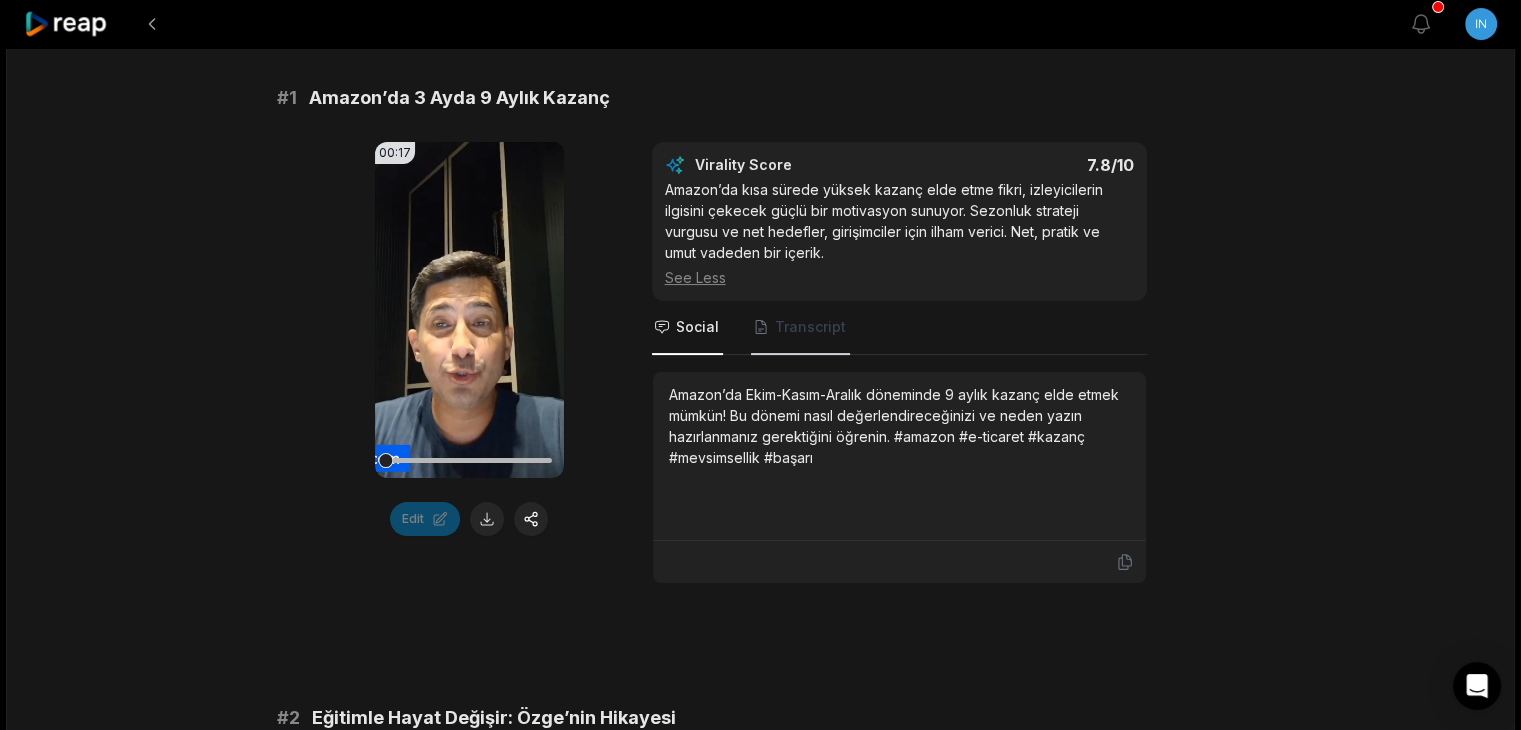 click on "Transcript" at bounding box center [810, 327] 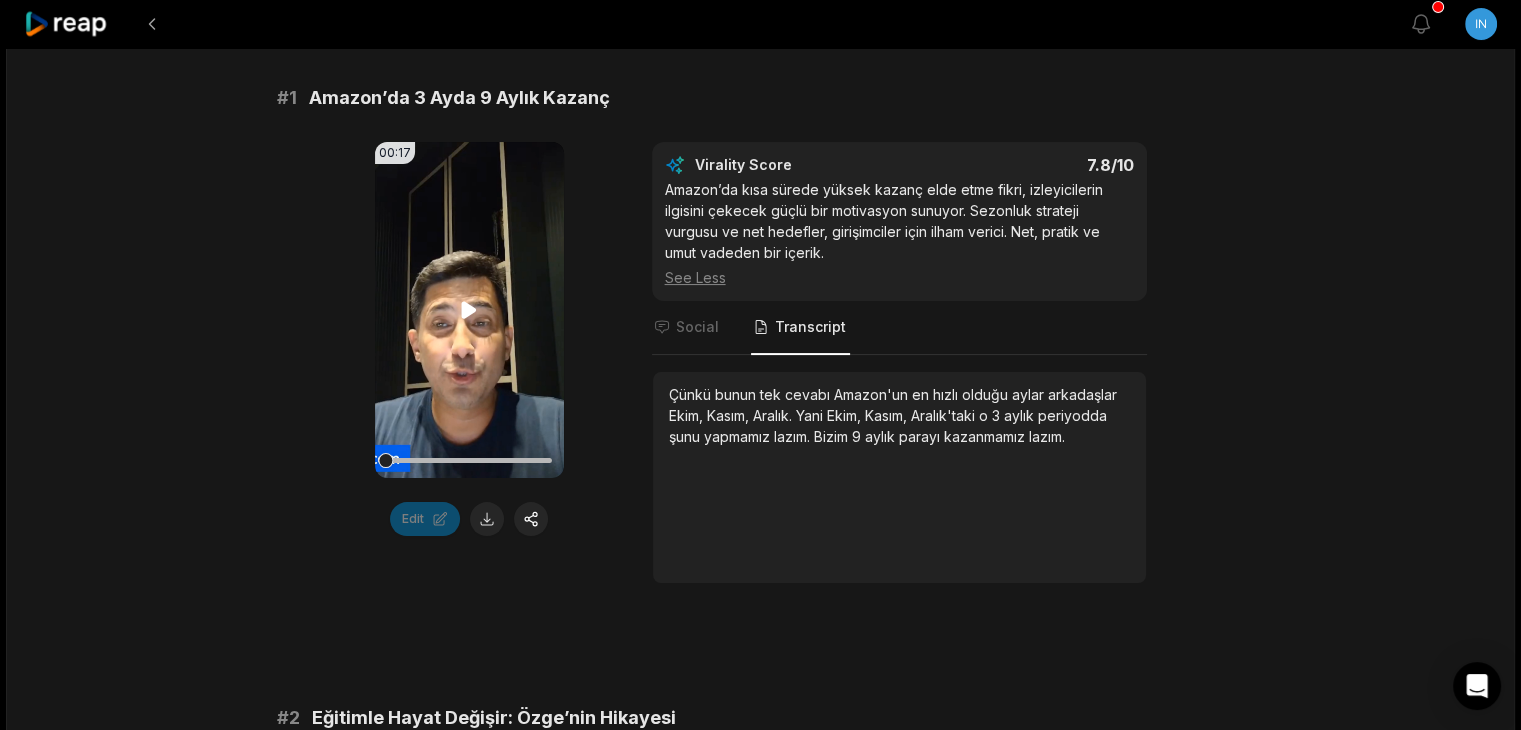 click on "Your browser does not support mp4 format." at bounding box center [469, 310] 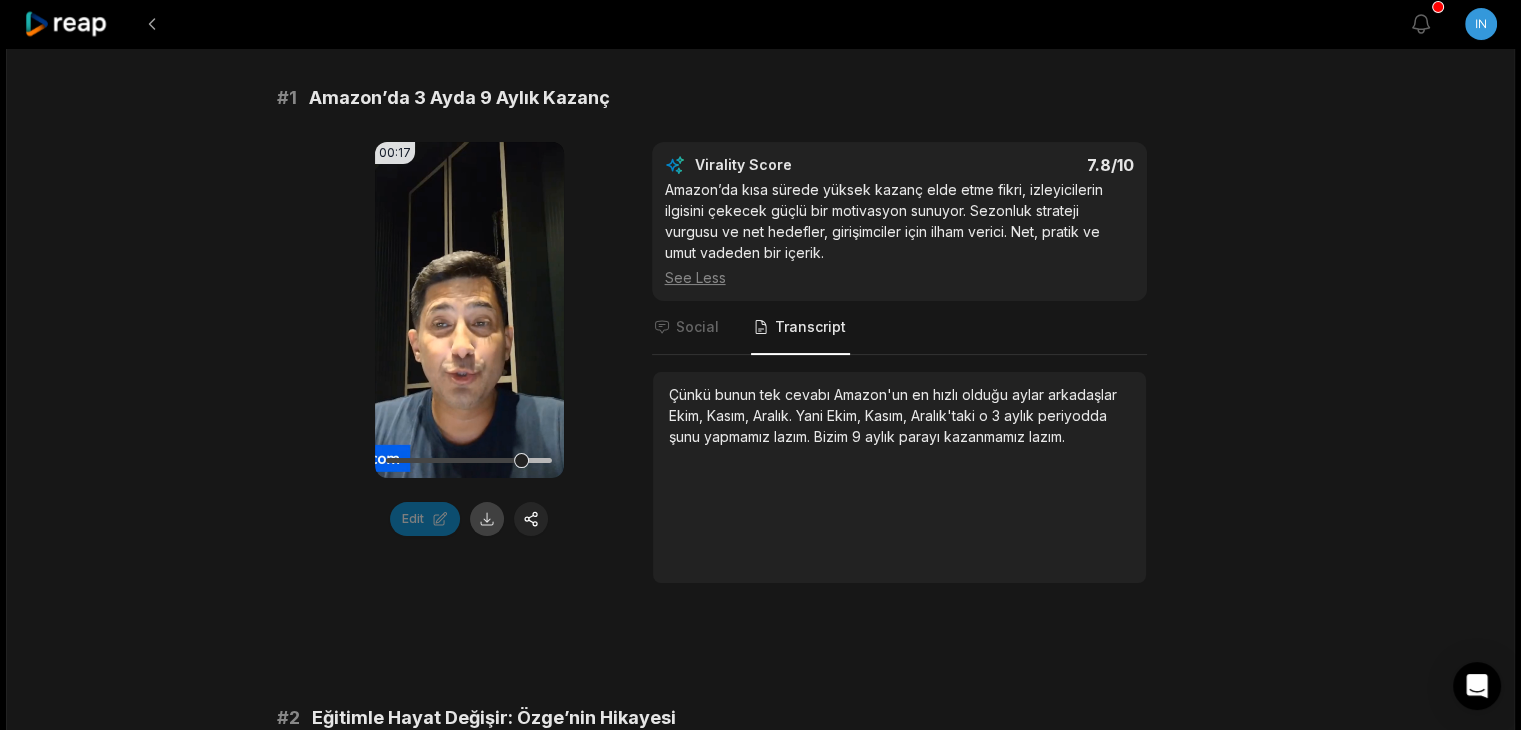 click at bounding box center [487, 519] 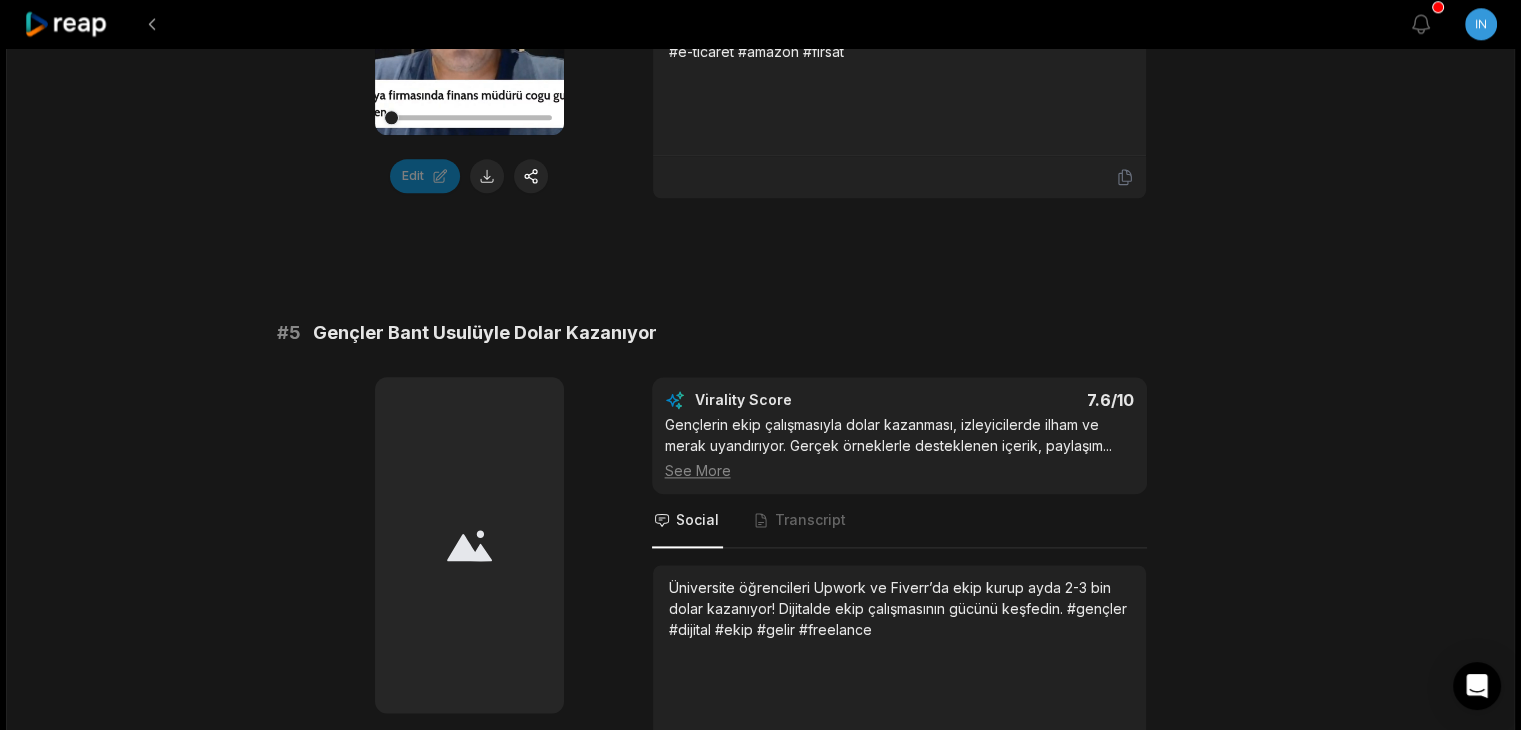 scroll, scrollTop: 2440, scrollLeft: 0, axis: vertical 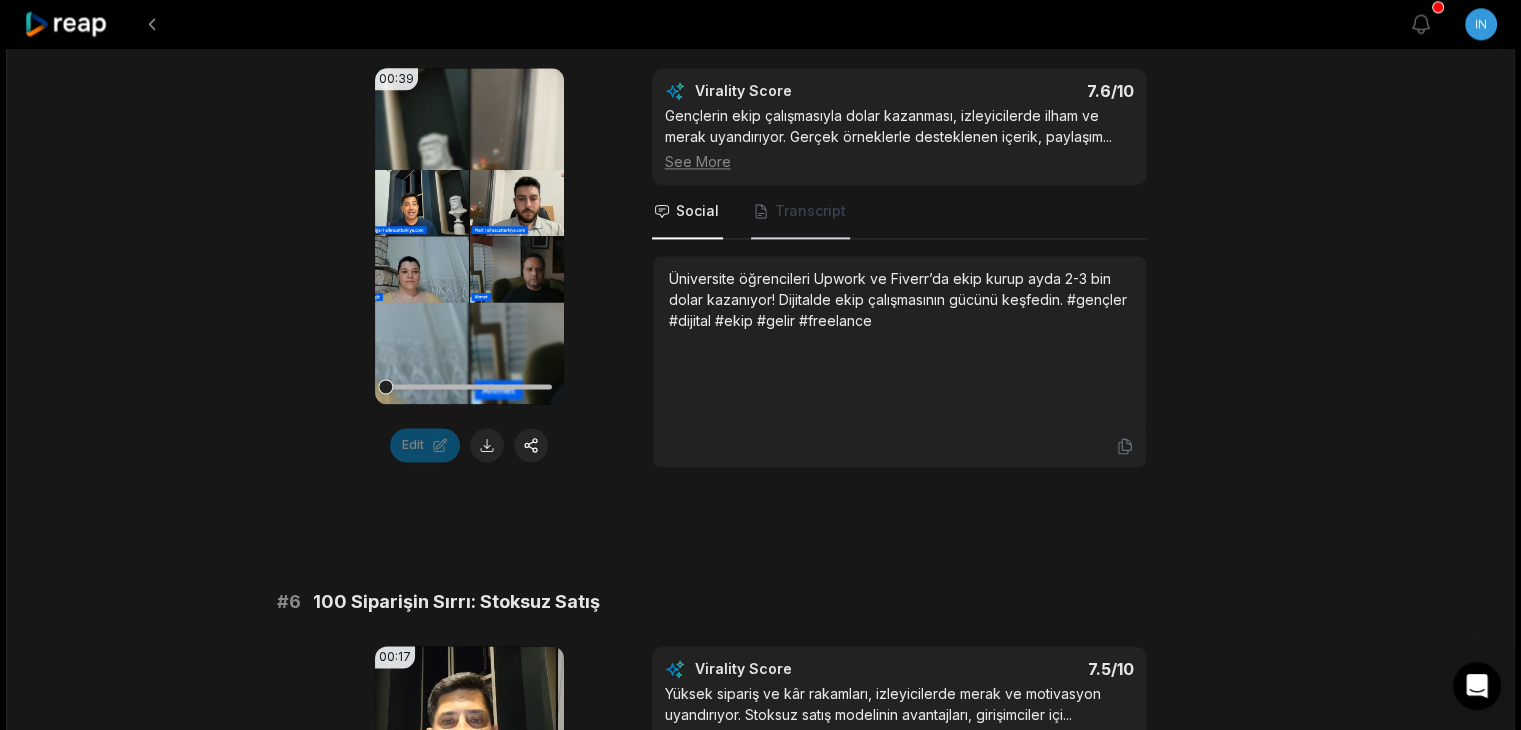 click on "Transcript" at bounding box center (810, 211) 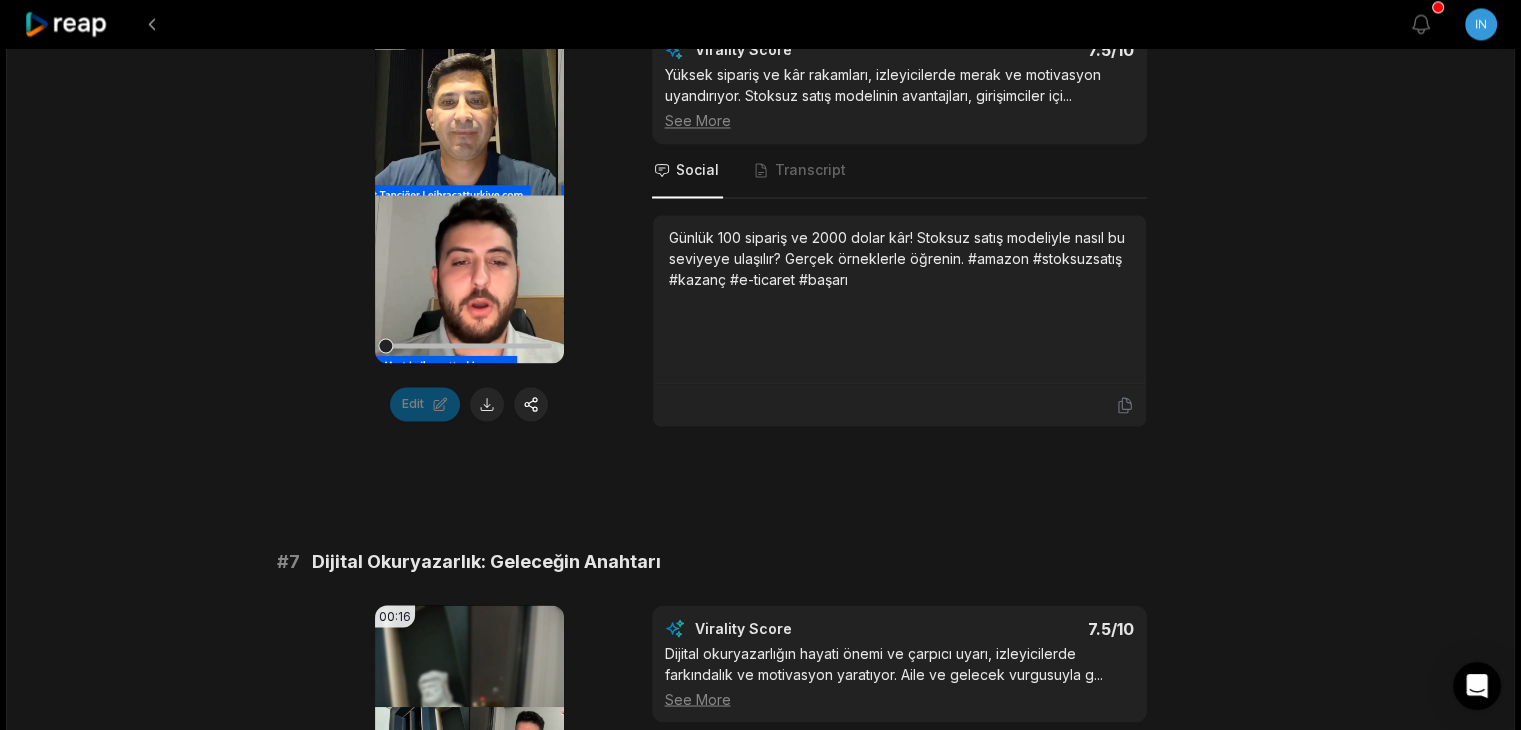scroll, scrollTop: 3232, scrollLeft: 0, axis: vertical 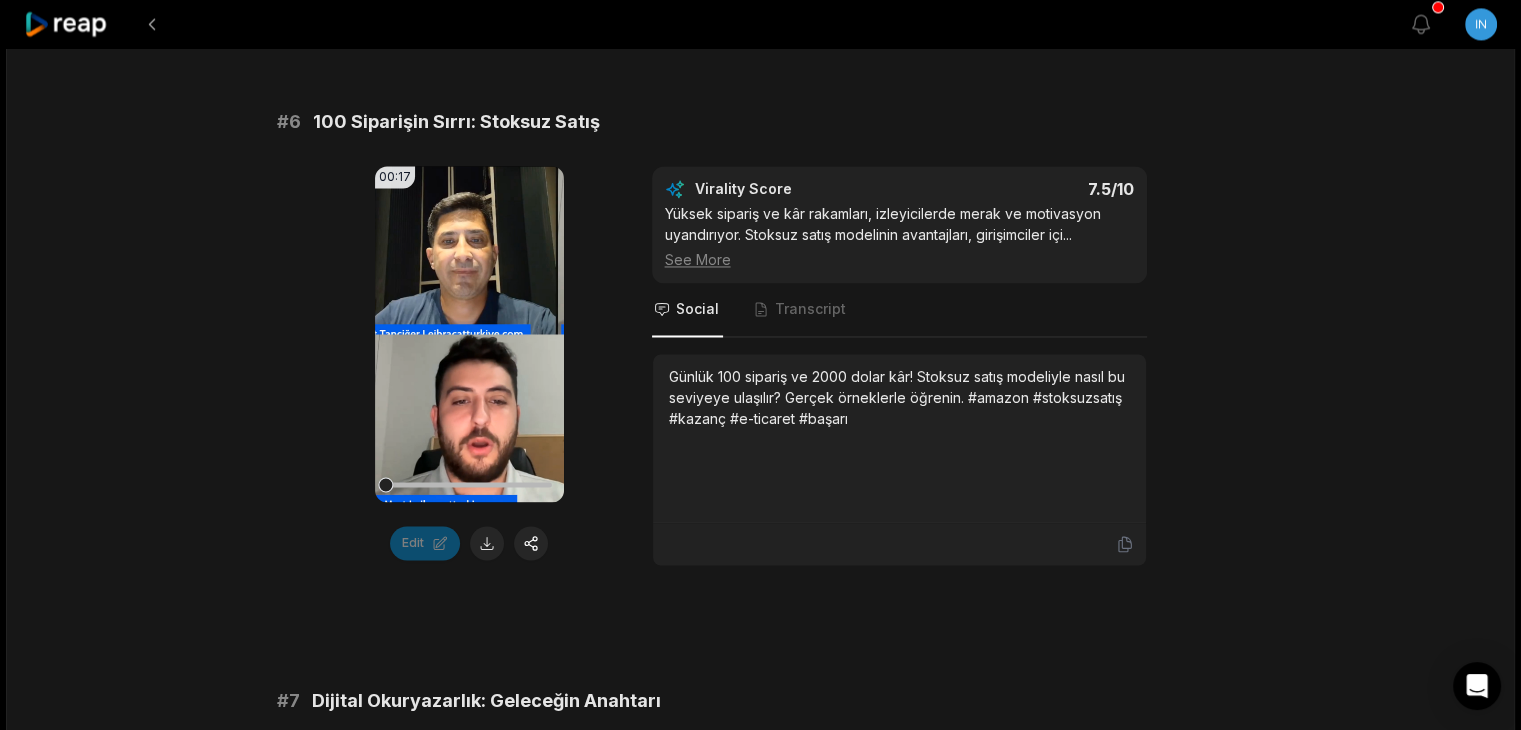 click on "Virality Score 7.5 /10 Yüksek sipariş ve kâr rakamları, izleyicilerde merak ve motivasyon uyandırıyor. Stoksuz satış modelinin avantajları, girişimciler içi ...   See More" at bounding box center [899, 224] 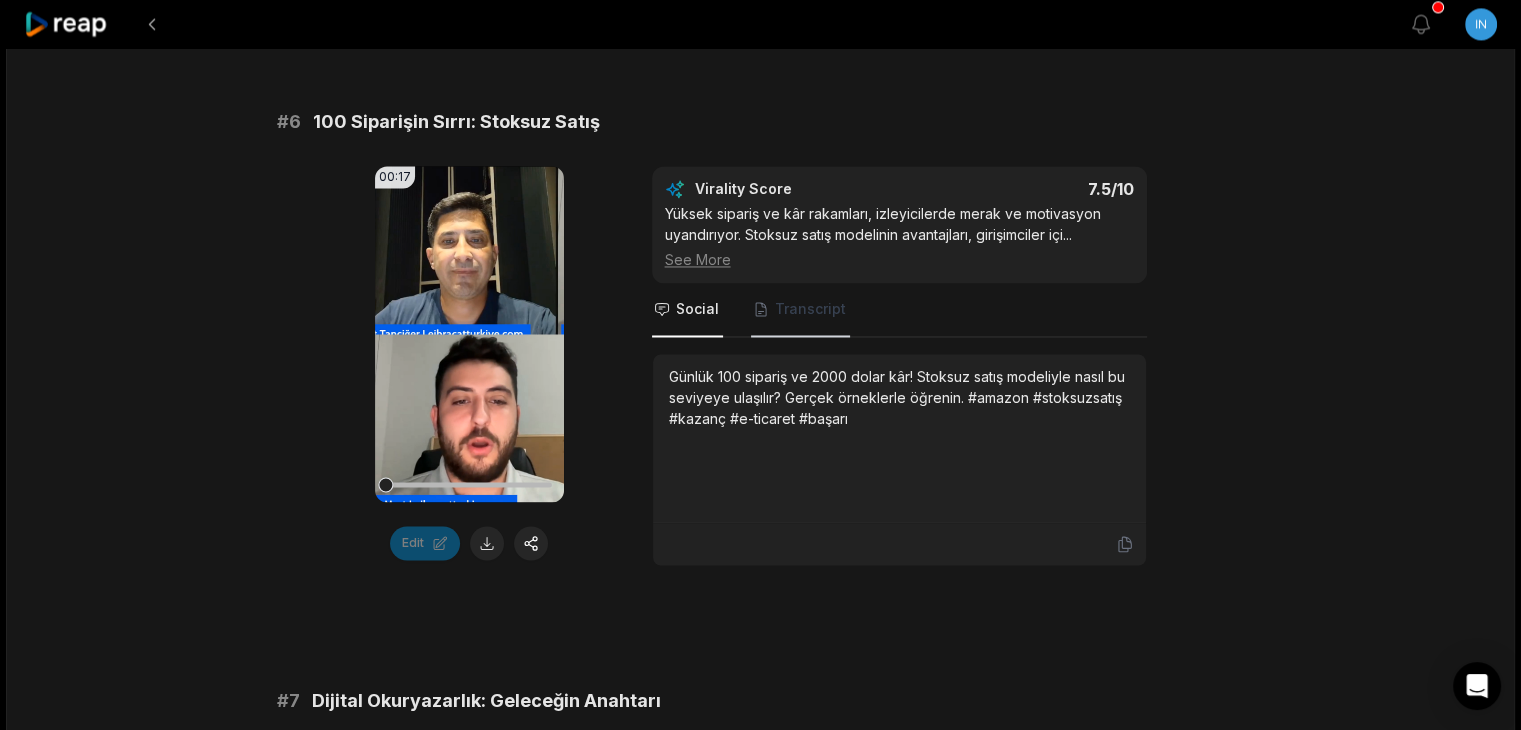 click on "Transcript" at bounding box center [800, 310] 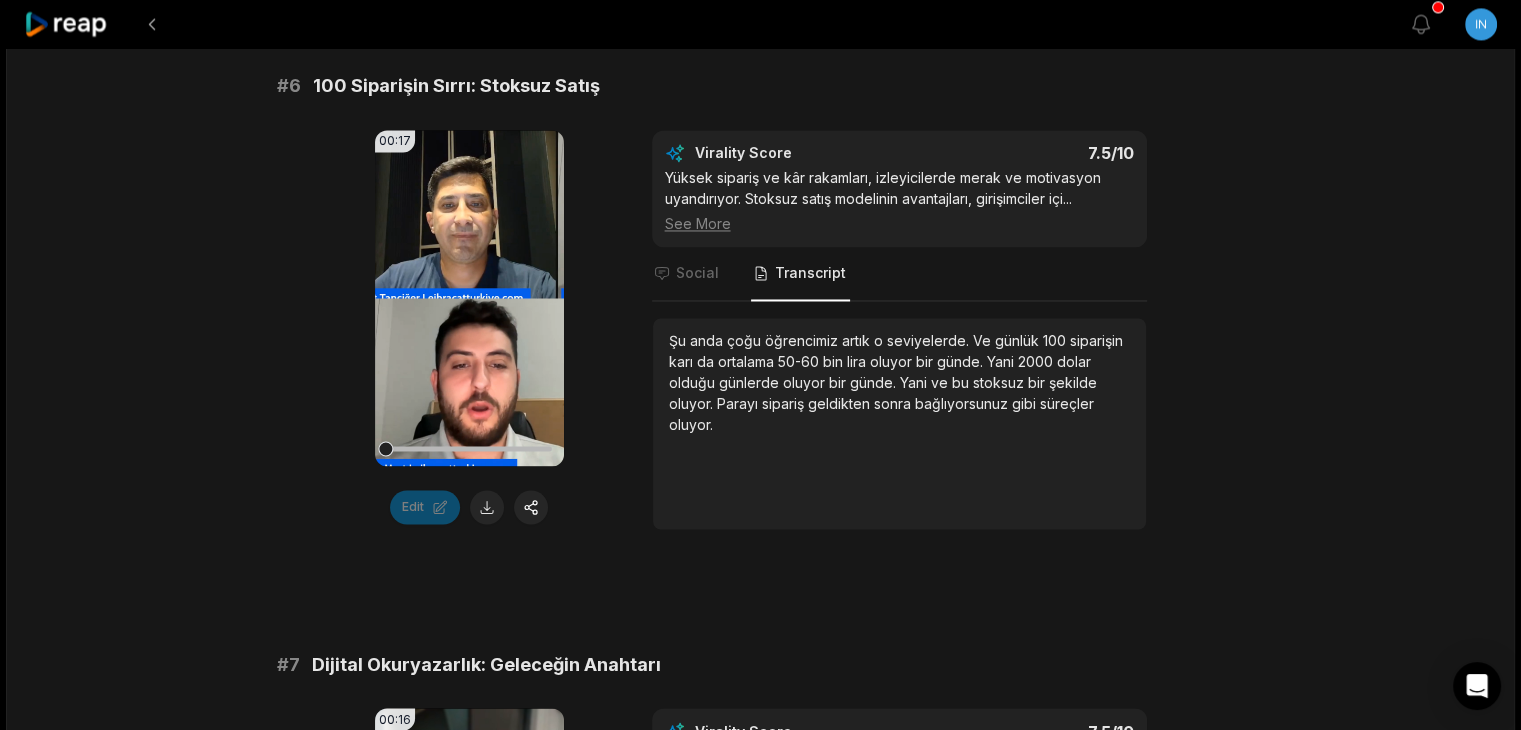 scroll, scrollTop: 3268, scrollLeft: 0, axis: vertical 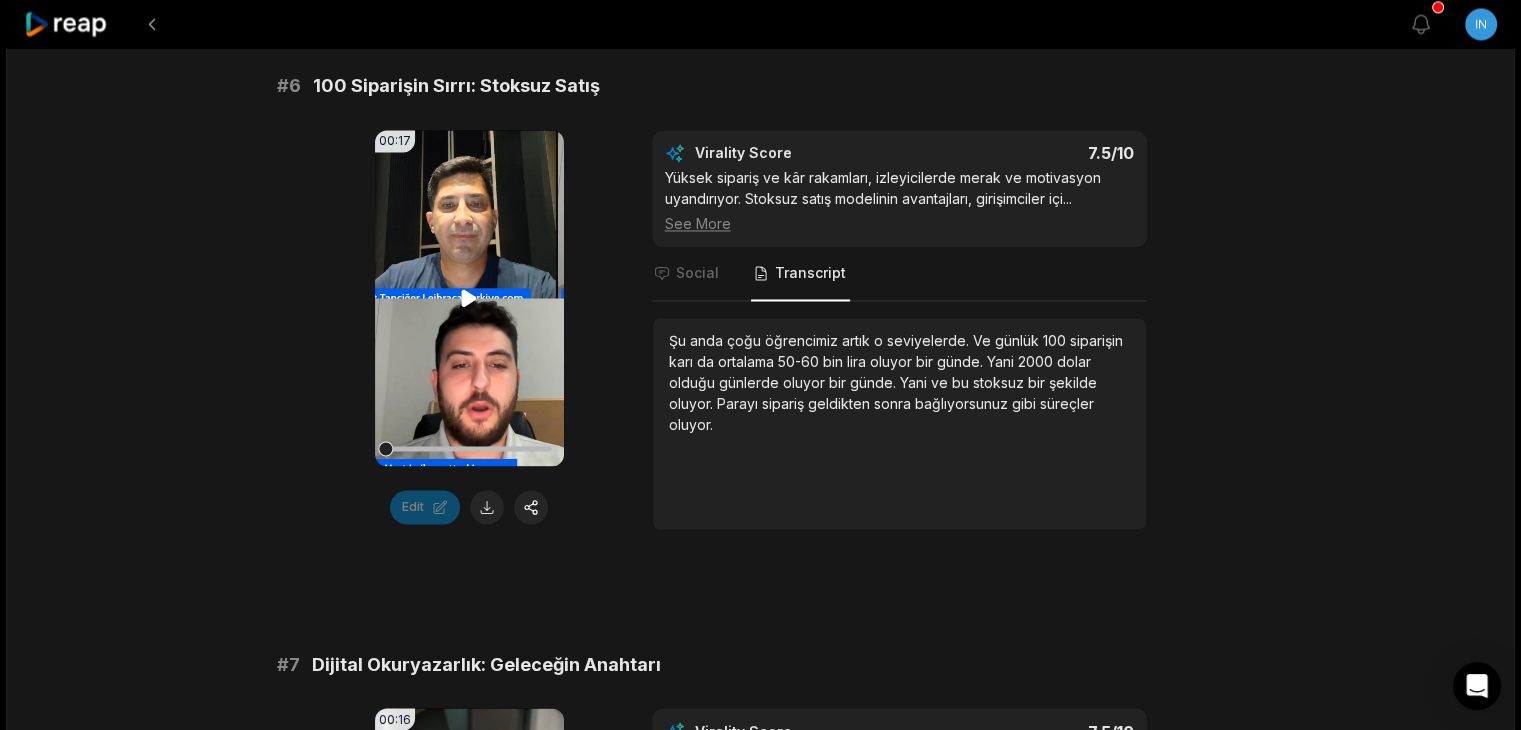 click on "Your browser does not support mp4 format." at bounding box center (469, 298) 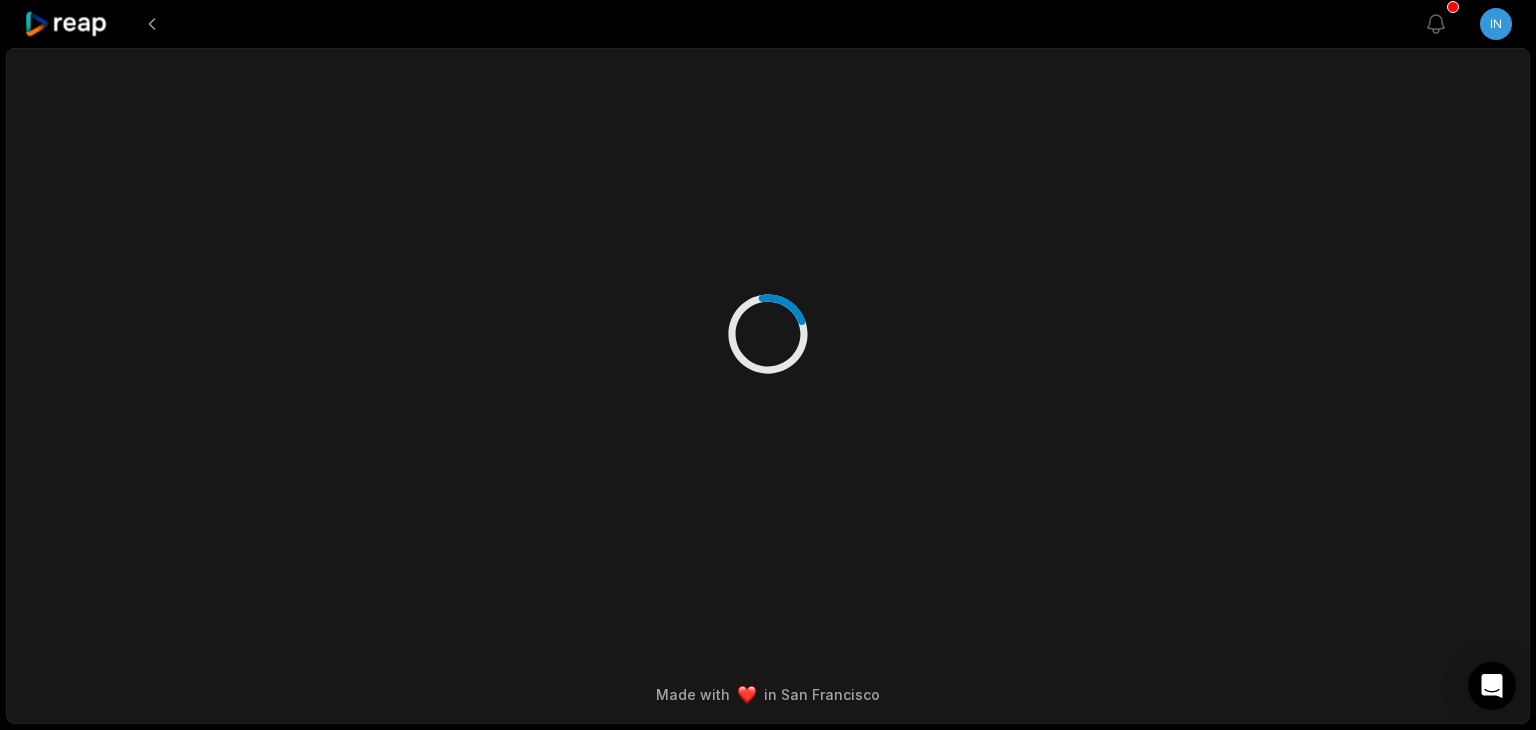 scroll, scrollTop: 0, scrollLeft: 0, axis: both 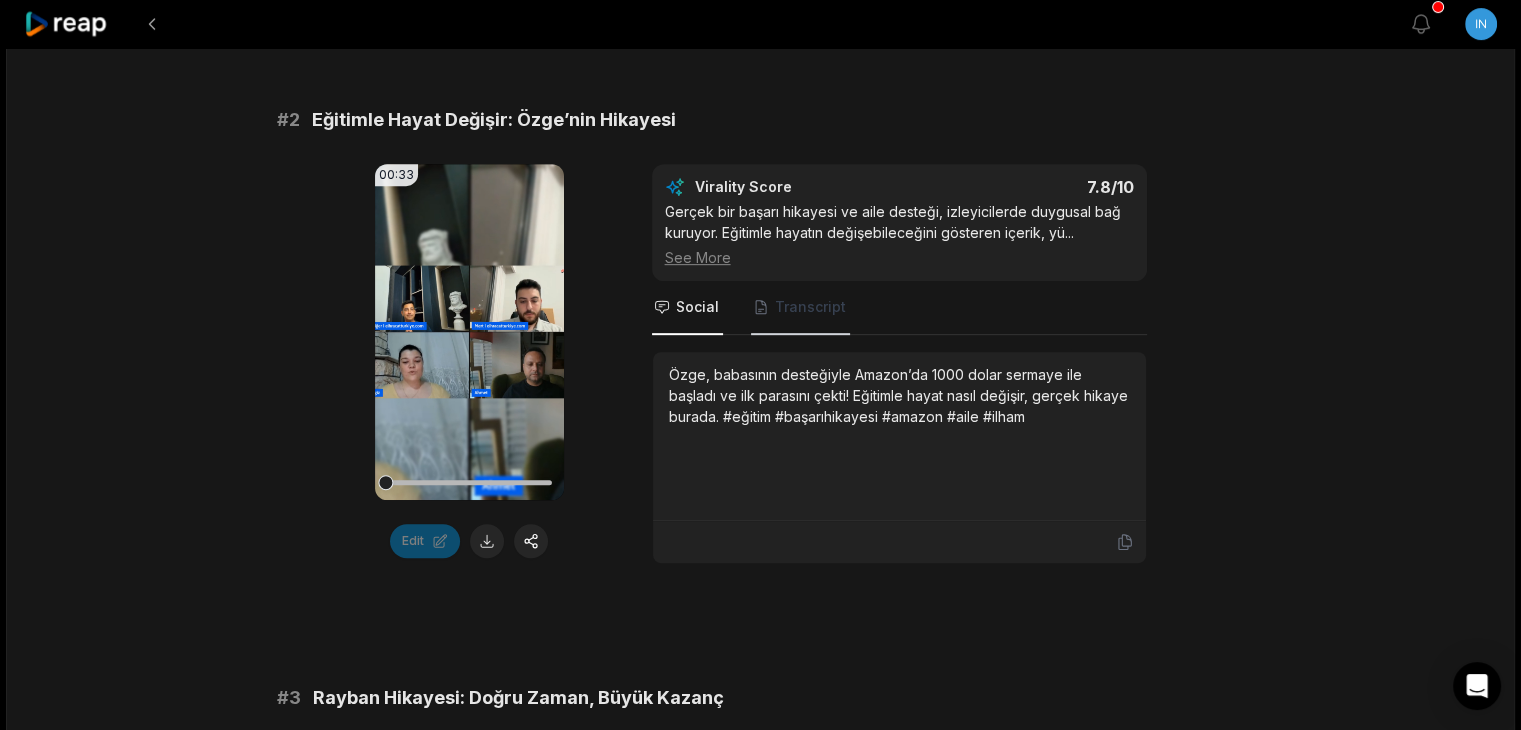 click on "Transcript" at bounding box center (800, 308) 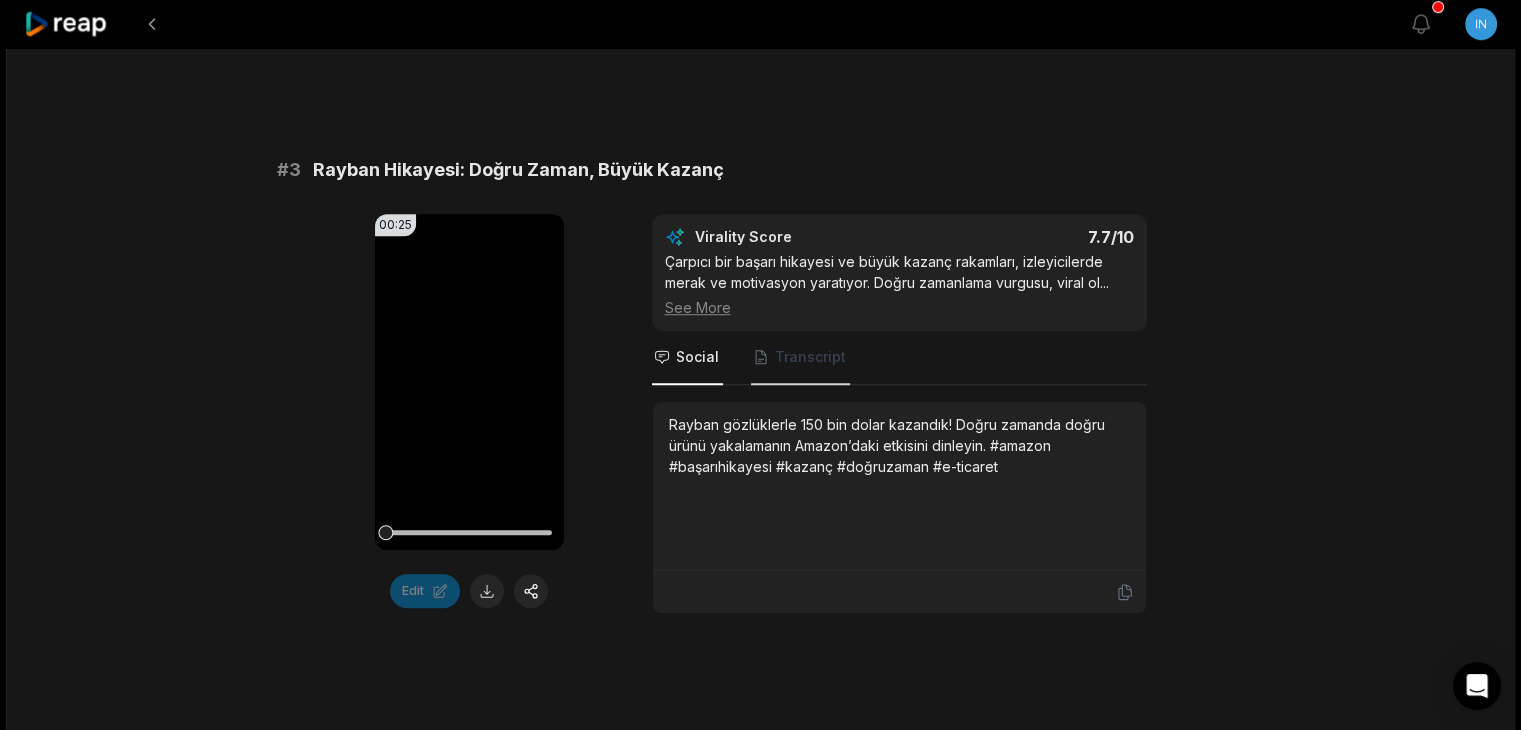 click on "Transcript" at bounding box center [800, 358] 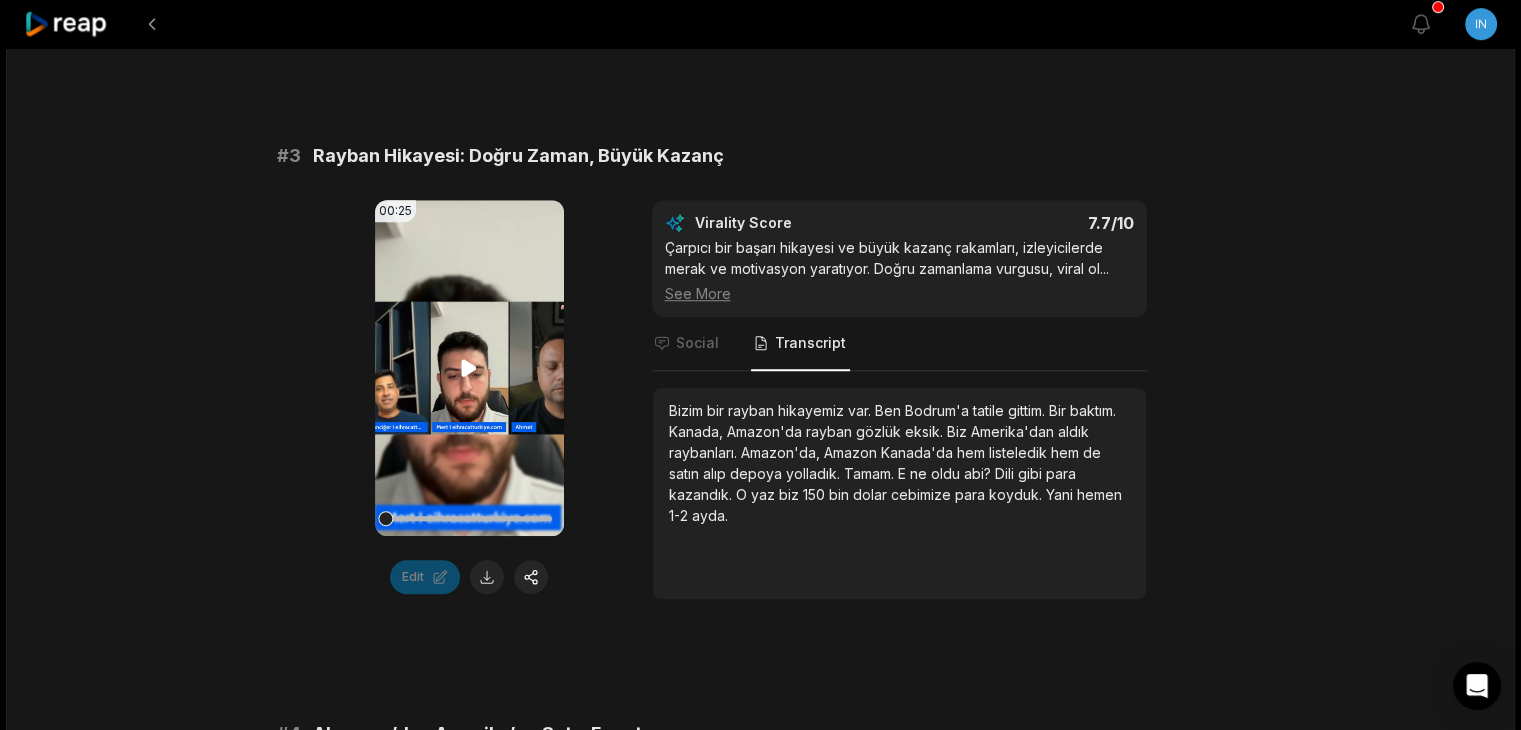 scroll, scrollTop: 1427, scrollLeft: 0, axis: vertical 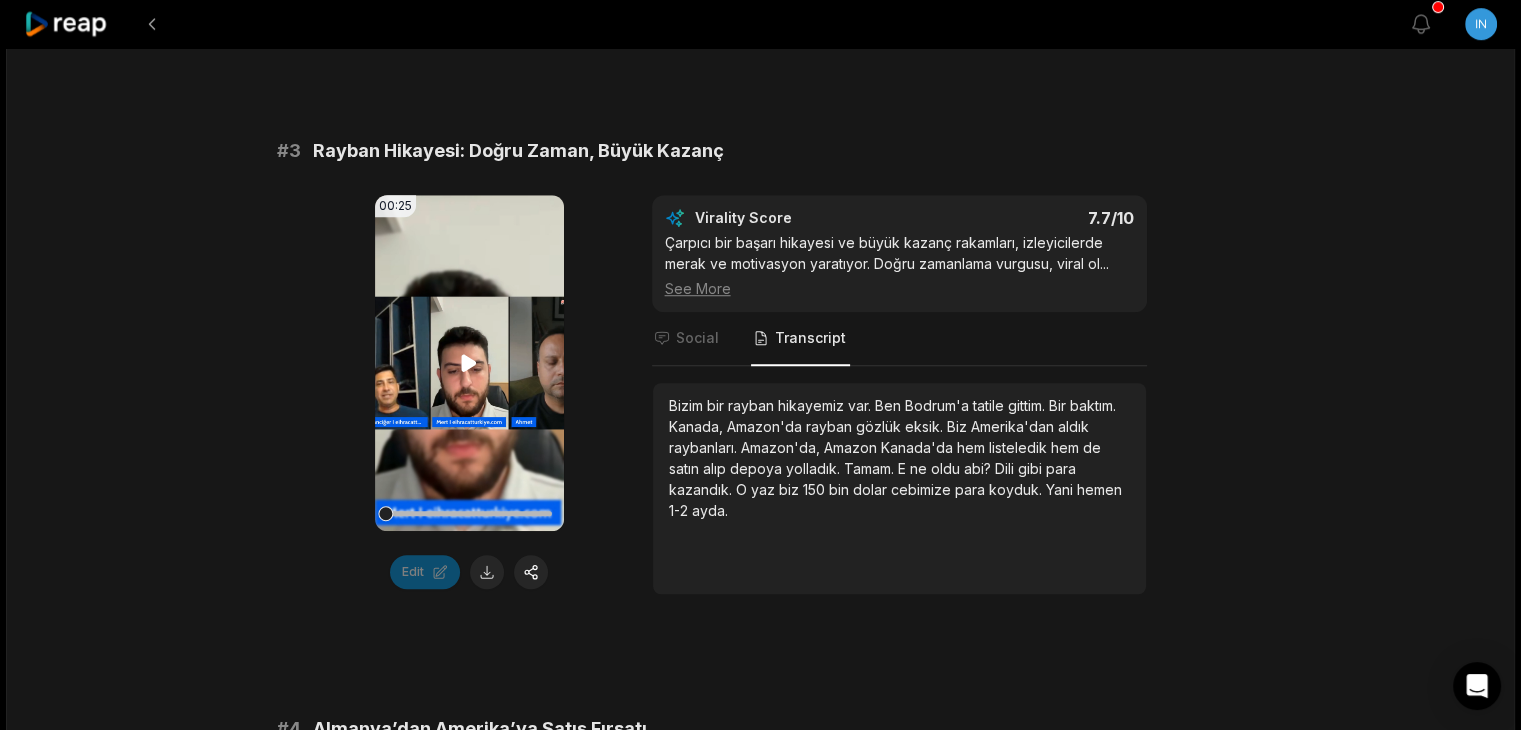 click on "Your browser does not support mp4 format." at bounding box center (469, 363) 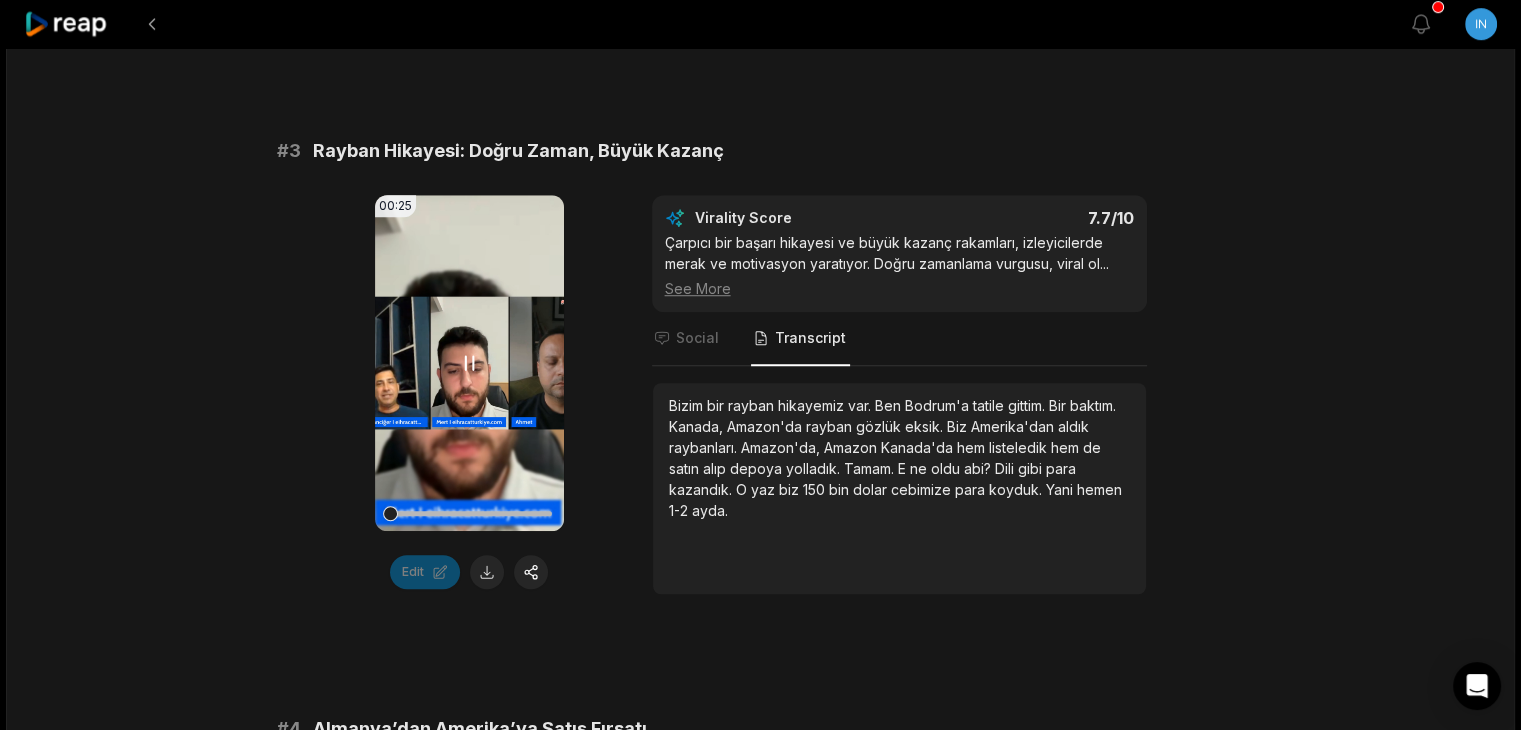 click on "Your browser does not support mp4 format." at bounding box center [469, 363] 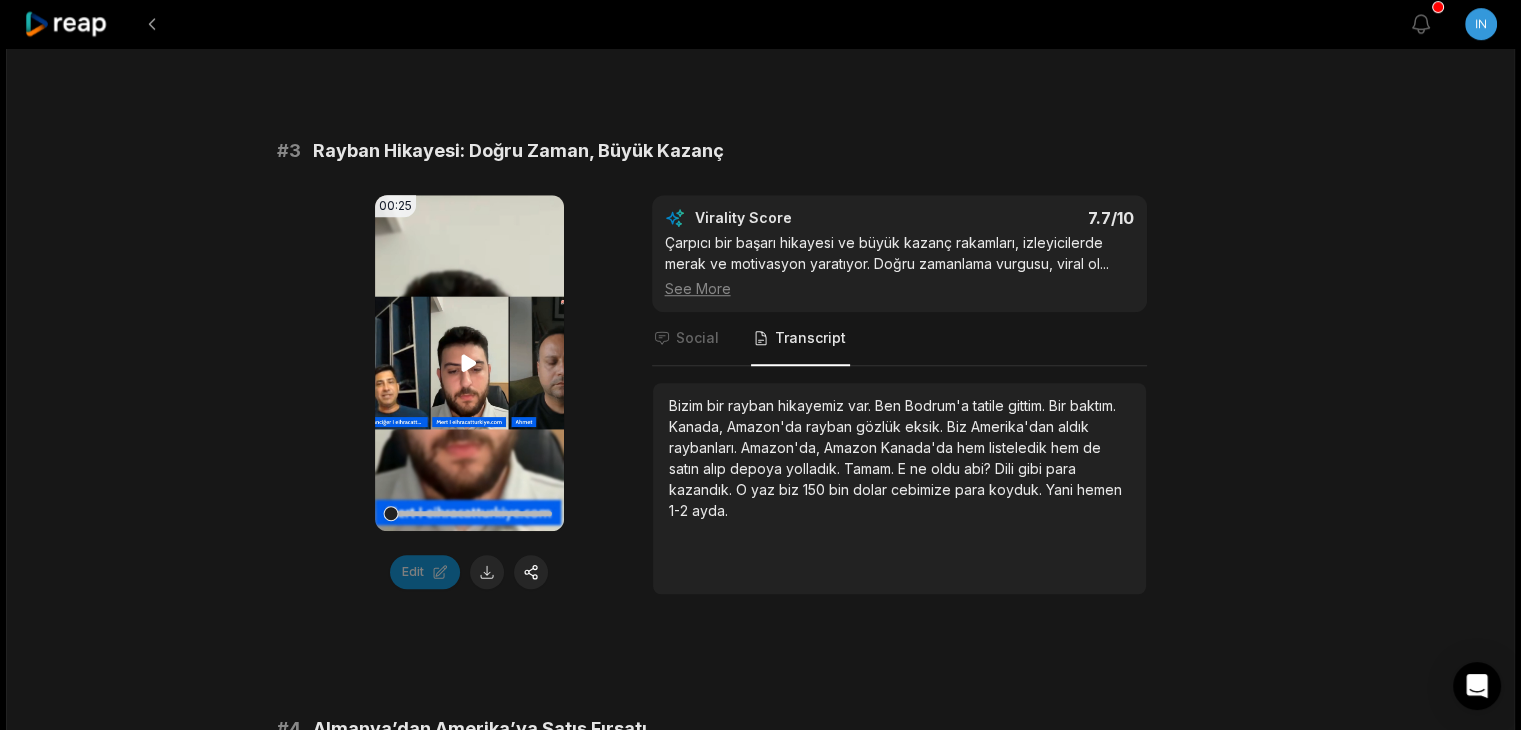 click on "Your browser does not support mp4 format." at bounding box center (469, 363) 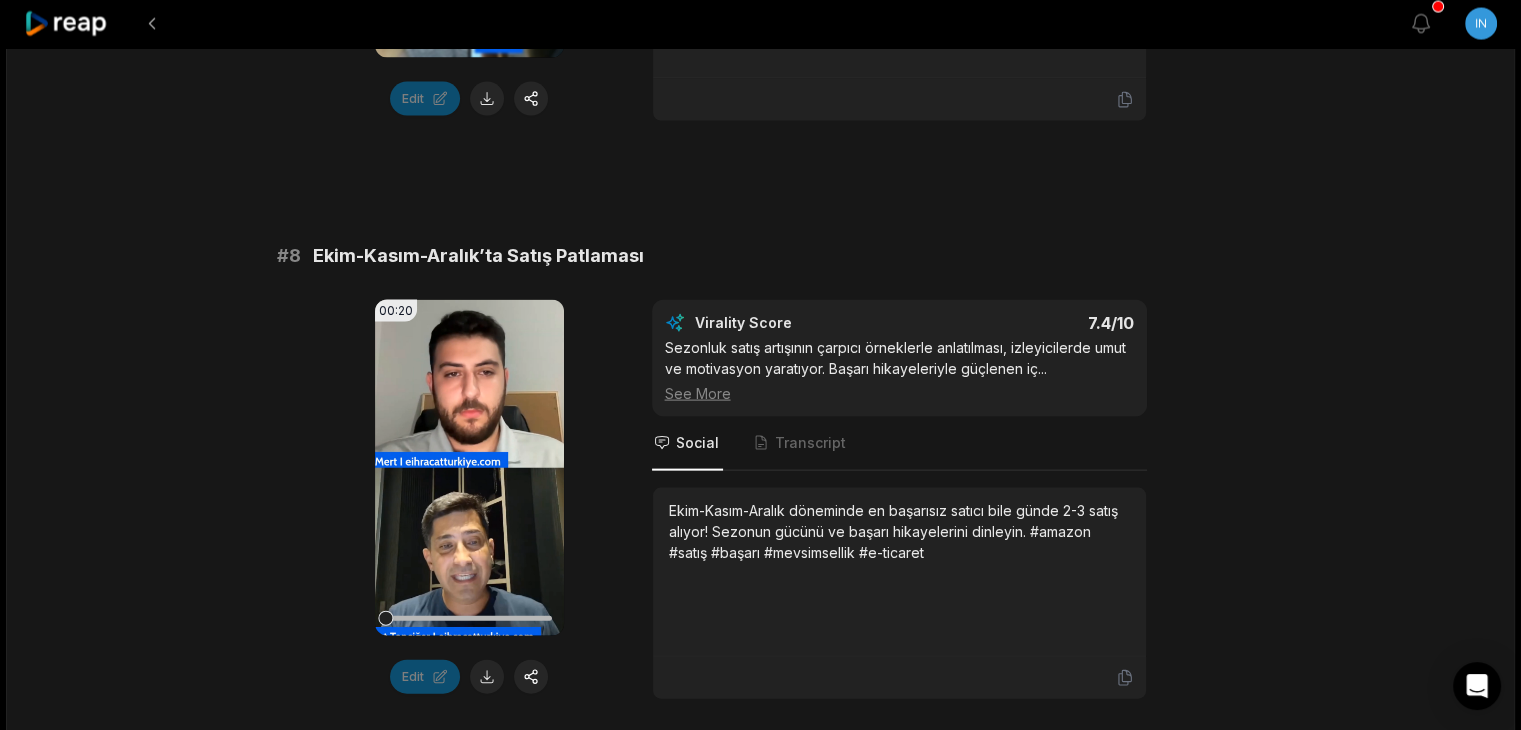 scroll, scrollTop: 4219, scrollLeft: 0, axis: vertical 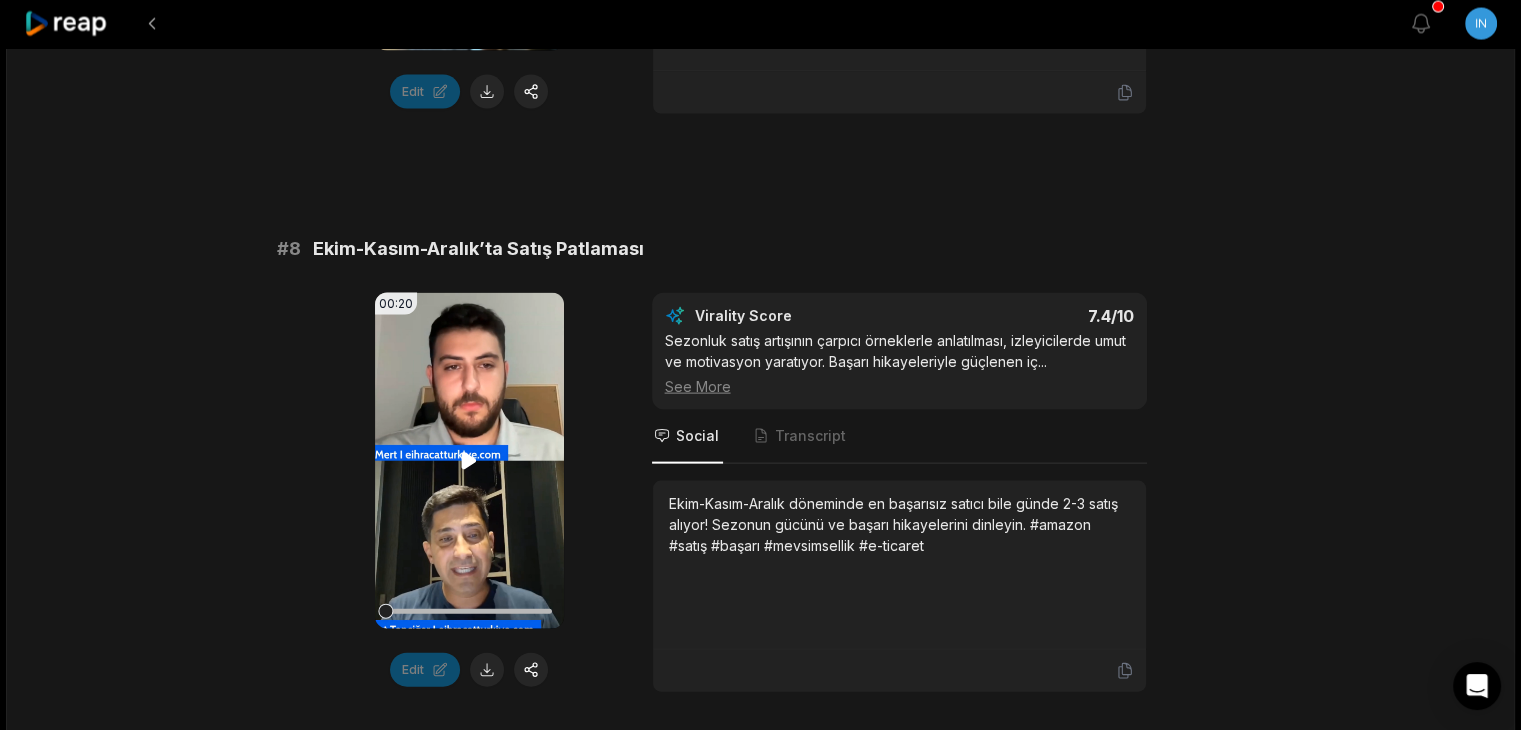 click on "Your browser does not support mp4 format." at bounding box center [469, 461] 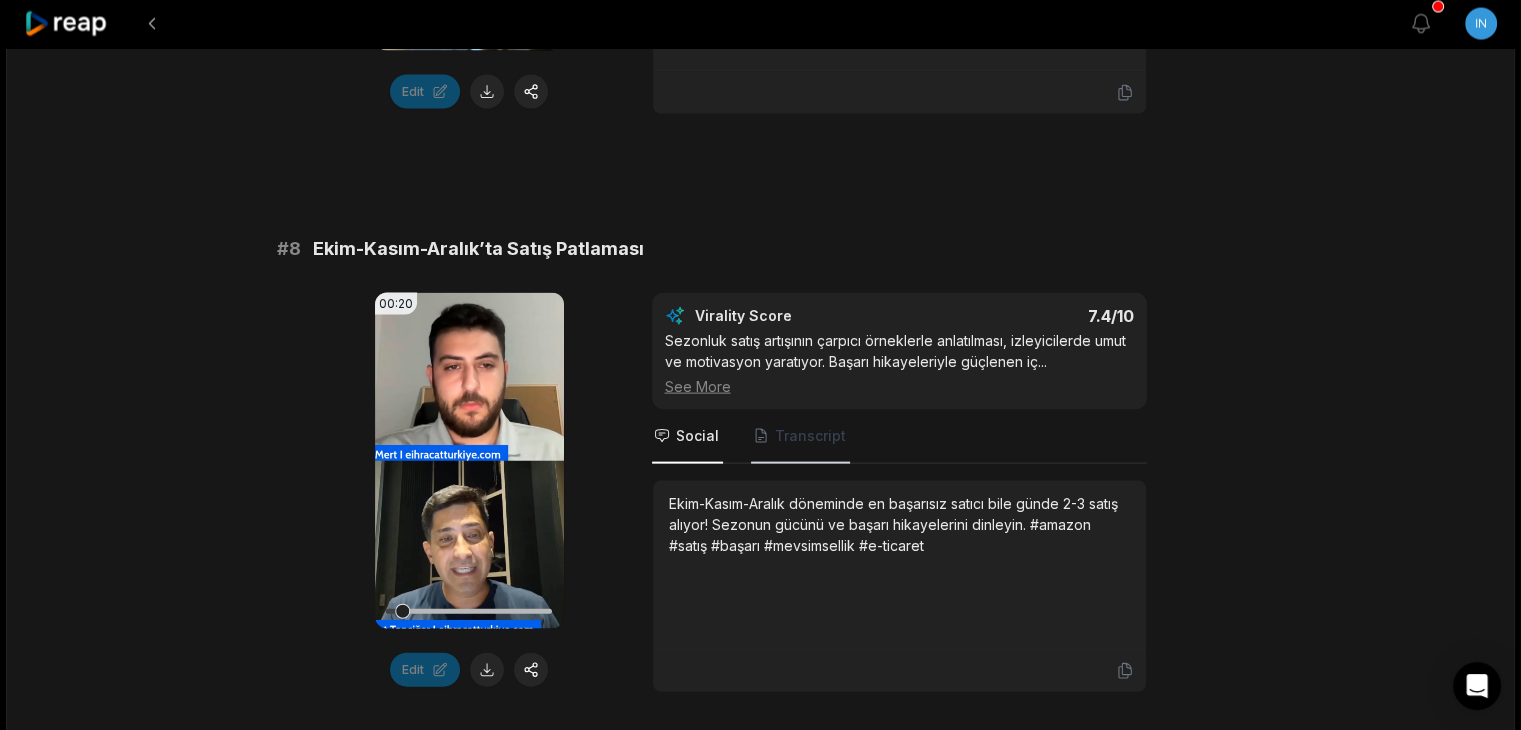 click on "Transcript" at bounding box center [800, 437] 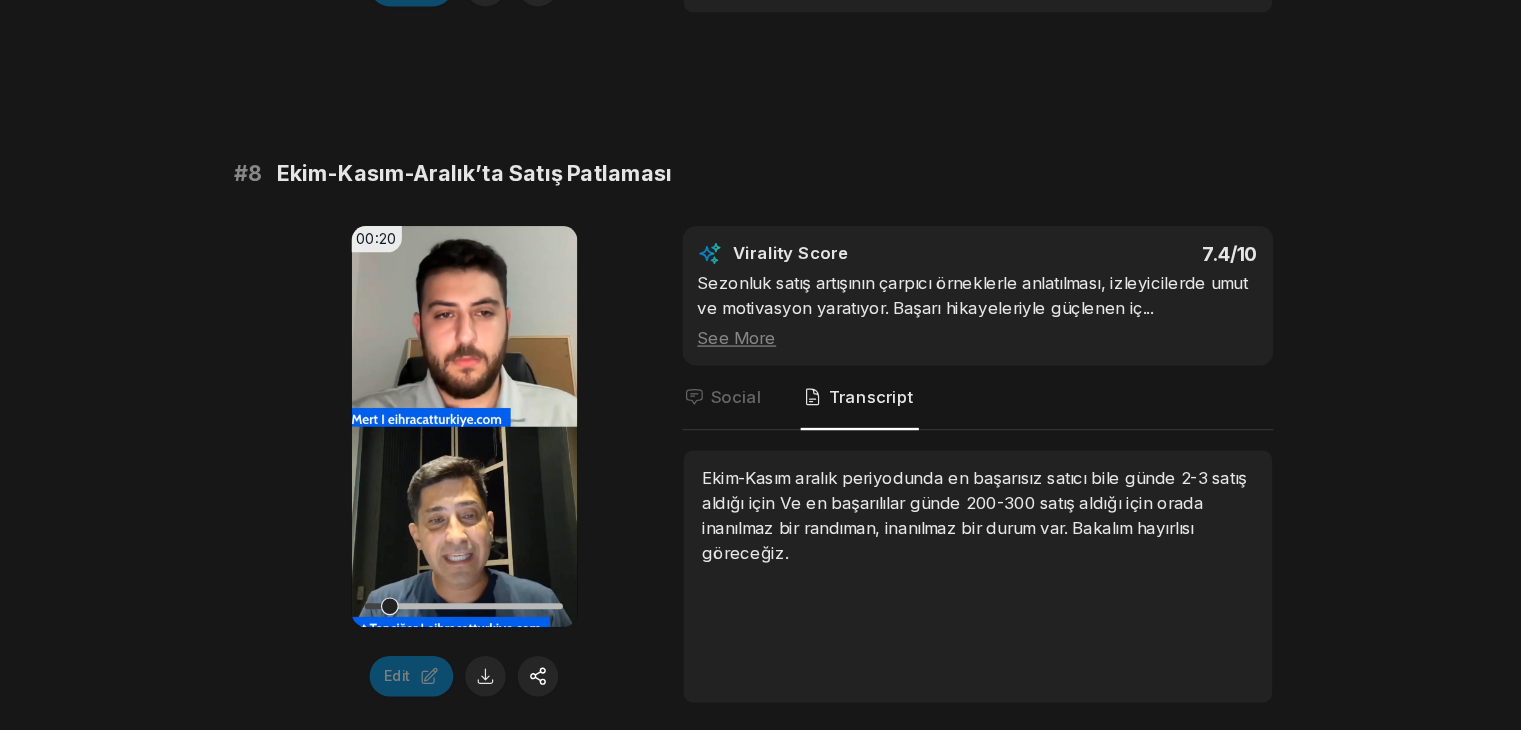 scroll, scrollTop: 4219, scrollLeft: 0, axis: vertical 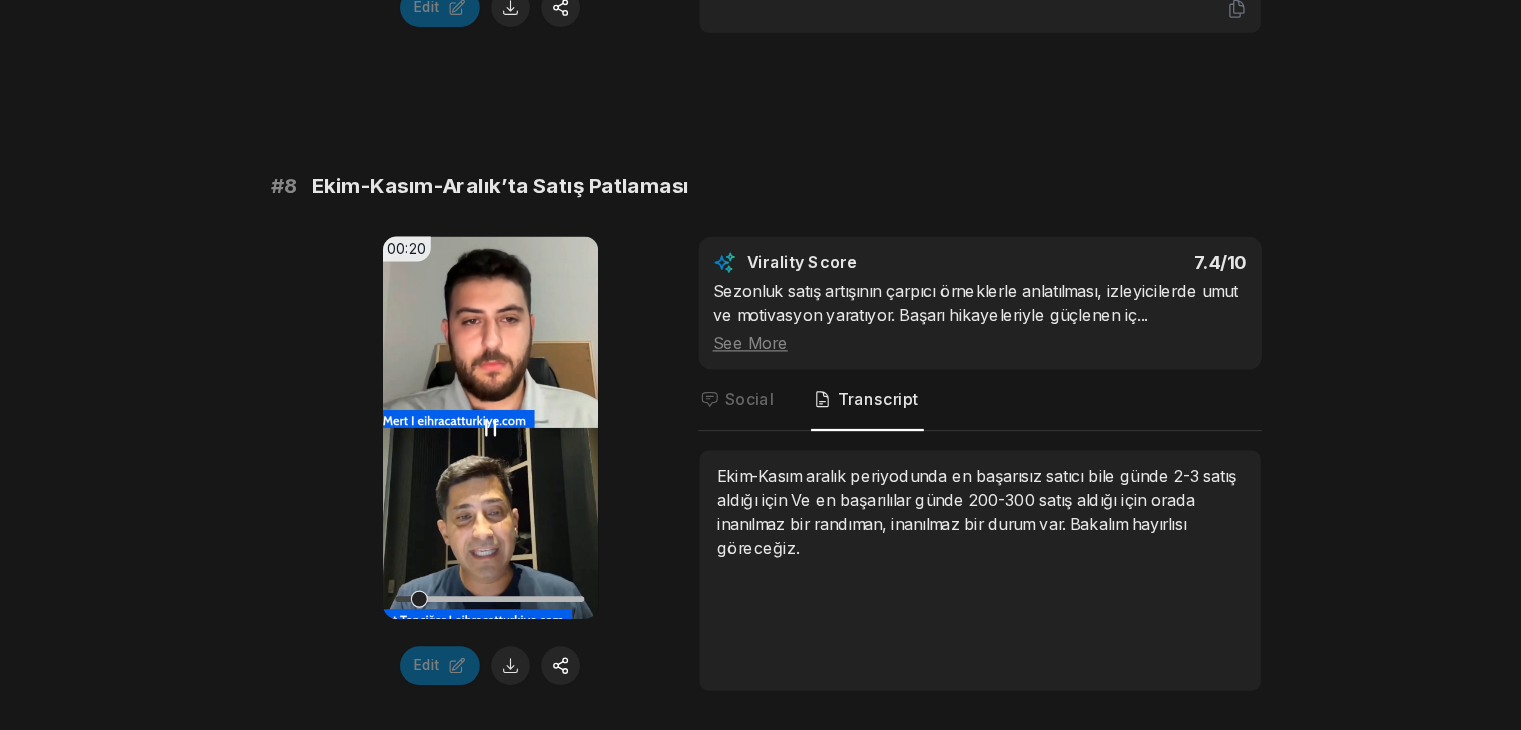 drag, startPoint x: 405, startPoint y: 595, endPoint x: 483, endPoint y: 598, distance: 78.05767 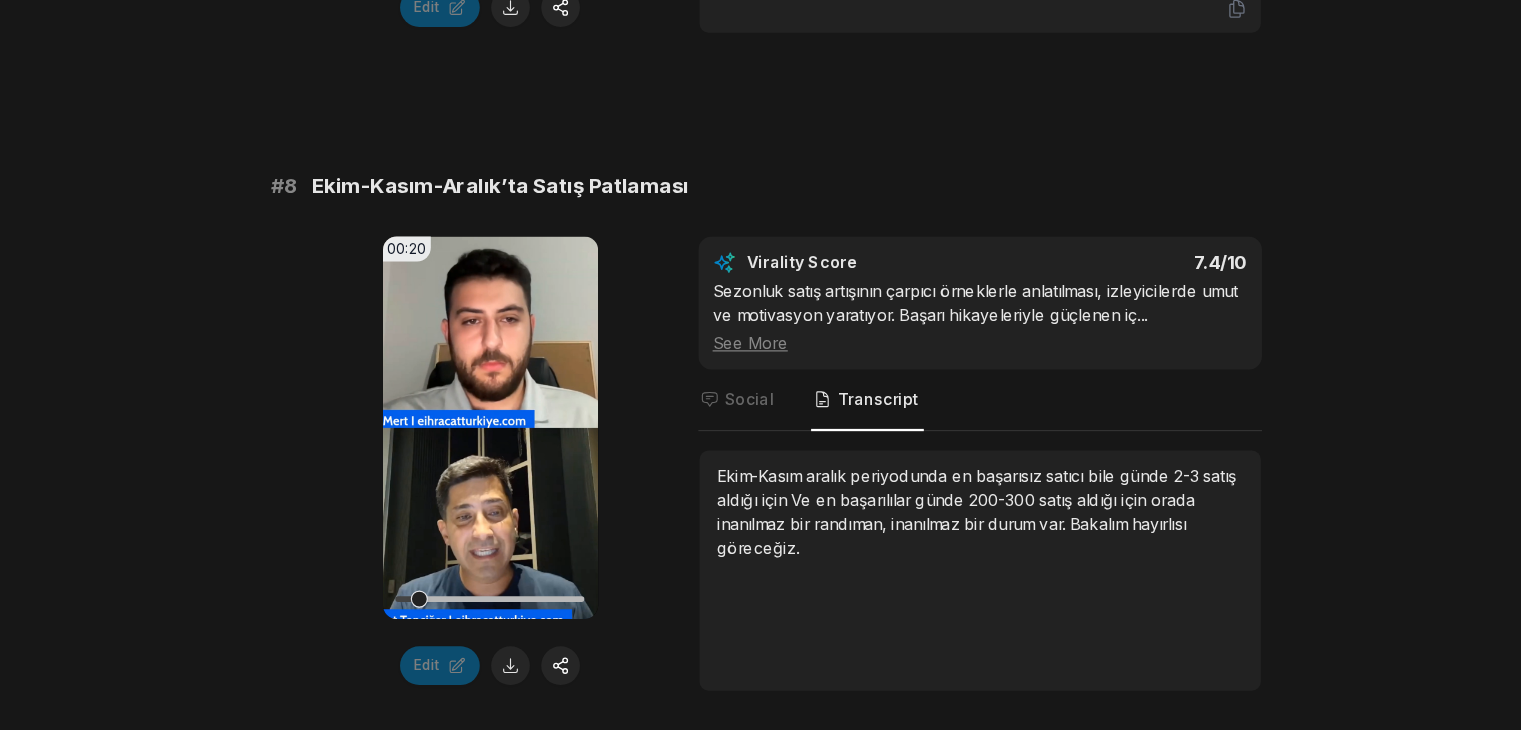 scroll, scrollTop: 4218, scrollLeft: 0, axis: vertical 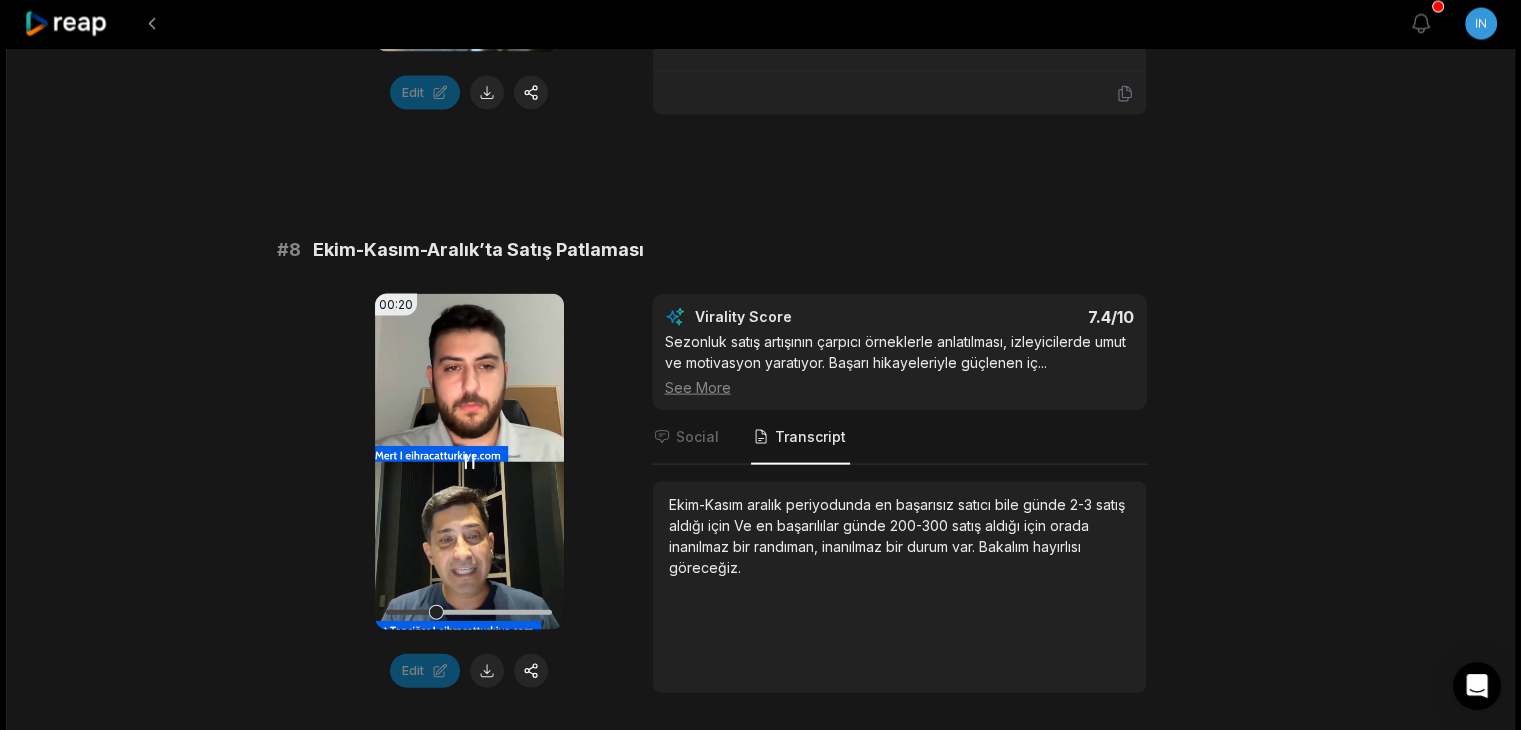 click on "Your browser does not support mp4 format." at bounding box center [469, 462] 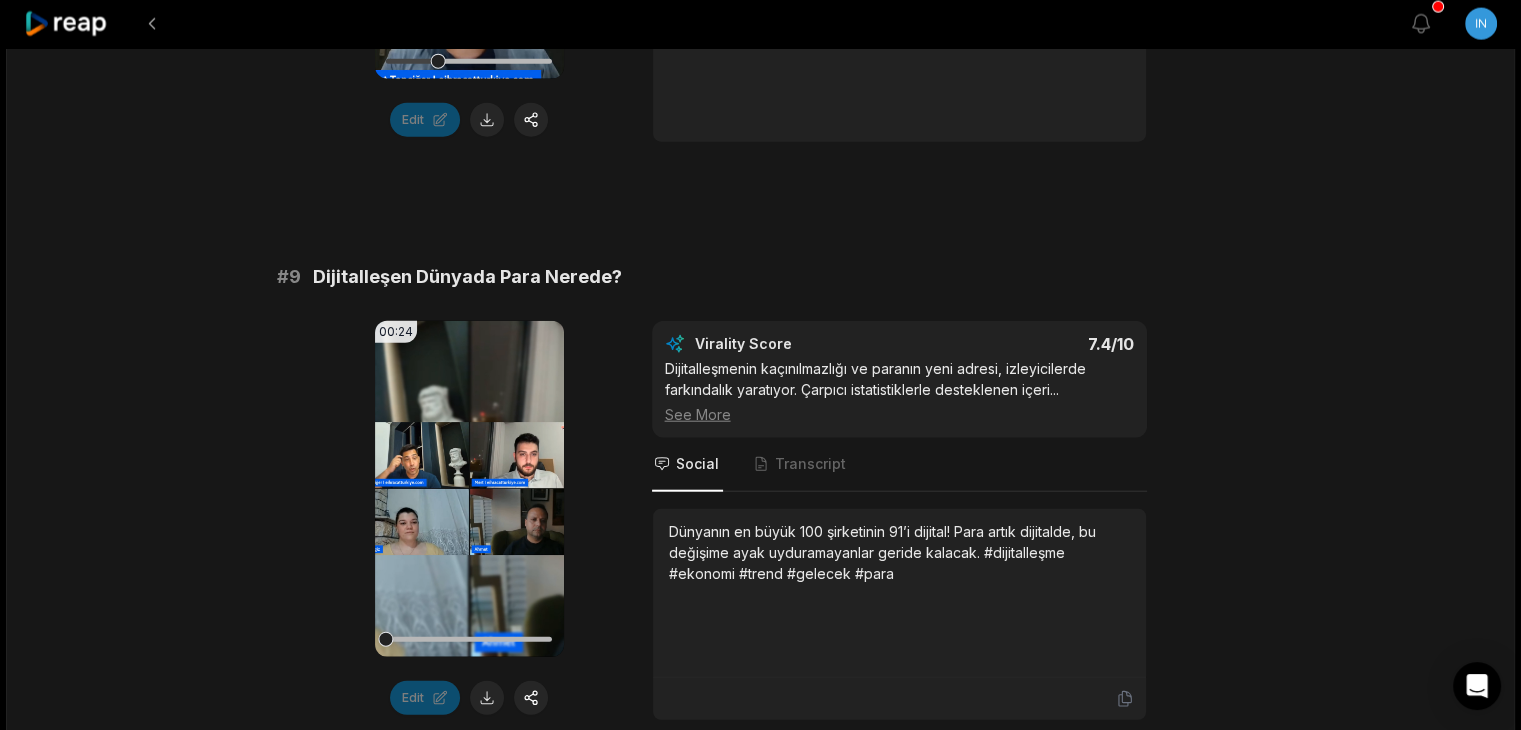 scroll, scrollTop: 4768, scrollLeft: 0, axis: vertical 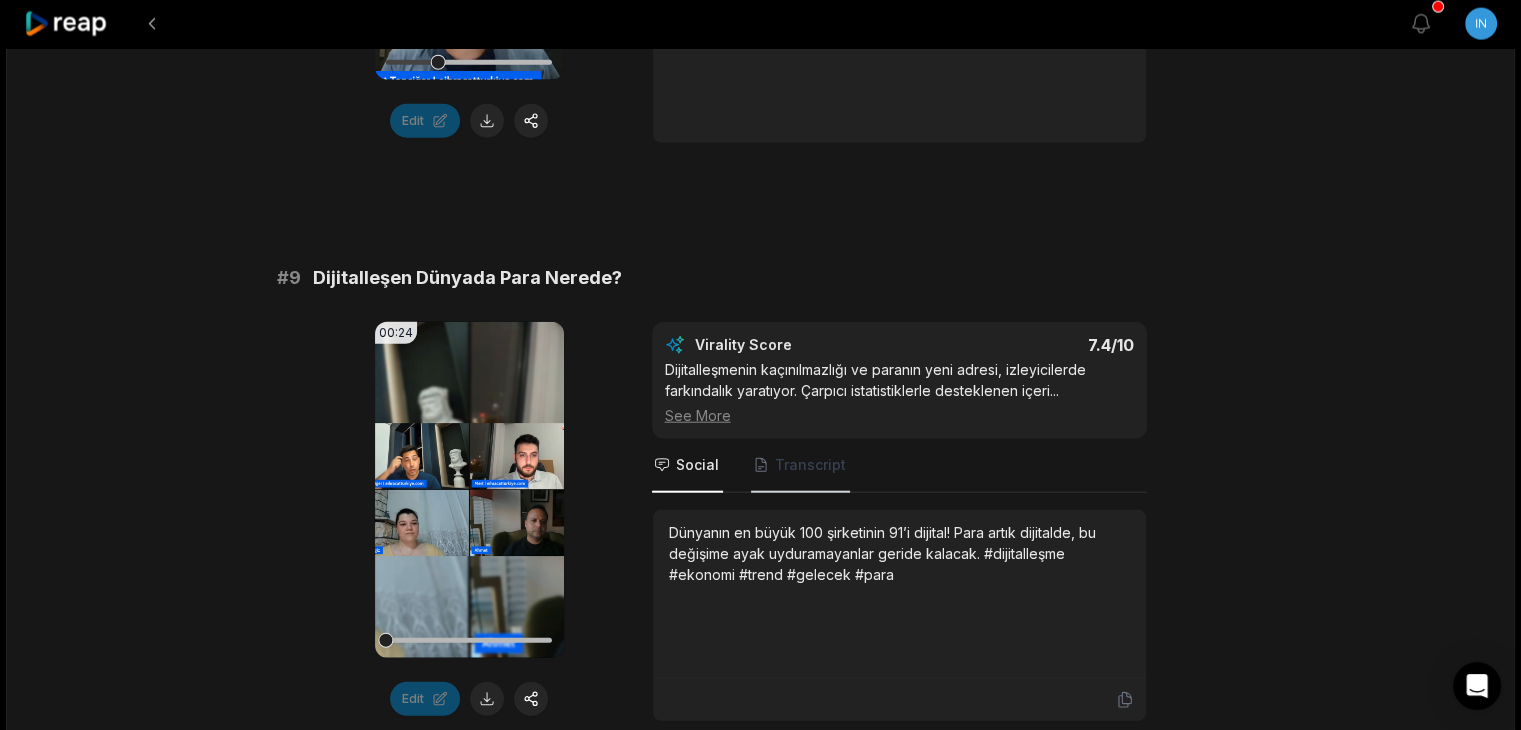 click on "Transcript" at bounding box center (810, 465) 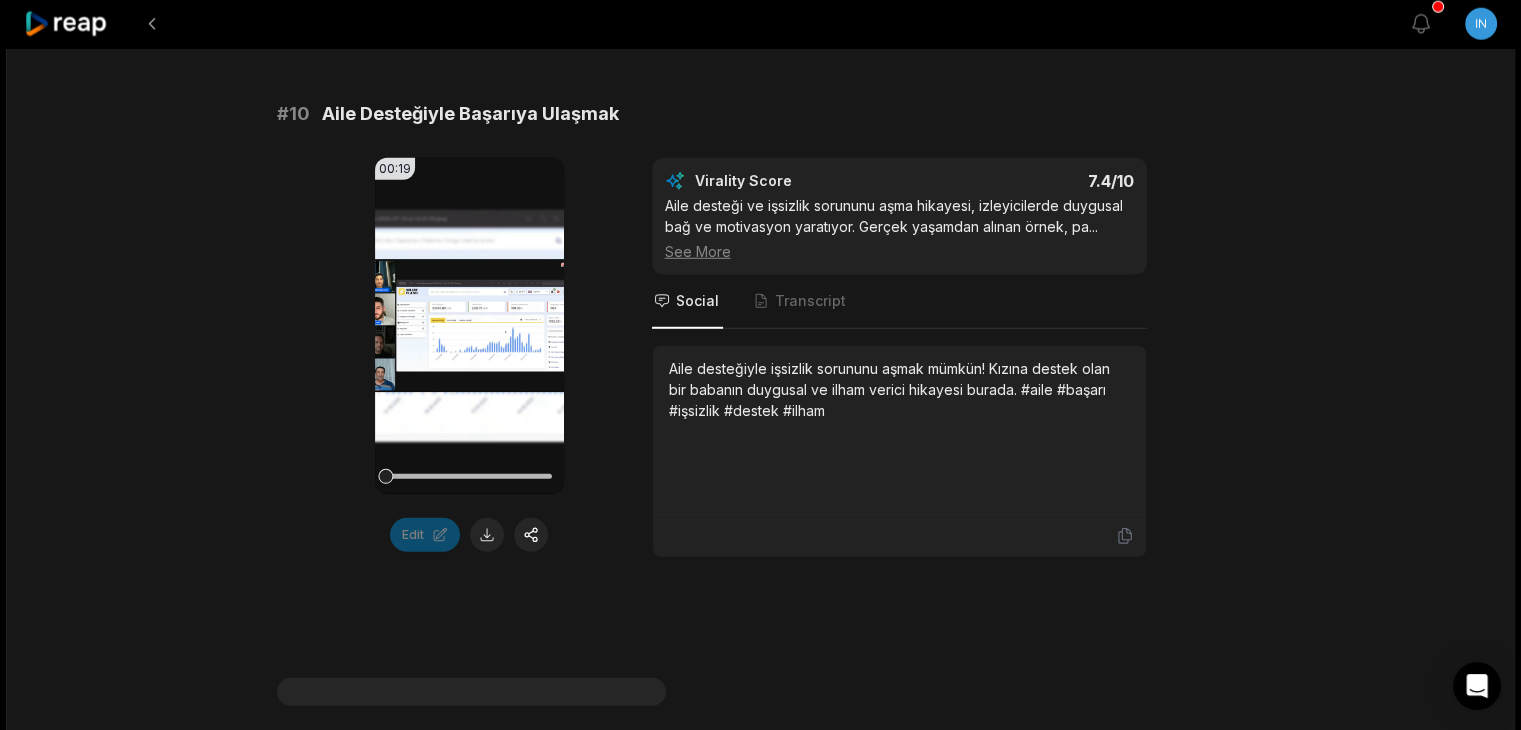 scroll, scrollTop: 5485, scrollLeft: 0, axis: vertical 